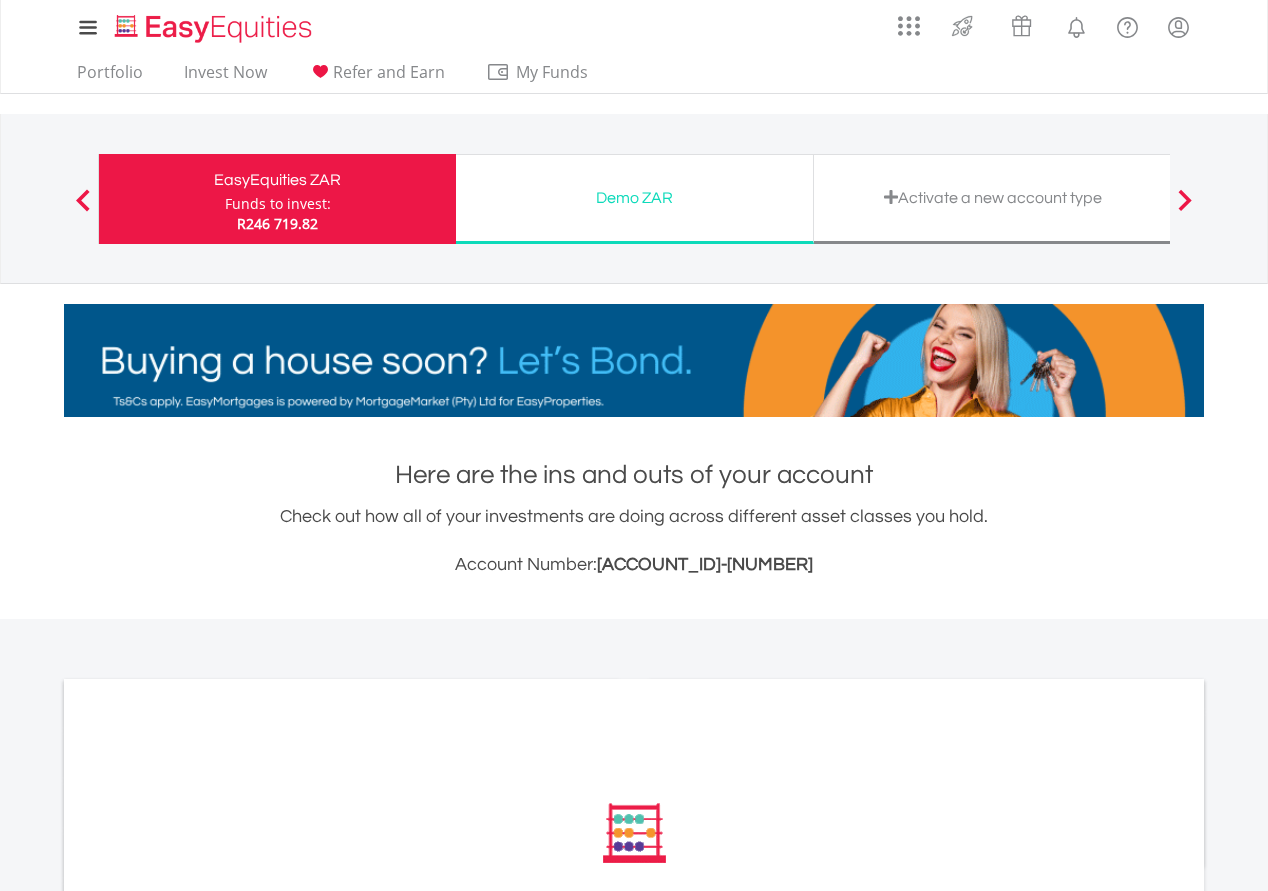 scroll, scrollTop: 0, scrollLeft: 0, axis: both 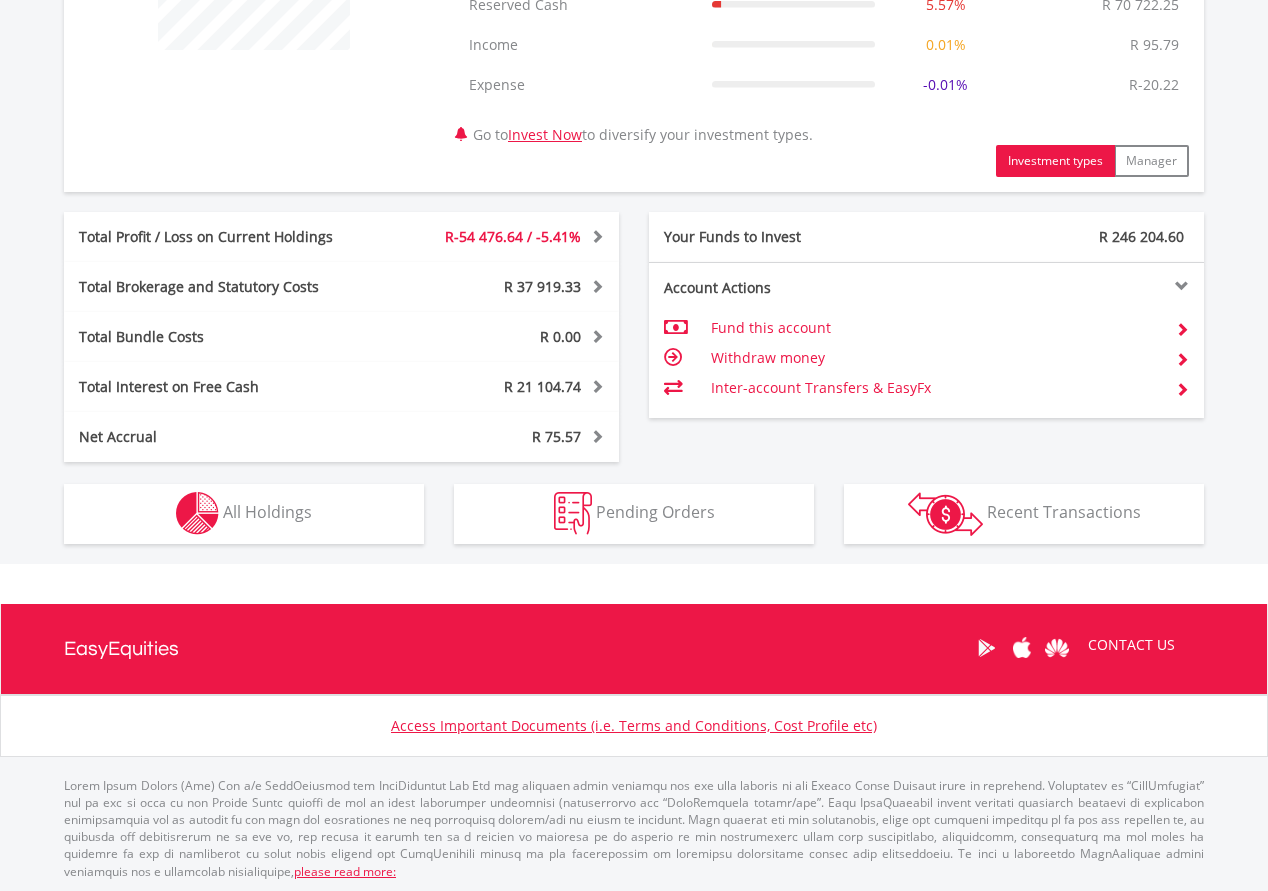 click on "Holdings
All Holdings" at bounding box center [244, 514] 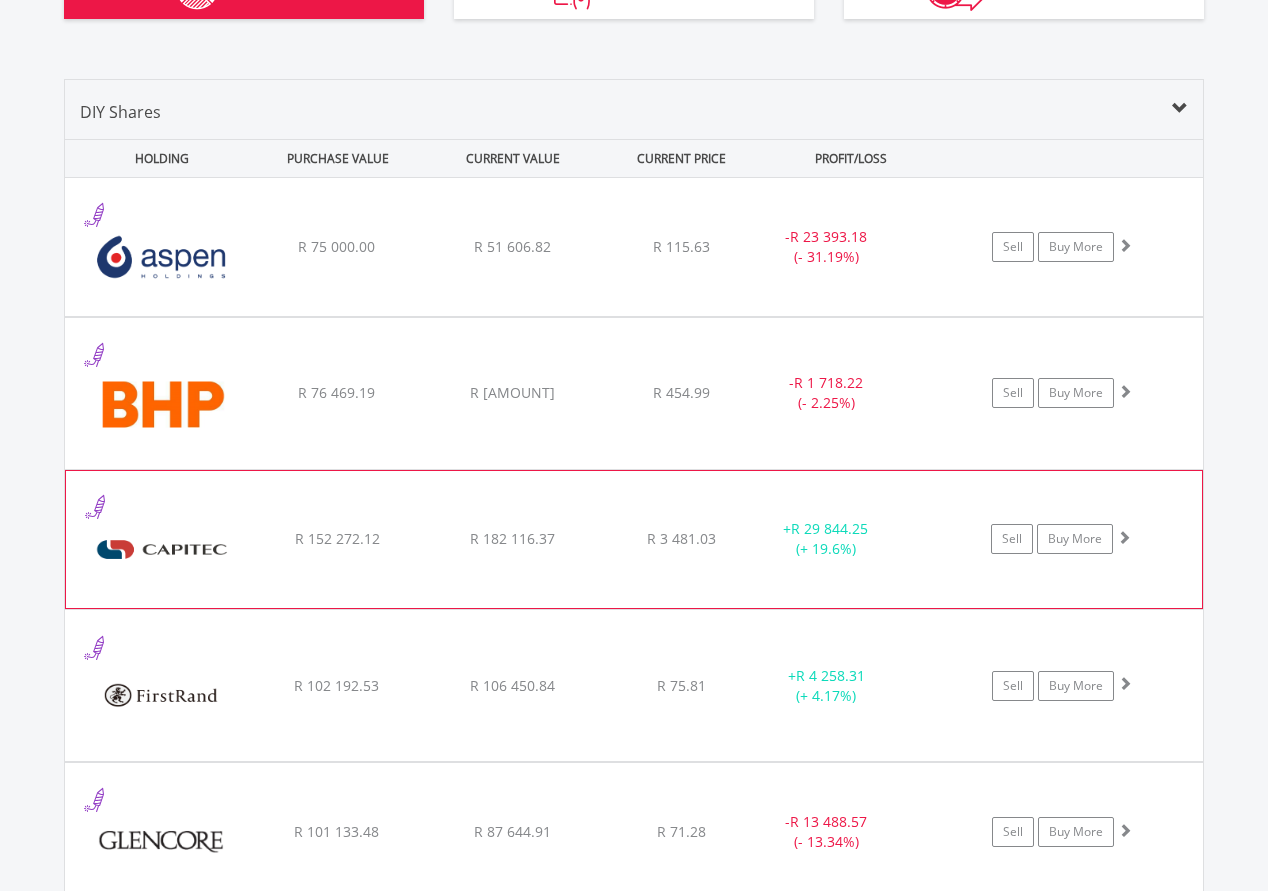 scroll, scrollTop: 1445, scrollLeft: 0, axis: vertical 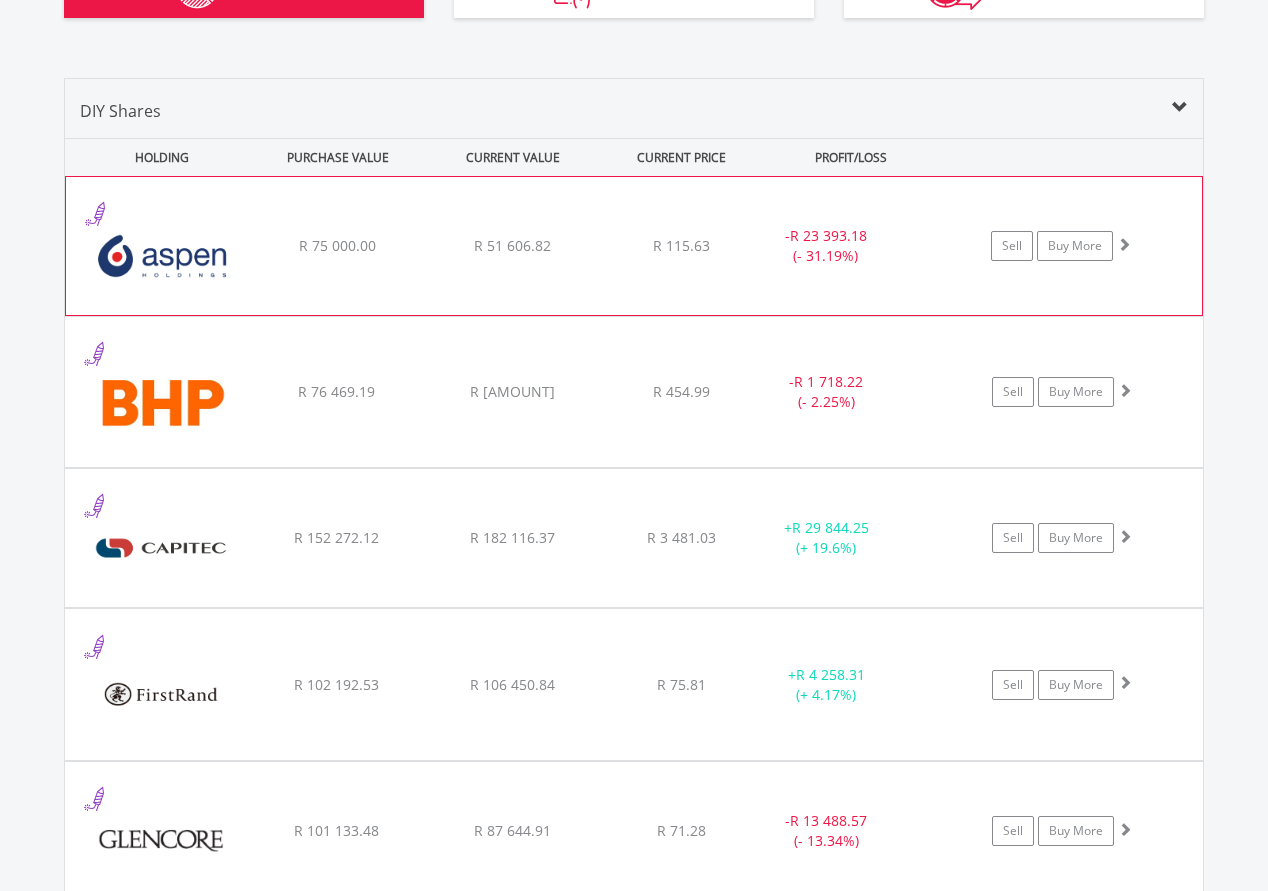 click on "﻿
Aspen Pharmacare Holdings Limited
R 75 000.00
R 51 606.82
R 115.63
-  R 23 393.18 (- 31.19%)
Sell
Buy More" at bounding box center [634, 246] 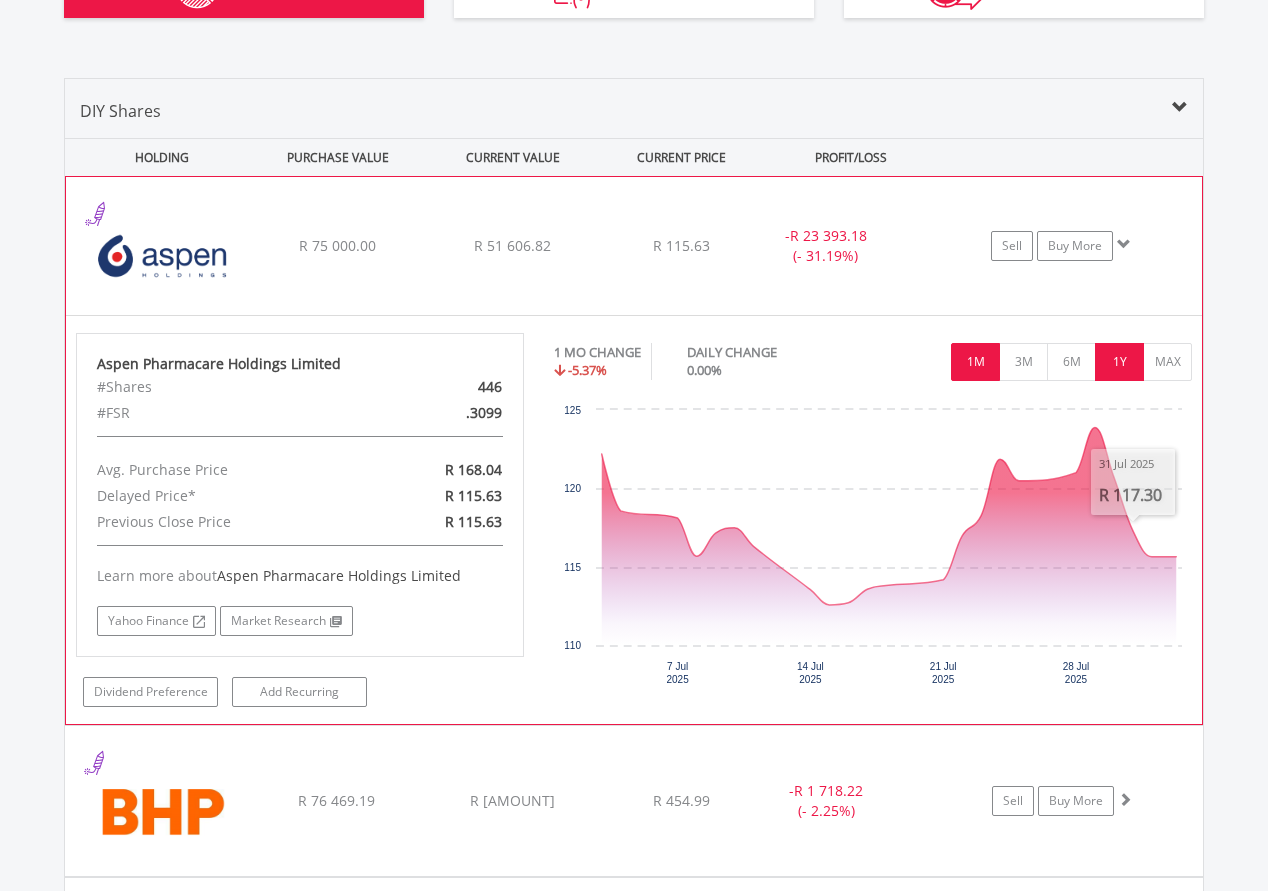 click on "1Y" at bounding box center (1119, 362) 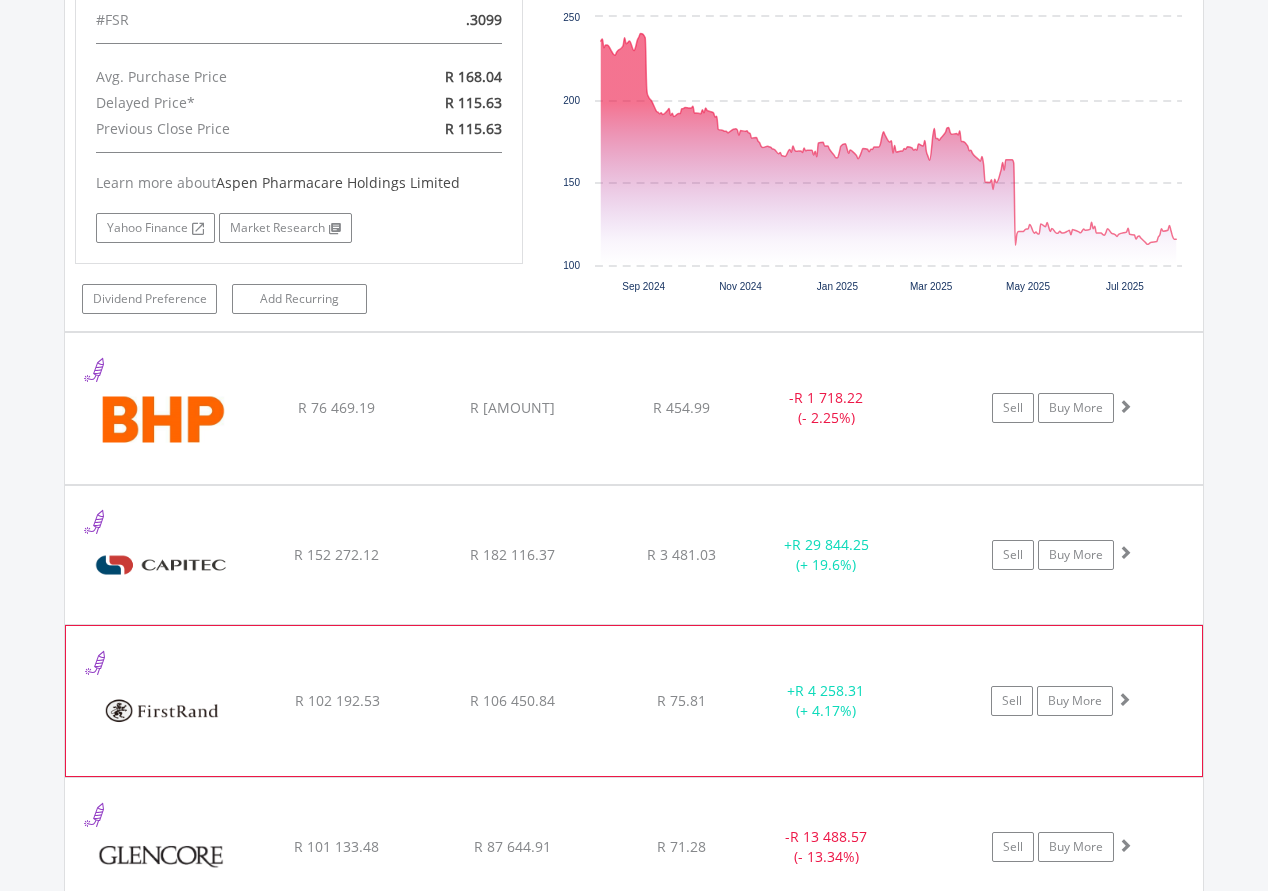 scroll, scrollTop: 1840, scrollLeft: 0, axis: vertical 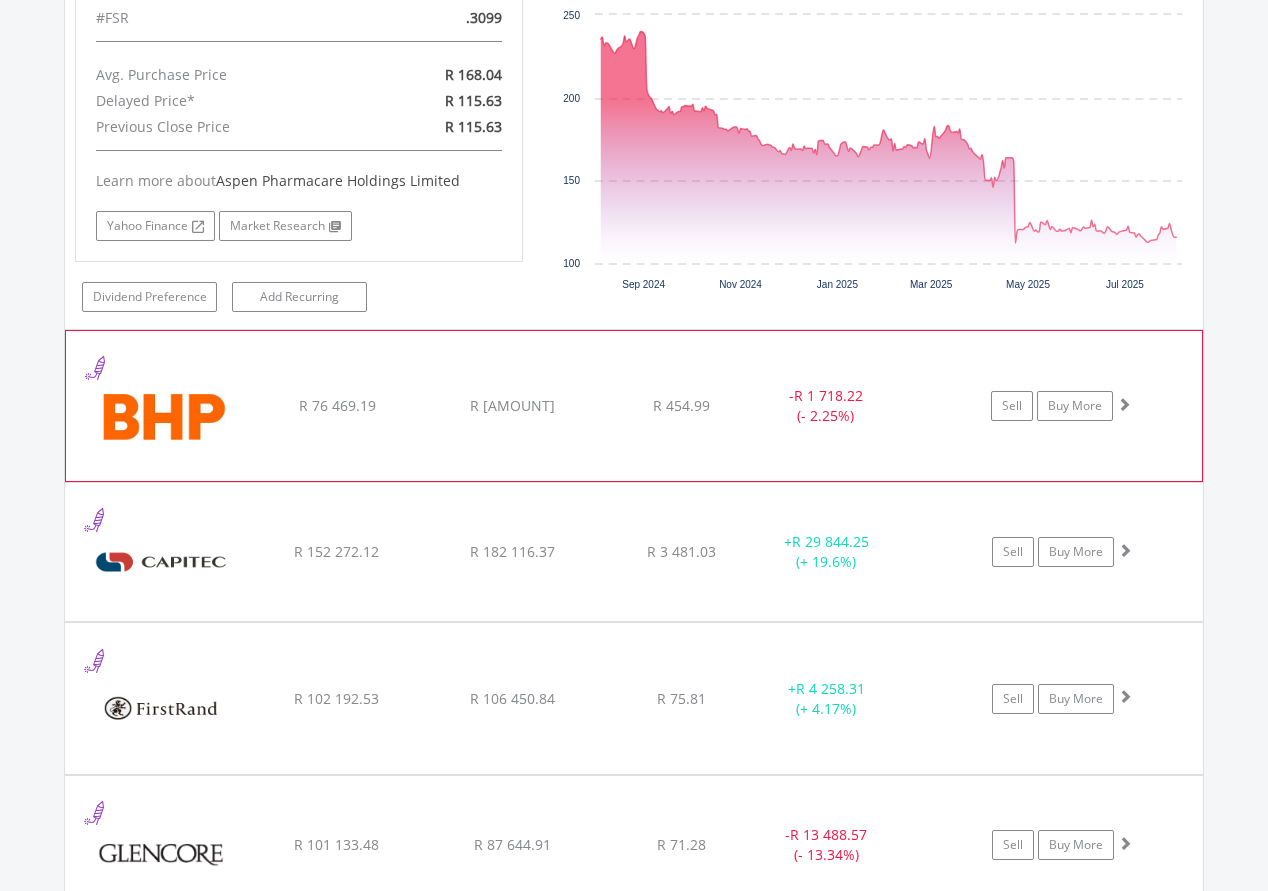 click on "﻿
BHP Group Limited
R 76 469.19
R 74 750.97
R 454.99
-  R 1 718.22 (- 2.25%)
Sell
Buy More" at bounding box center (634, -149) 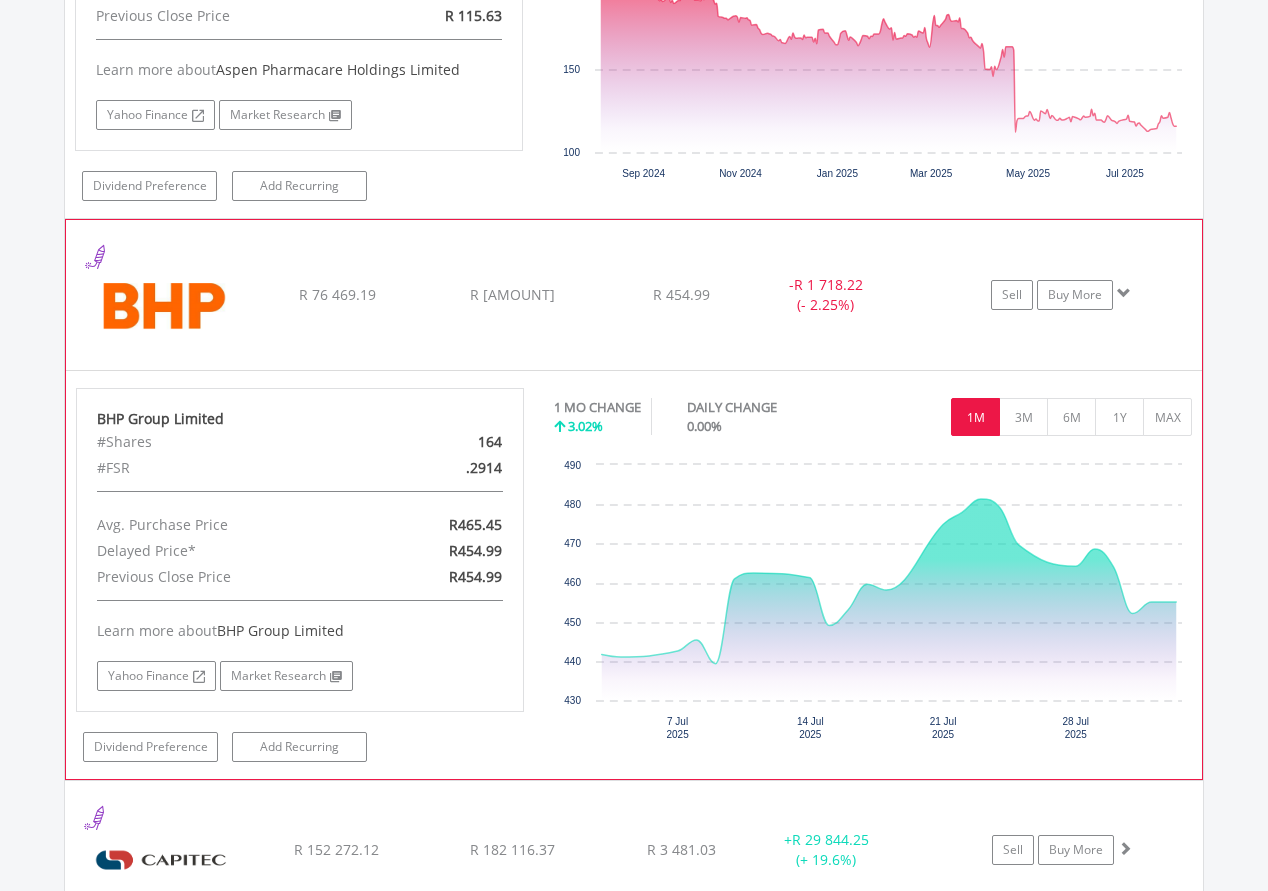 scroll, scrollTop: 1955, scrollLeft: 0, axis: vertical 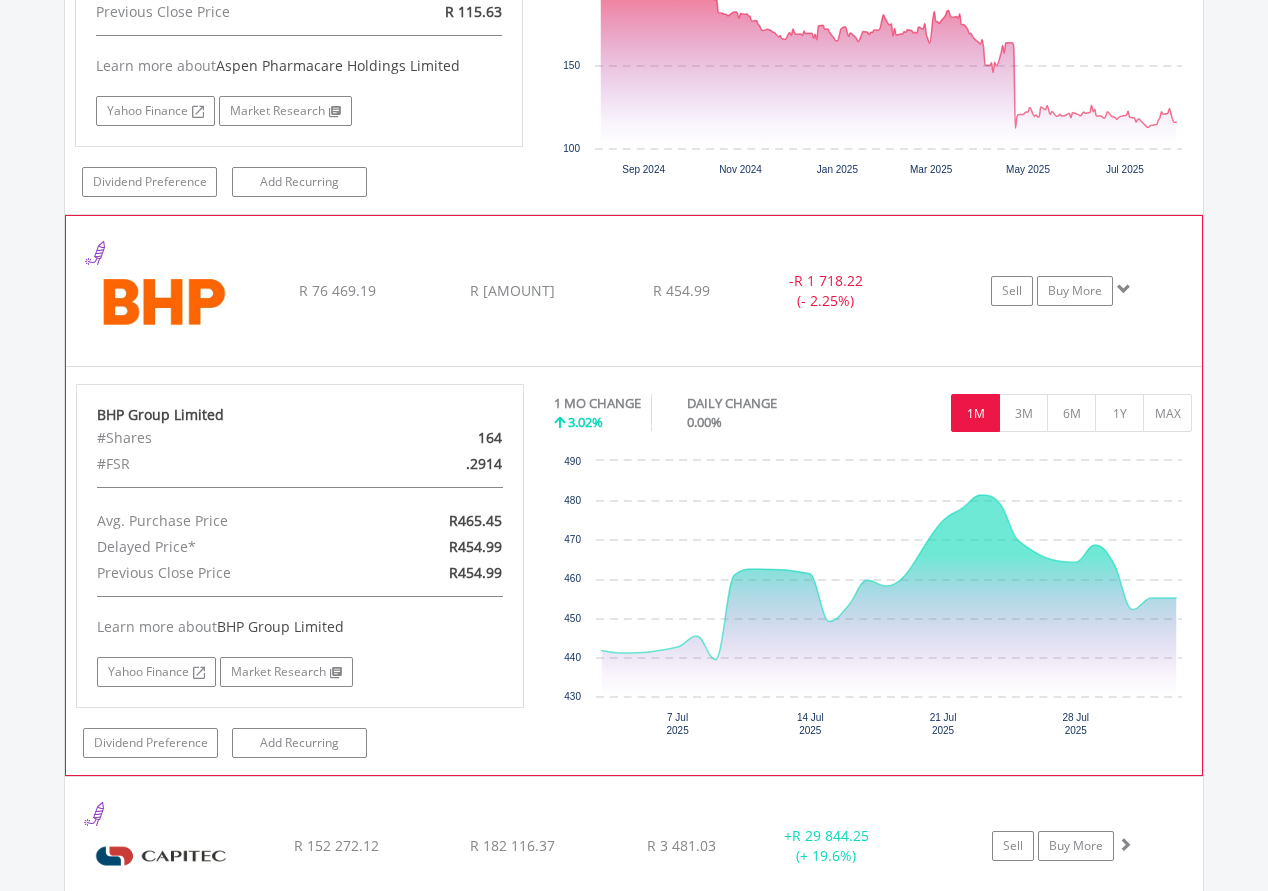 click at bounding box center (162, 301) 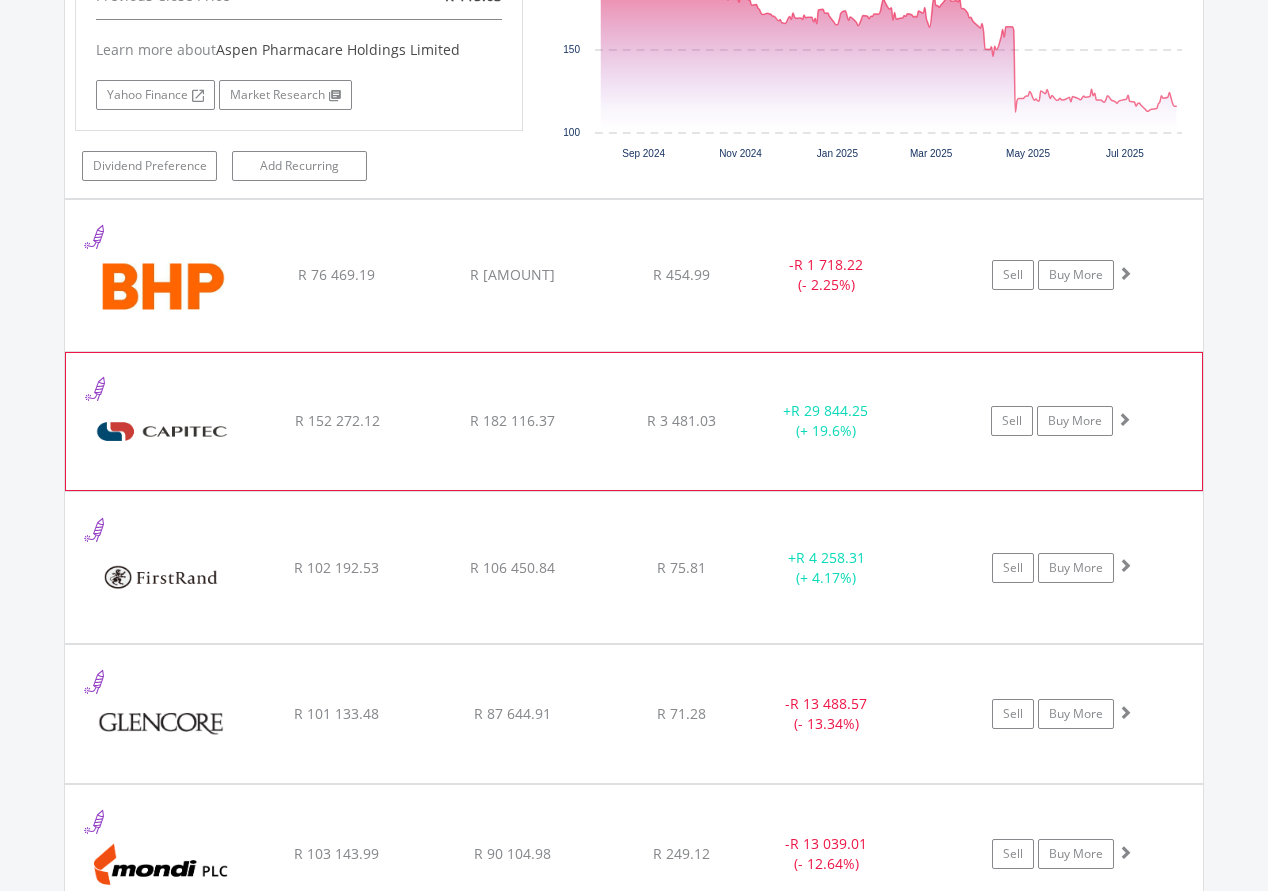 scroll, scrollTop: 1973, scrollLeft: 0, axis: vertical 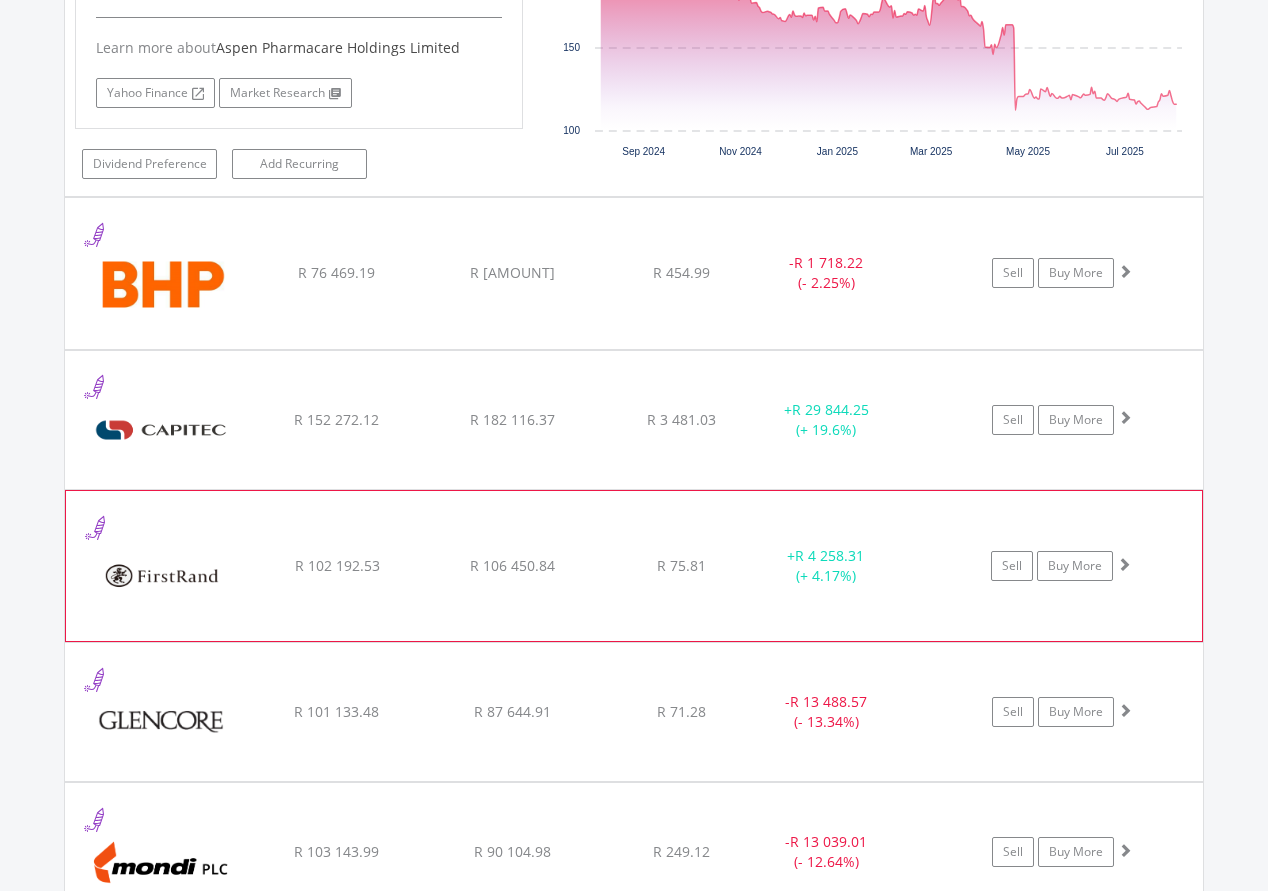 click at bounding box center [162, 576] 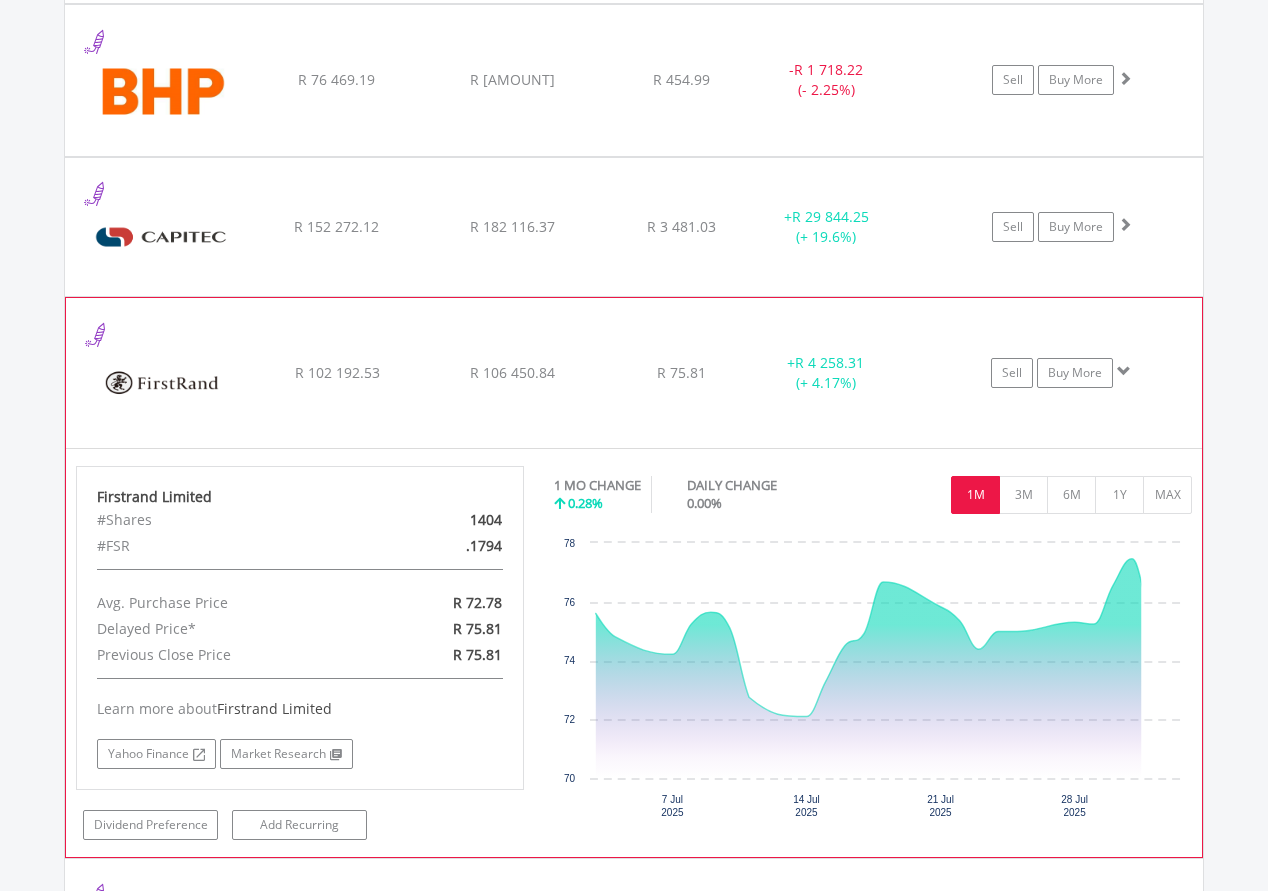 scroll, scrollTop: 2181, scrollLeft: 0, axis: vertical 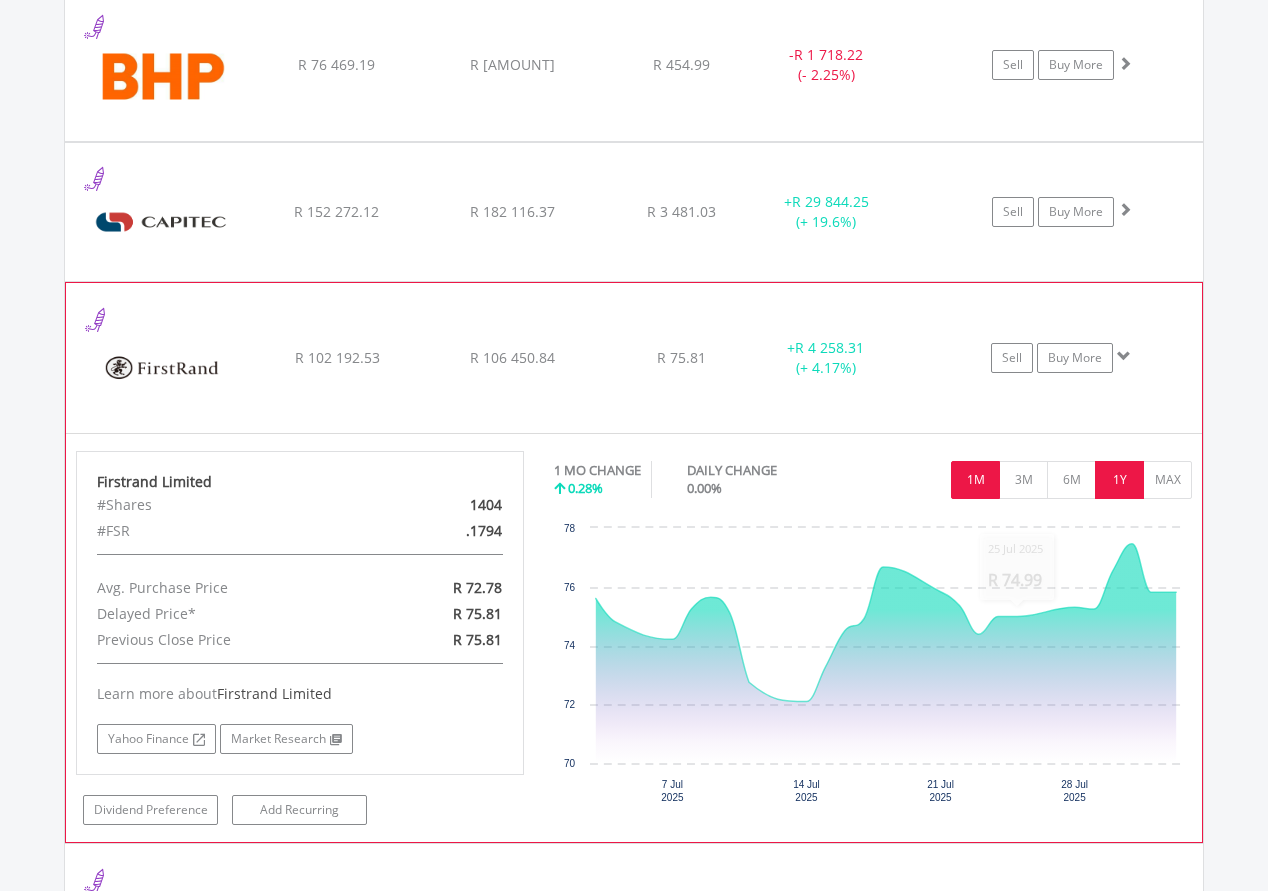 click on "1Y" at bounding box center [1119, 480] 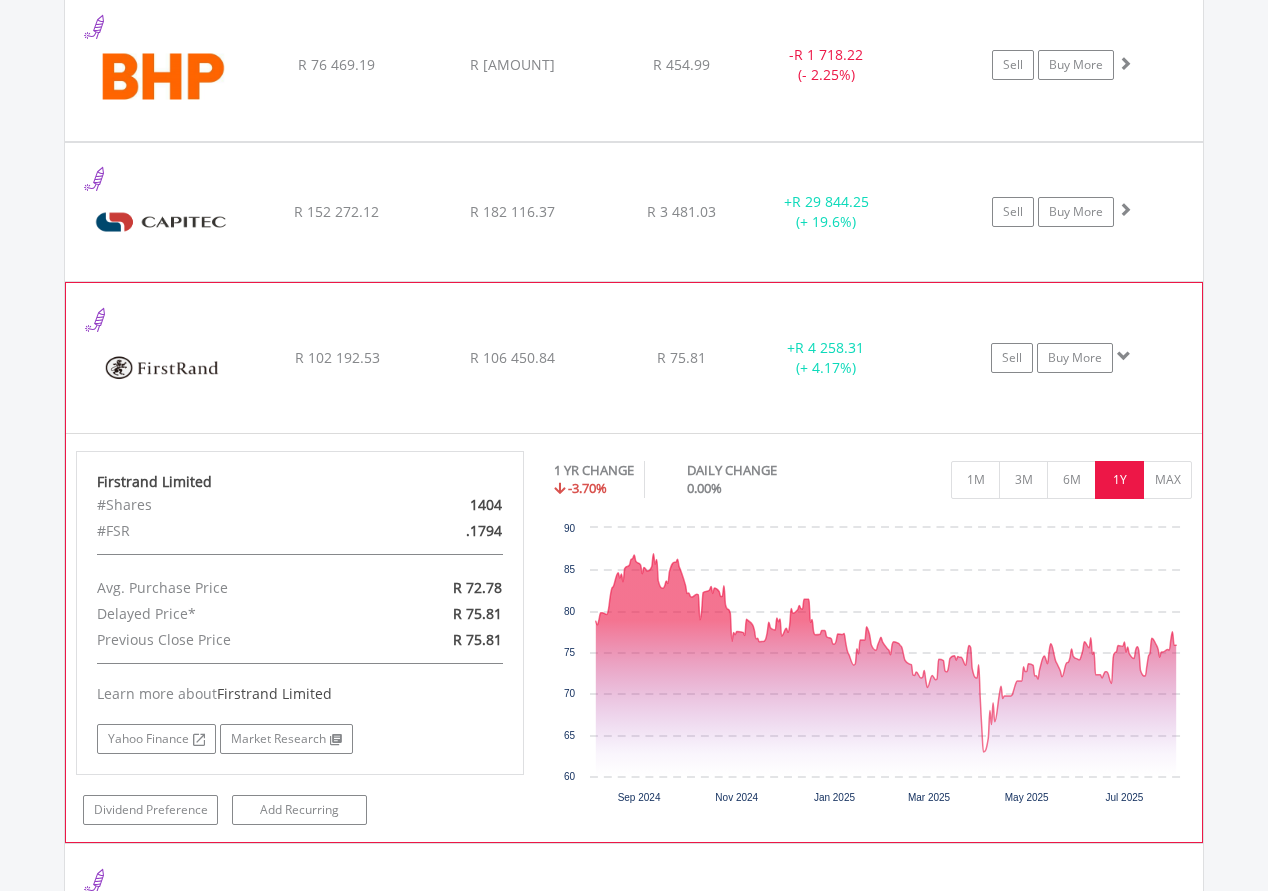 click at bounding box center (162, 368) 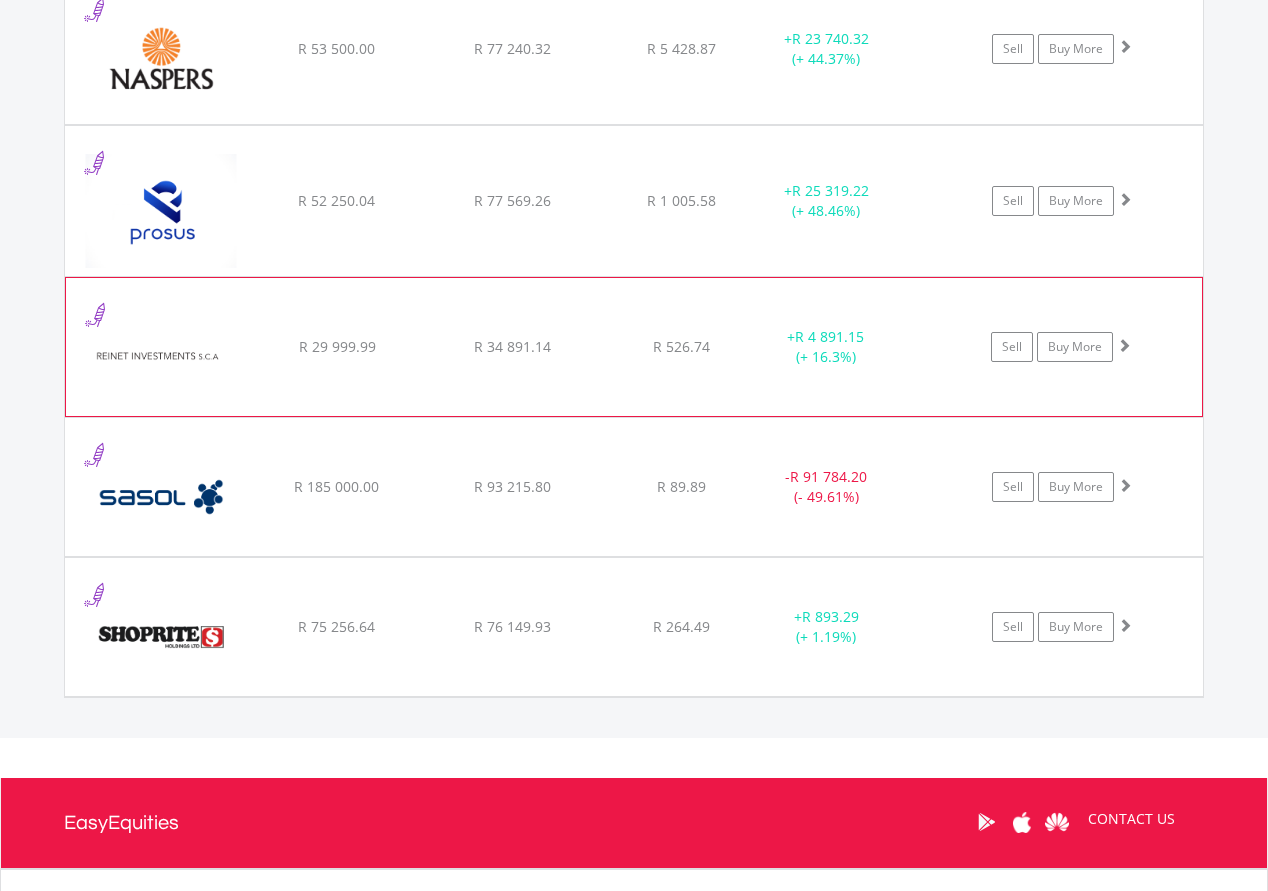 scroll, scrollTop: 2931, scrollLeft: 0, axis: vertical 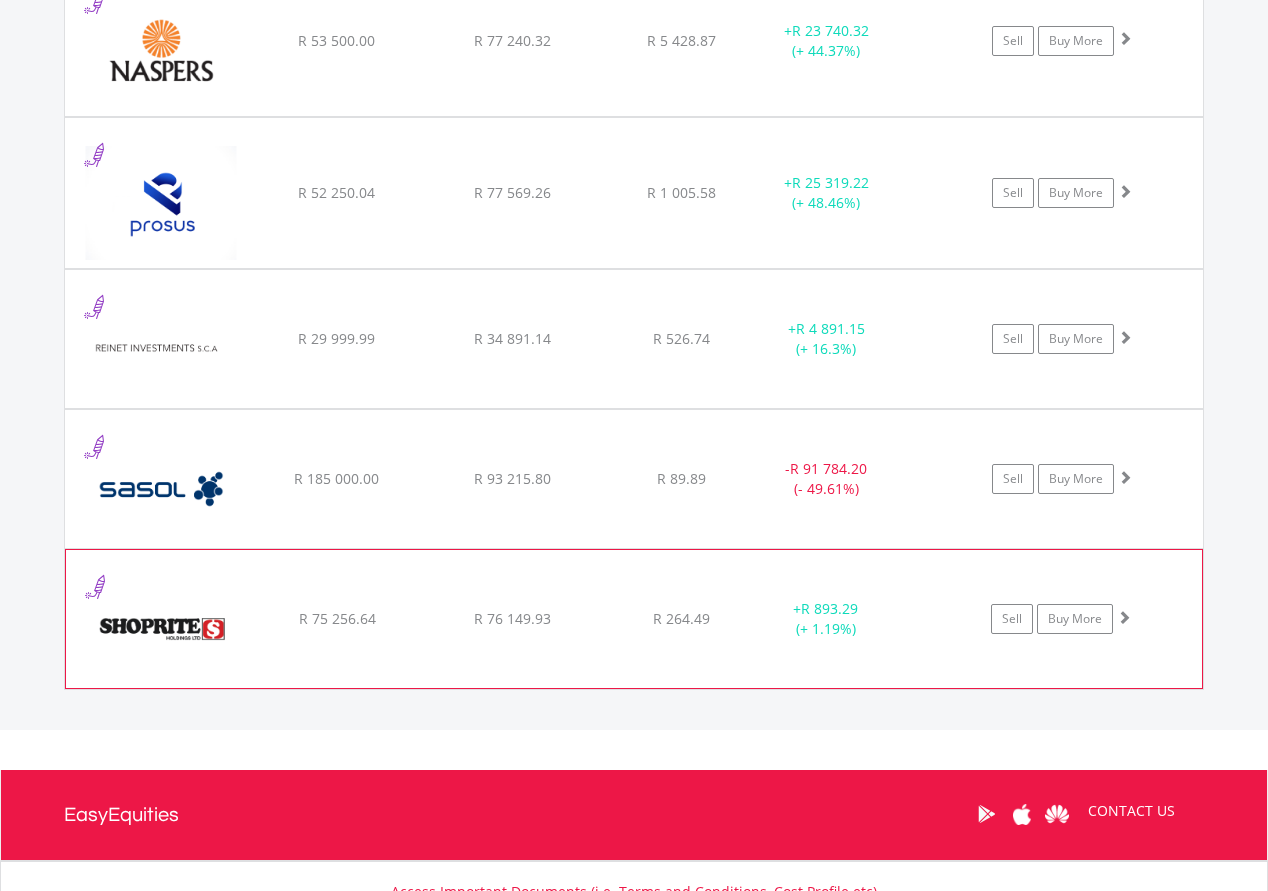click on "﻿
Shoprite Holdings Limited" at bounding box center (156, -1240) 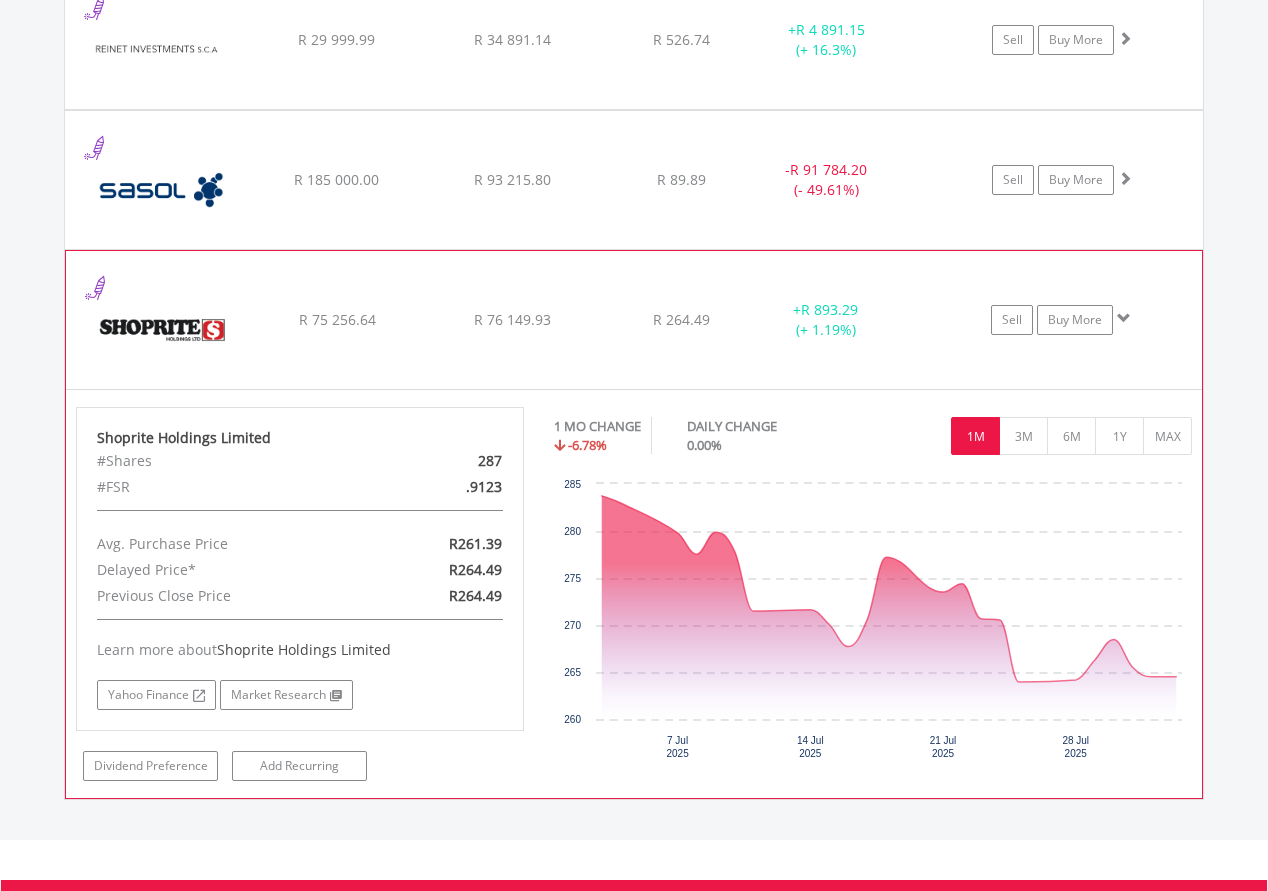 scroll, scrollTop: 3232, scrollLeft: 0, axis: vertical 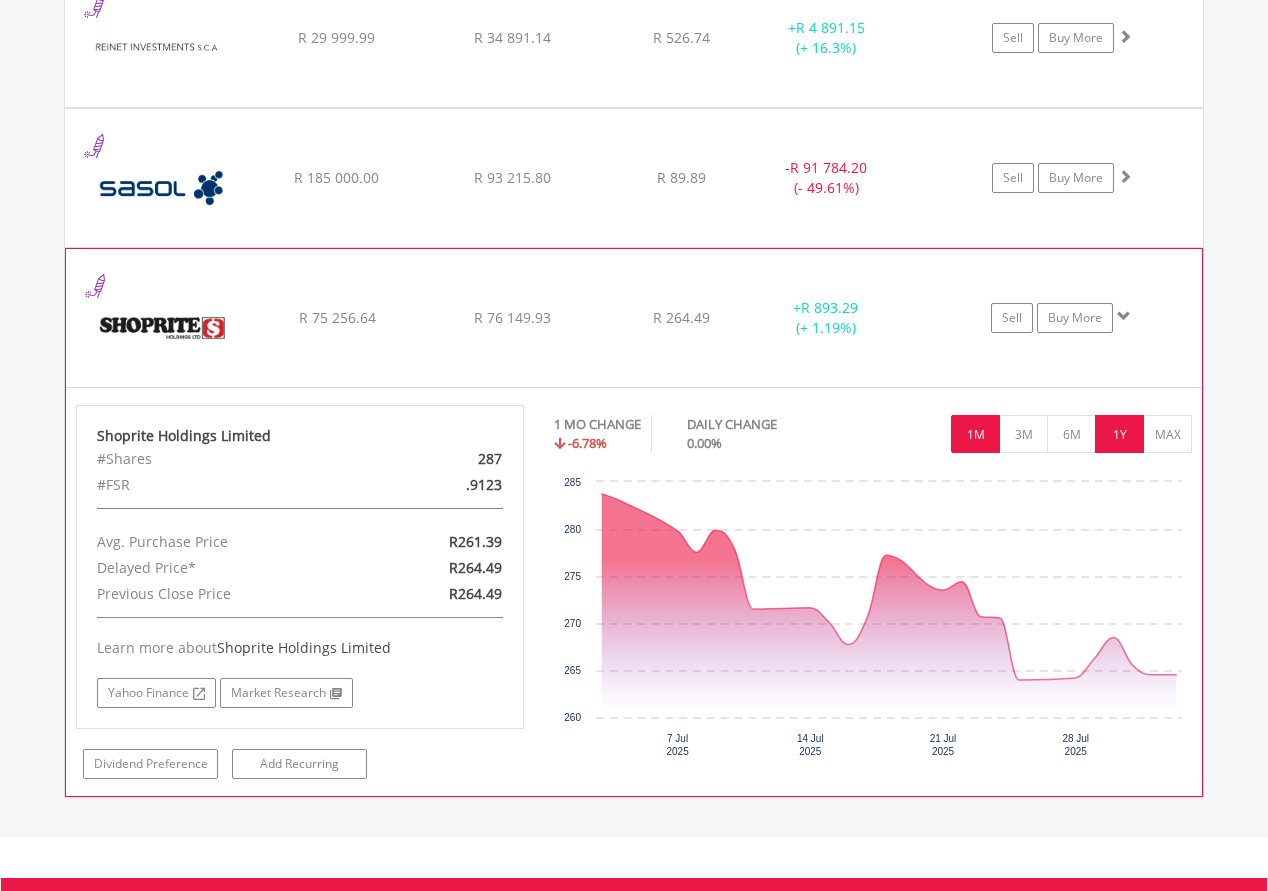 click on "1Y" at bounding box center [1119, 434] 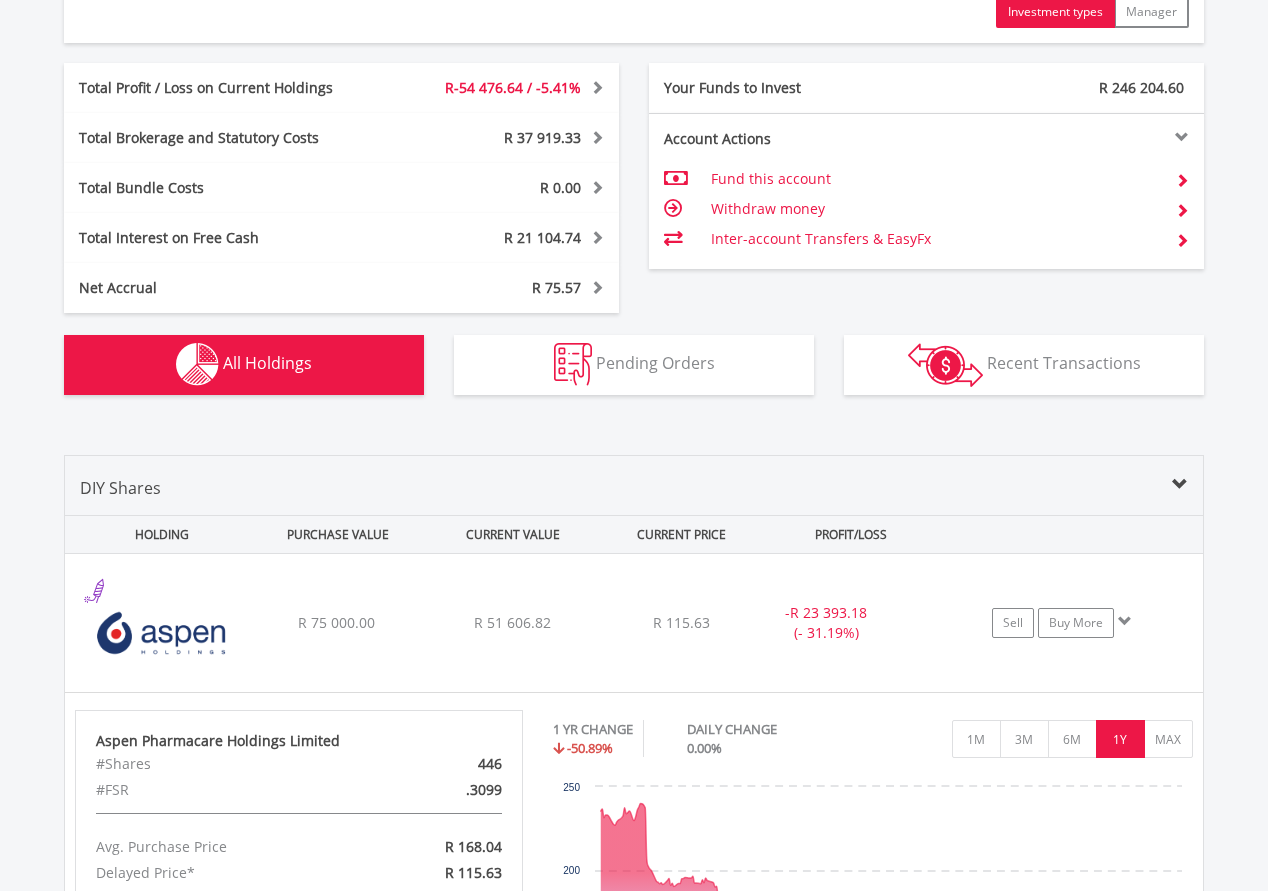 scroll, scrollTop: 1157, scrollLeft: 0, axis: vertical 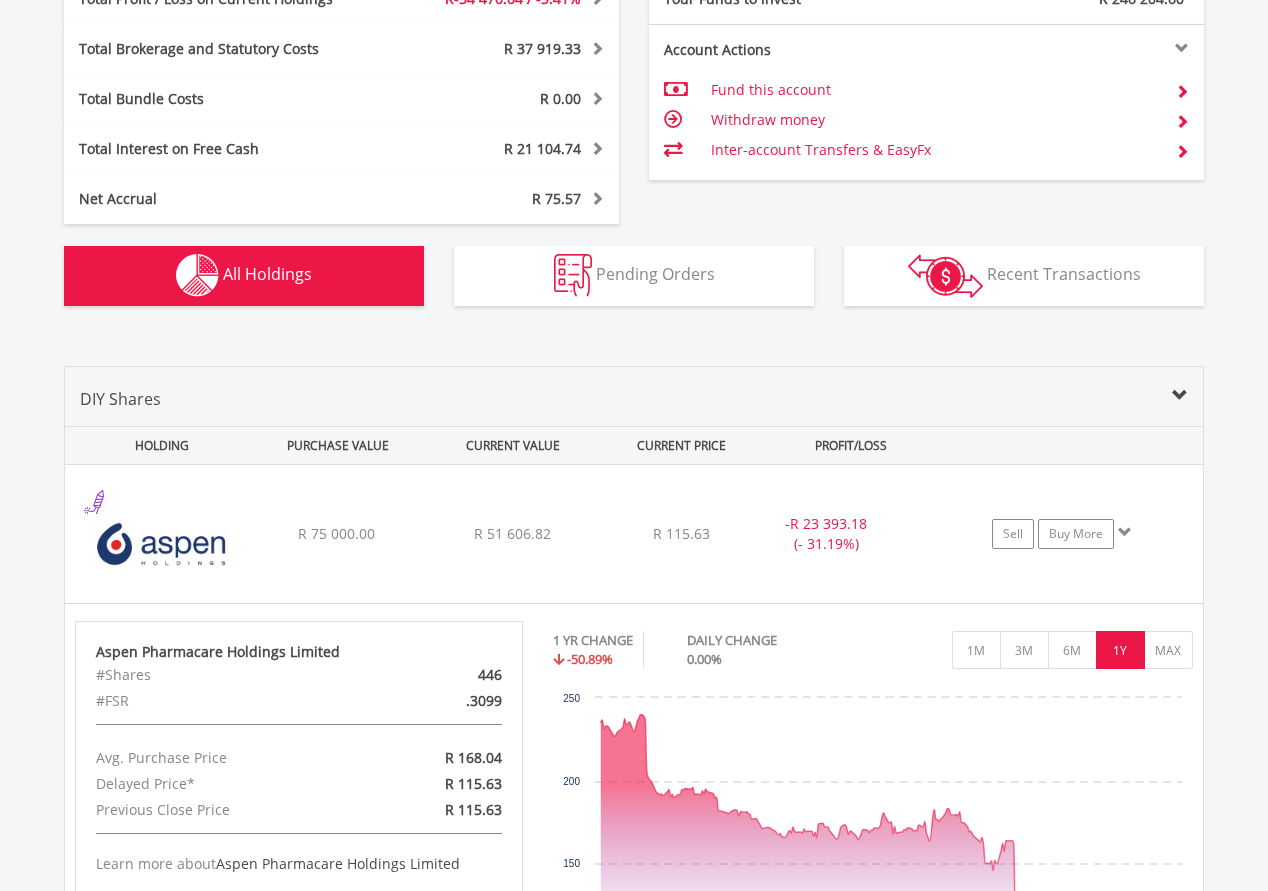 click on "Pending Orders" at bounding box center (655, 274) 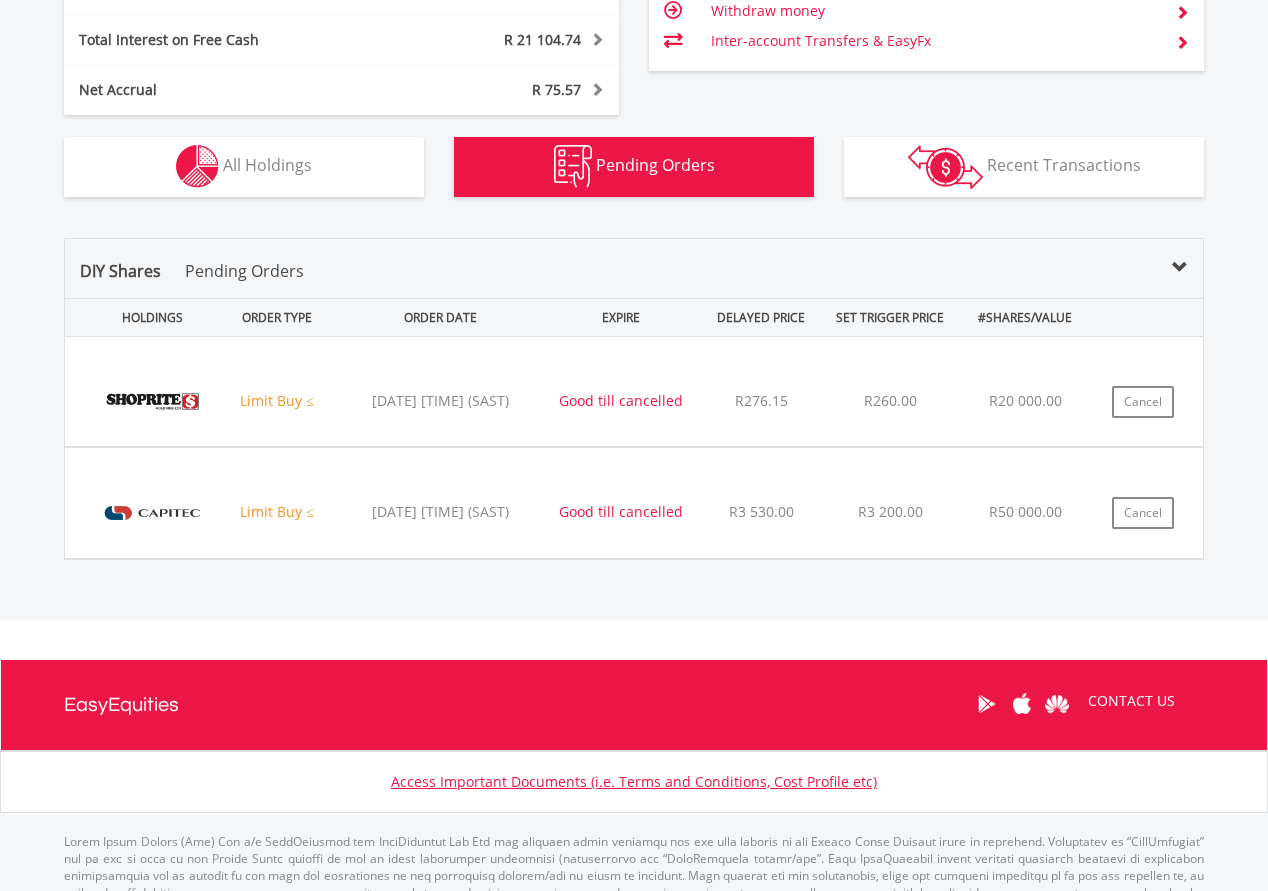 scroll, scrollTop: 1322, scrollLeft: 0, axis: vertical 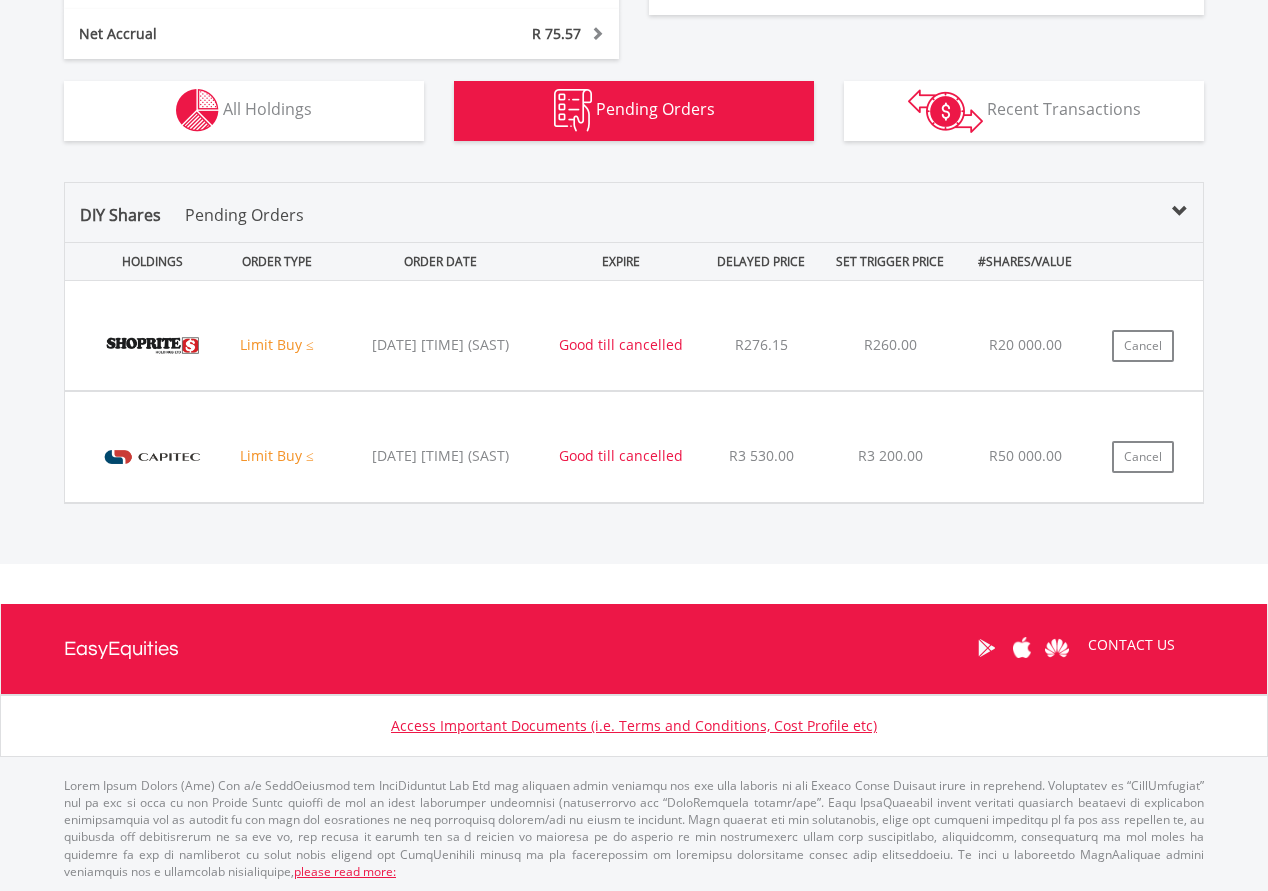 click on "Limit Buy ≤" at bounding box center (277, 345) 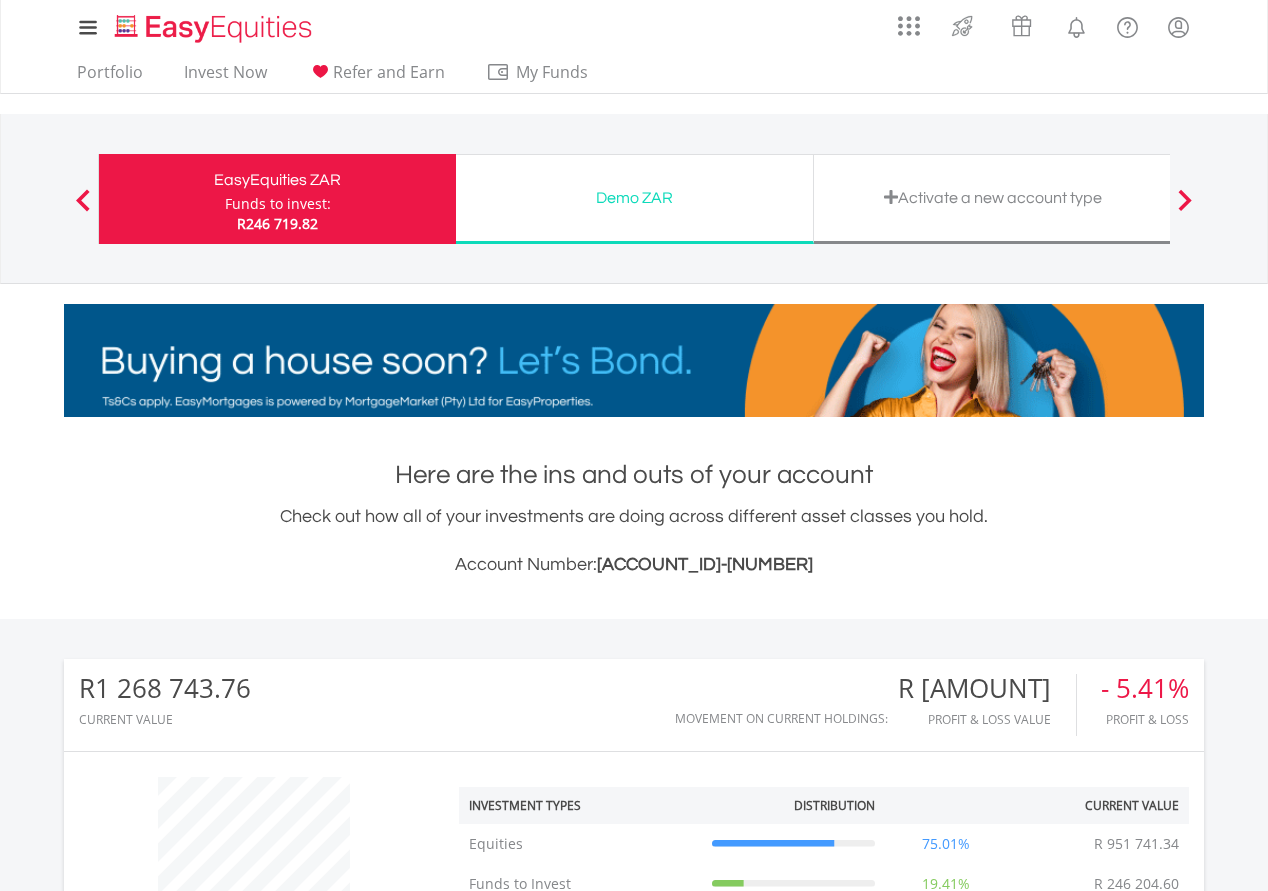 scroll, scrollTop: 0, scrollLeft: 0, axis: both 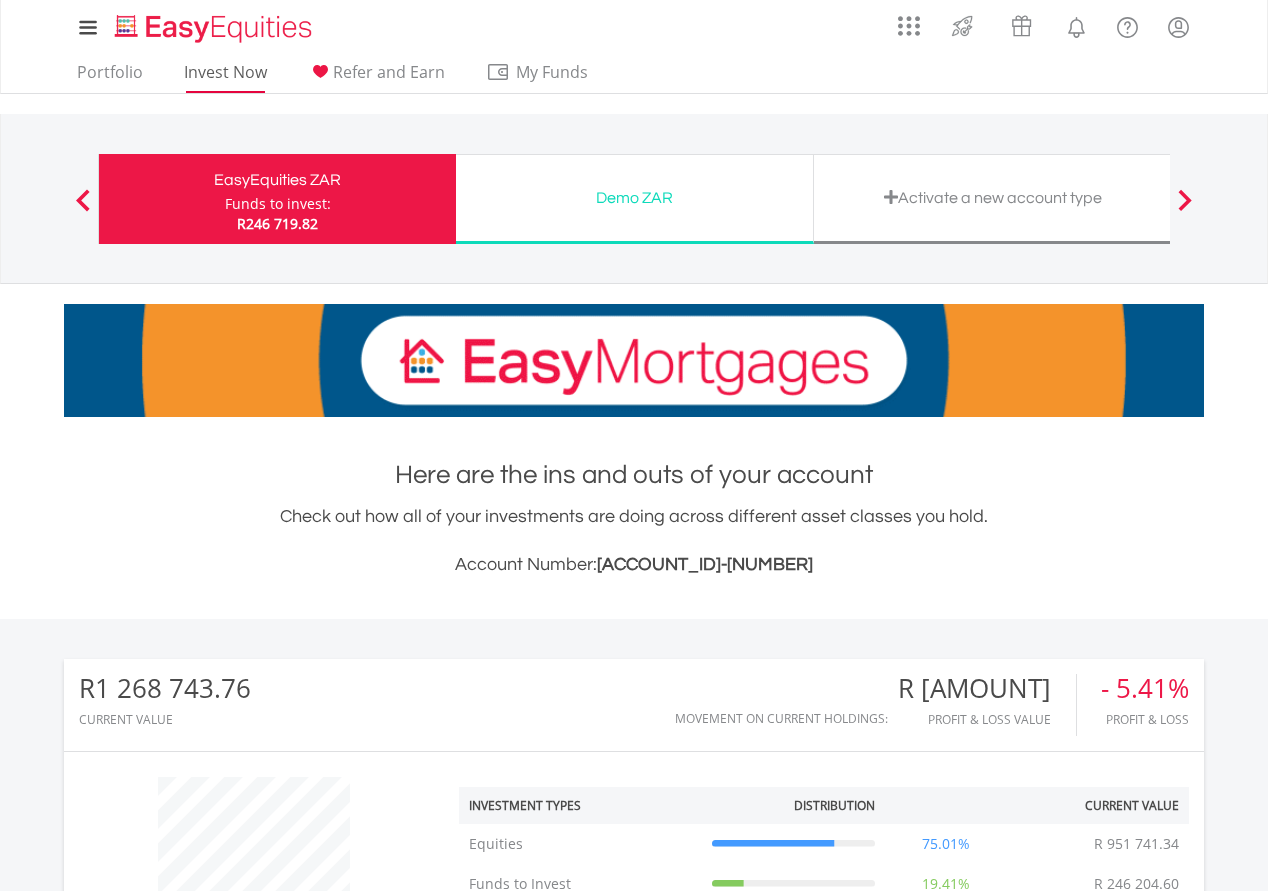 click on "Invest Now" at bounding box center [225, 77] 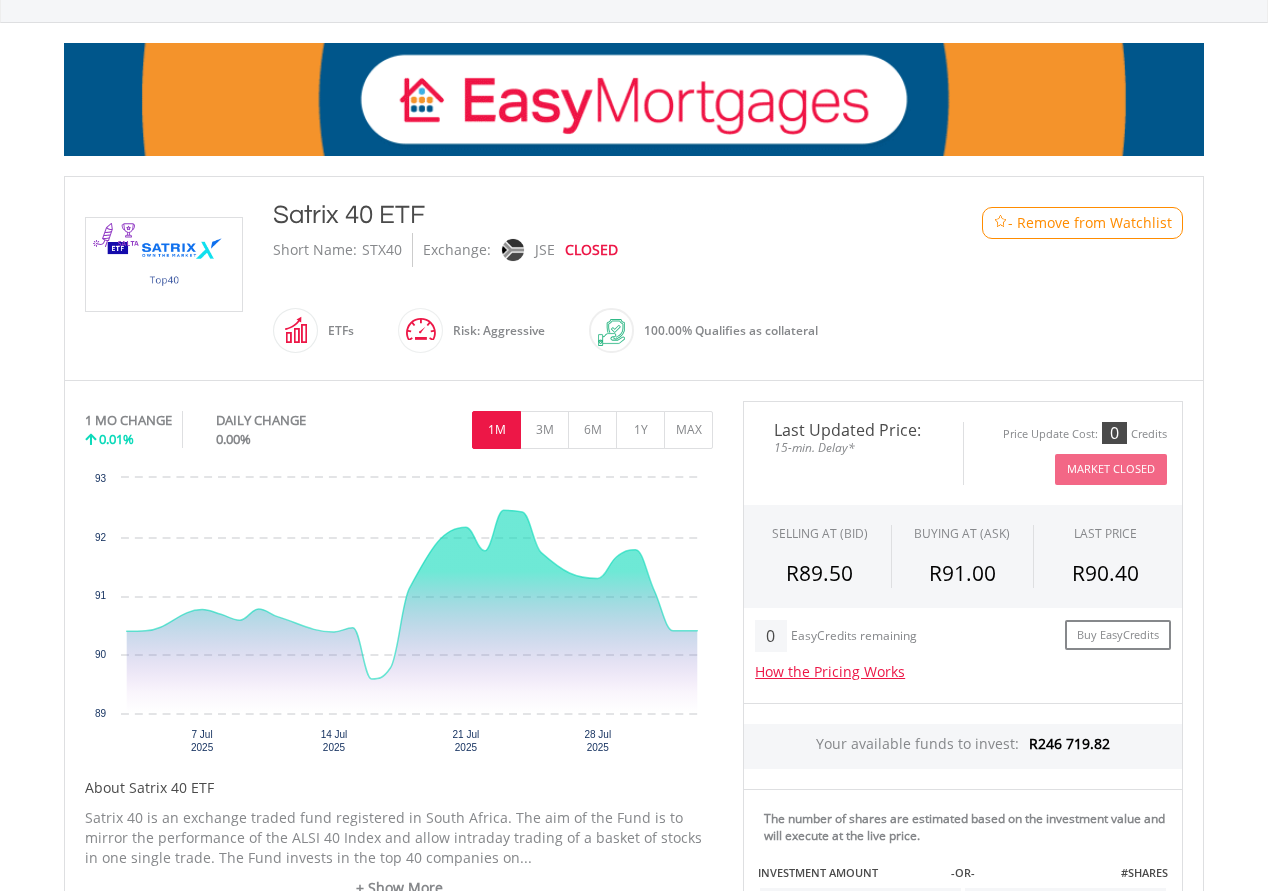 scroll, scrollTop: 282, scrollLeft: 0, axis: vertical 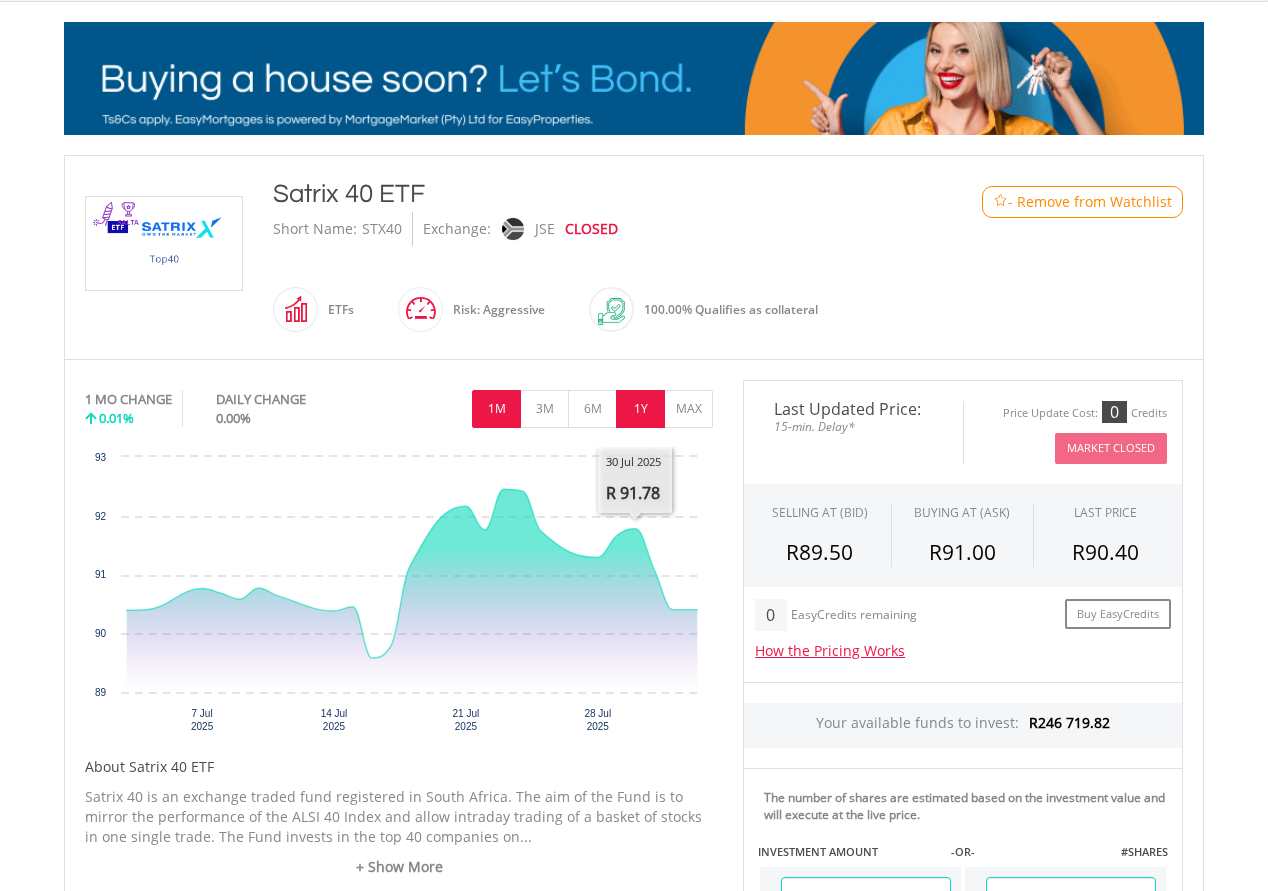 click on "1Y" at bounding box center (640, 409) 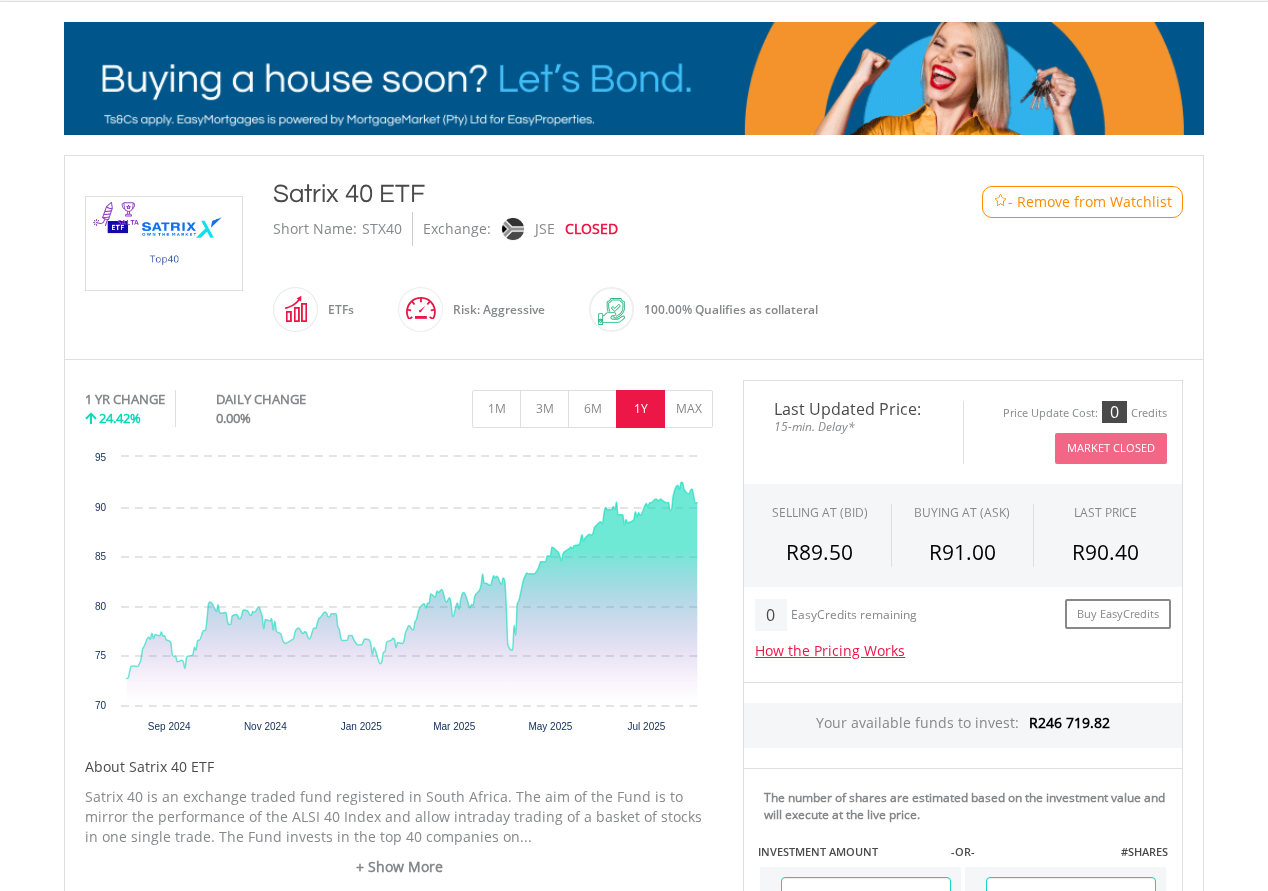 click on "Satrix 40 ETF
Short Name:
STX40
Exchange:
JSE
CLOSED
ETFs" at bounding box center [587, 257] 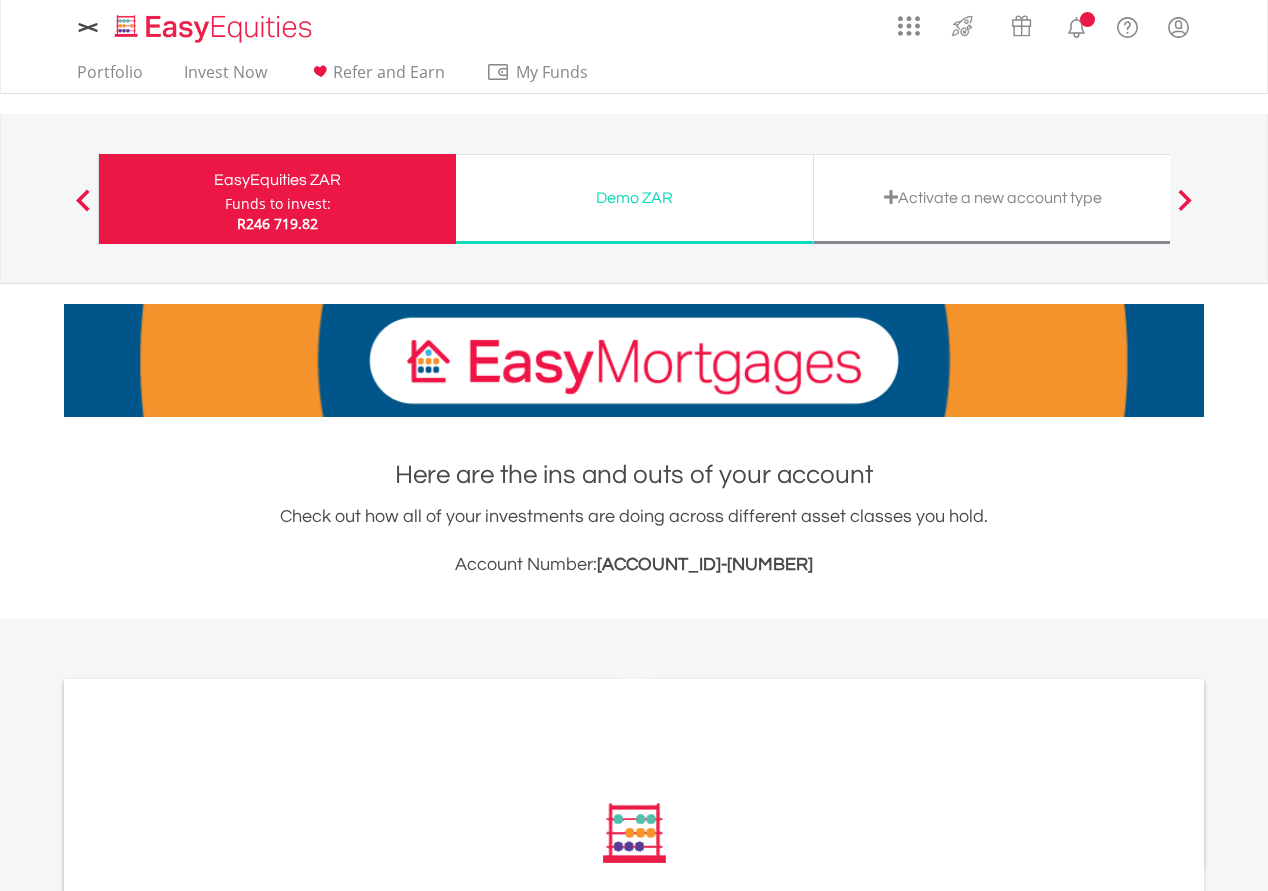 scroll, scrollTop: 0, scrollLeft: 0, axis: both 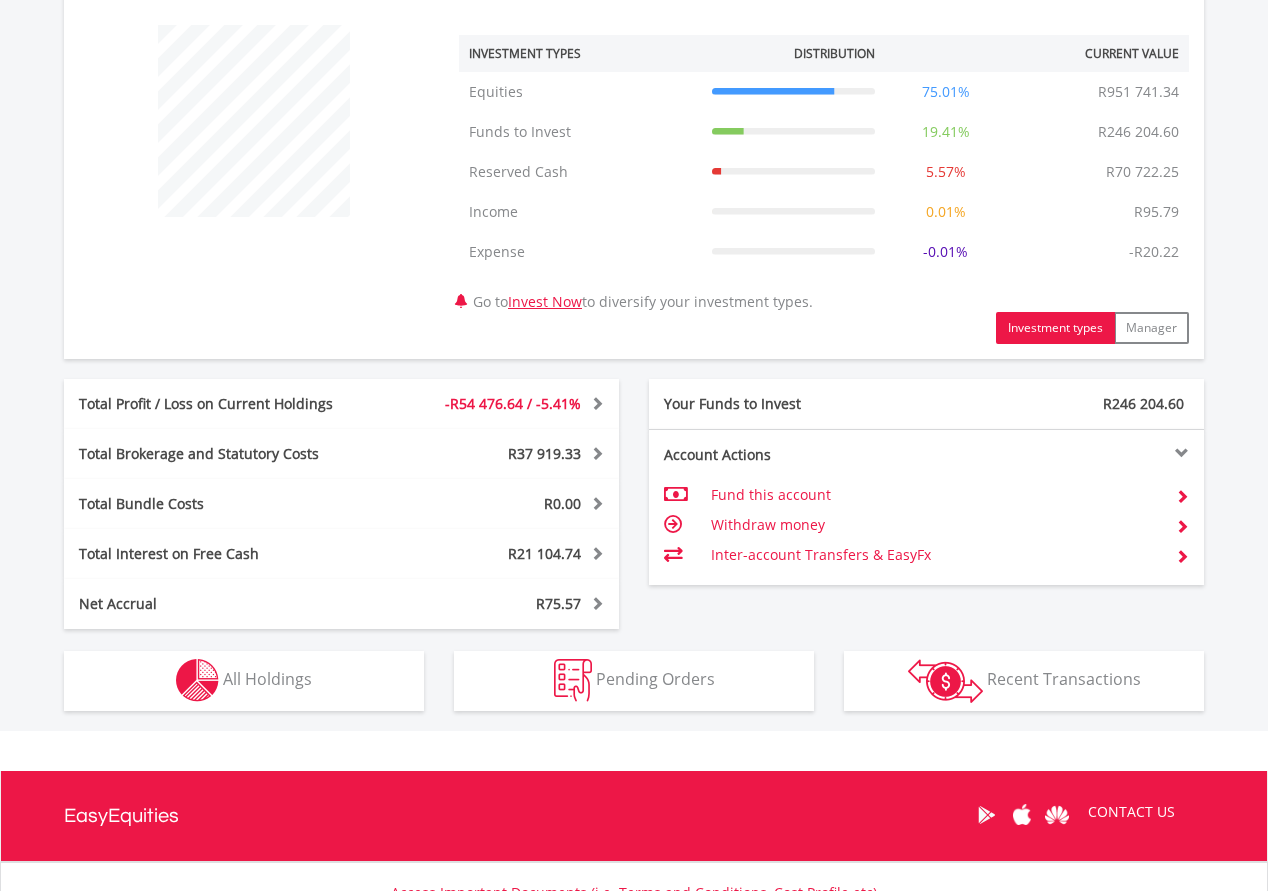 click on "Holdings
All Holdings" at bounding box center [244, 681] 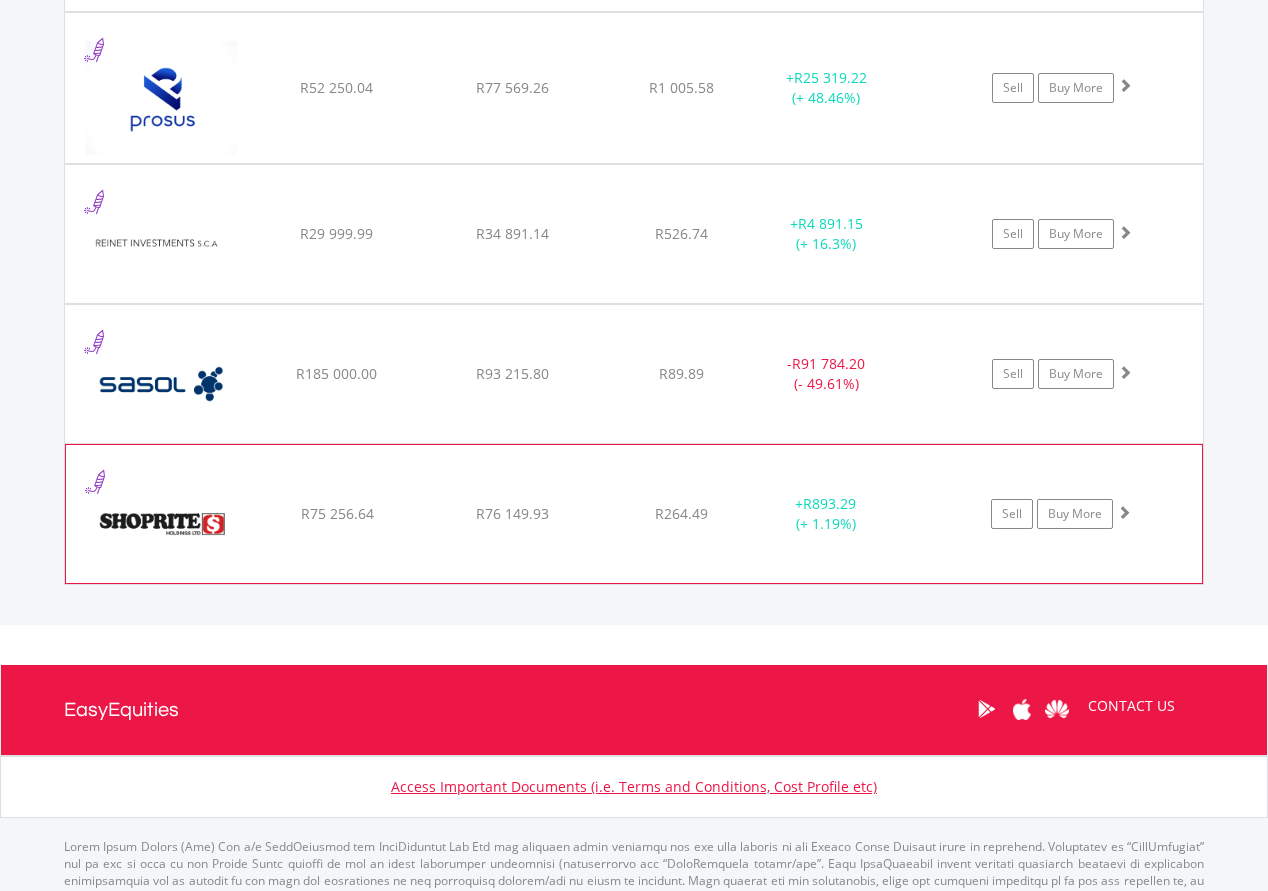 scroll, scrollTop: 2688, scrollLeft: 0, axis: vertical 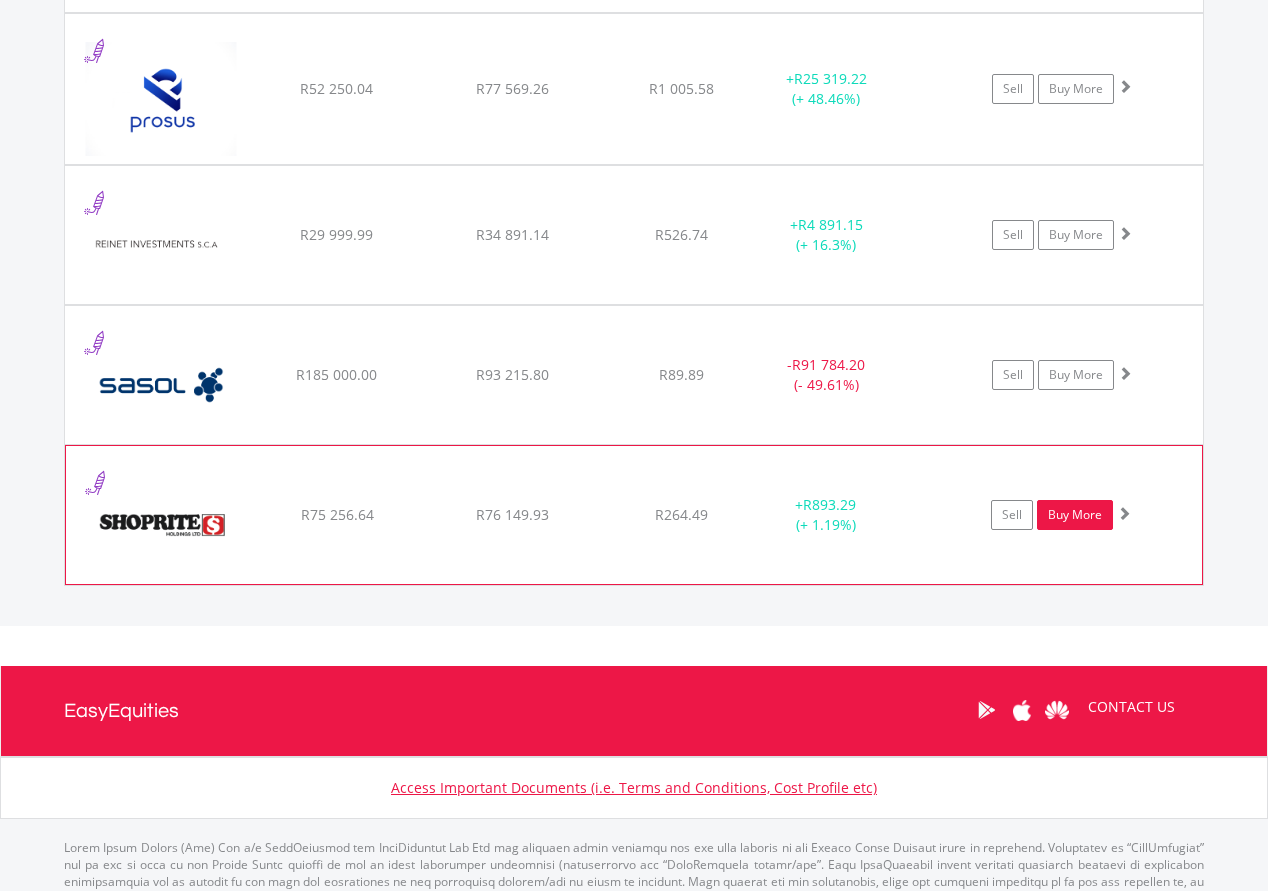 click on "Buy More" at bounding box center (1075, 515) 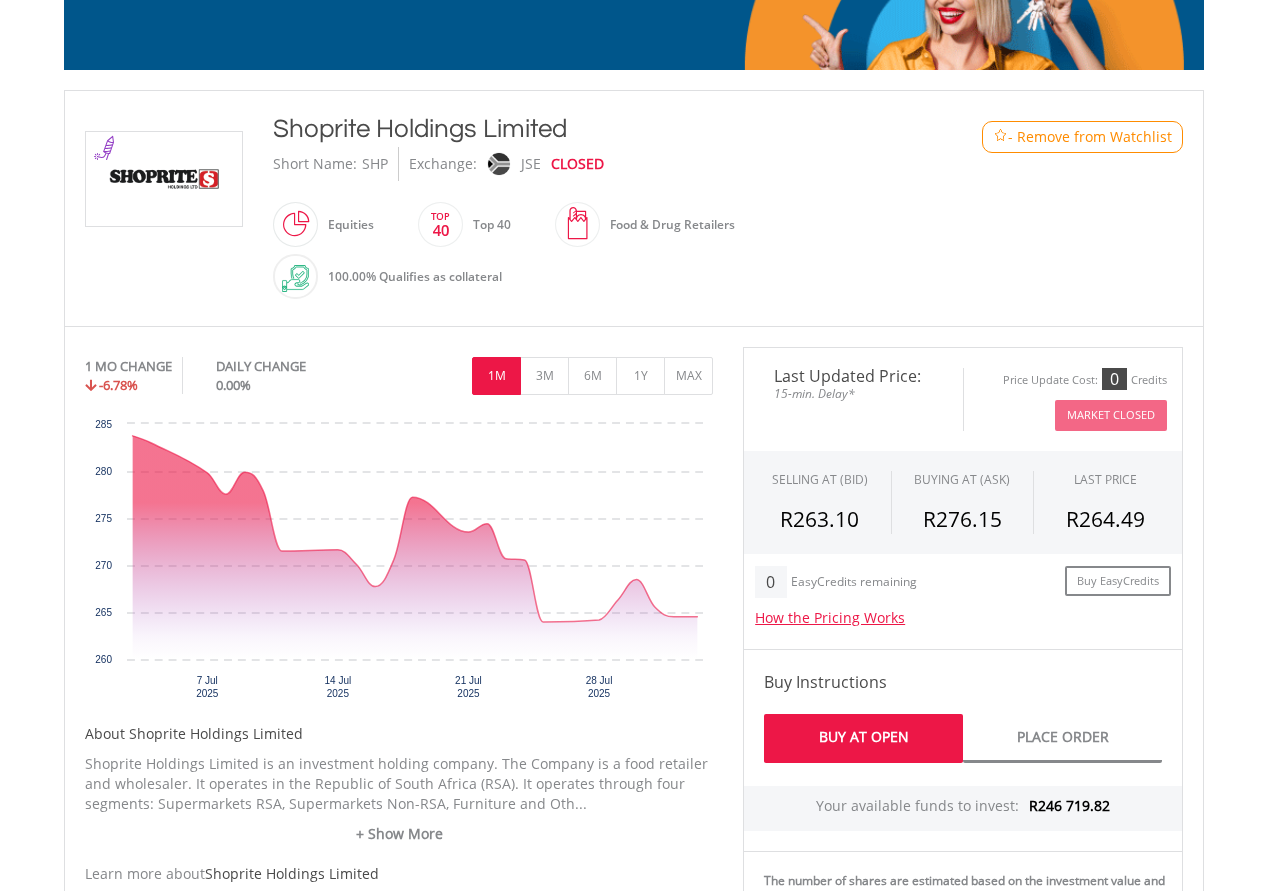 scroll, scrollTop: 357, scrollLeft: 0, axis: vertical 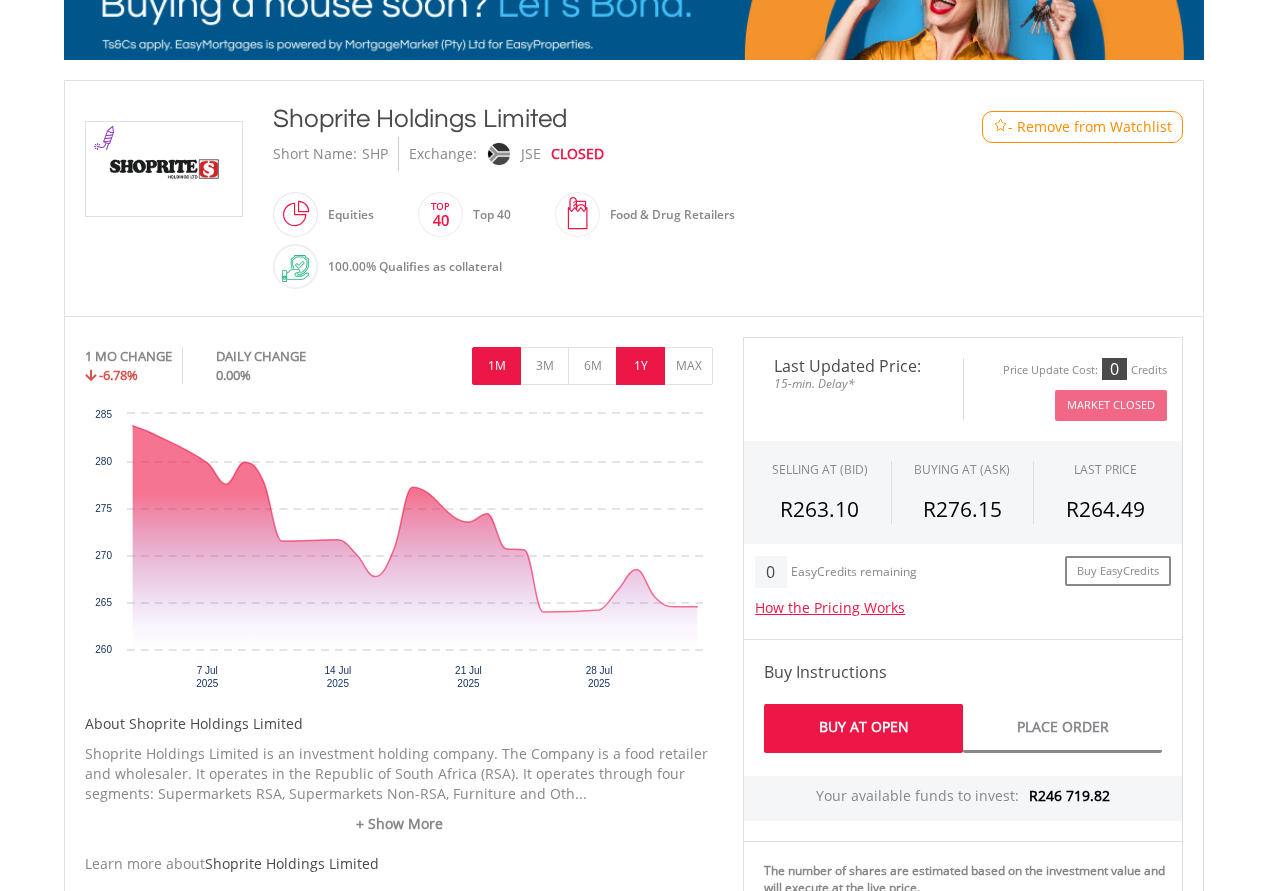 click on "1Y" at bounding box center (640, 366) 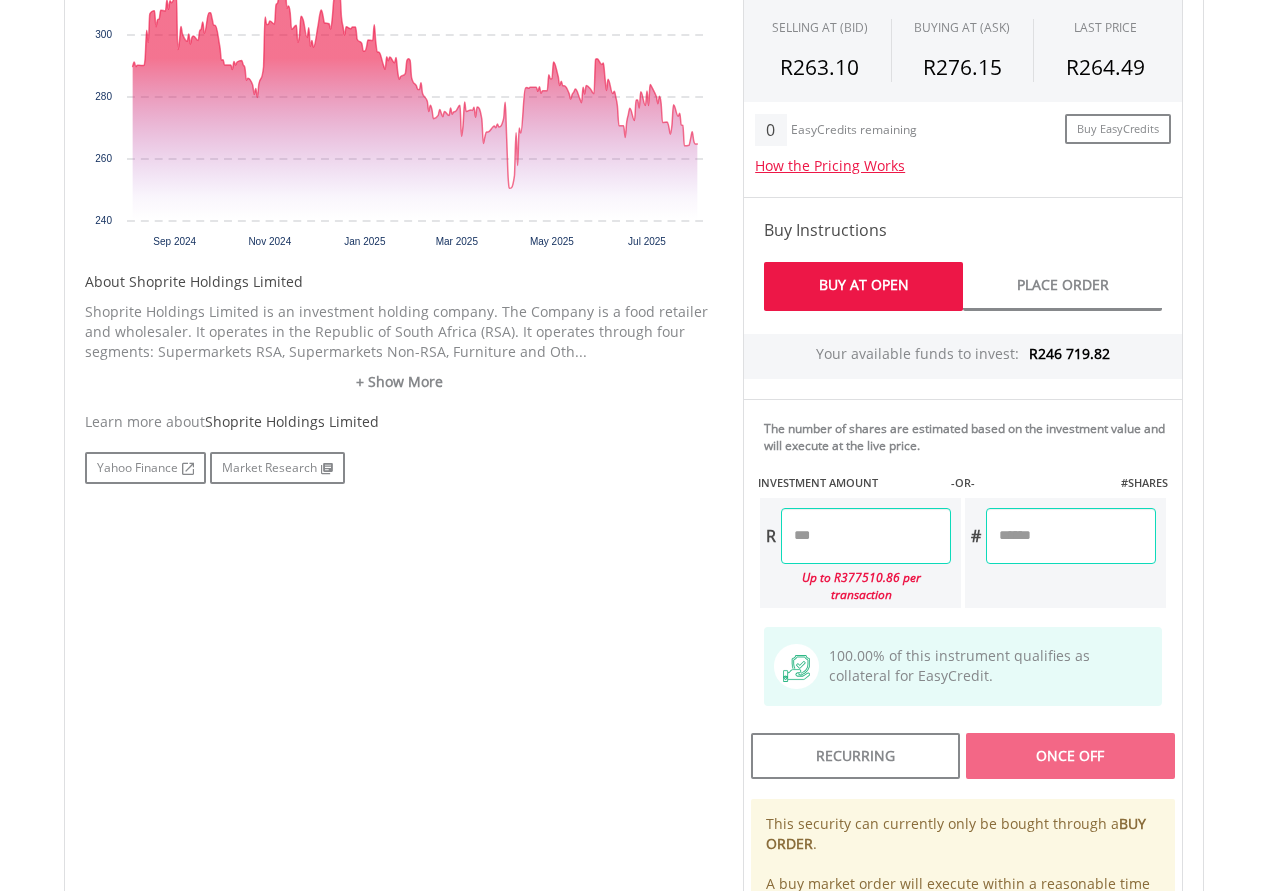 scroll, scrollTop: 796, scrollLeft: 0, axis: vertical 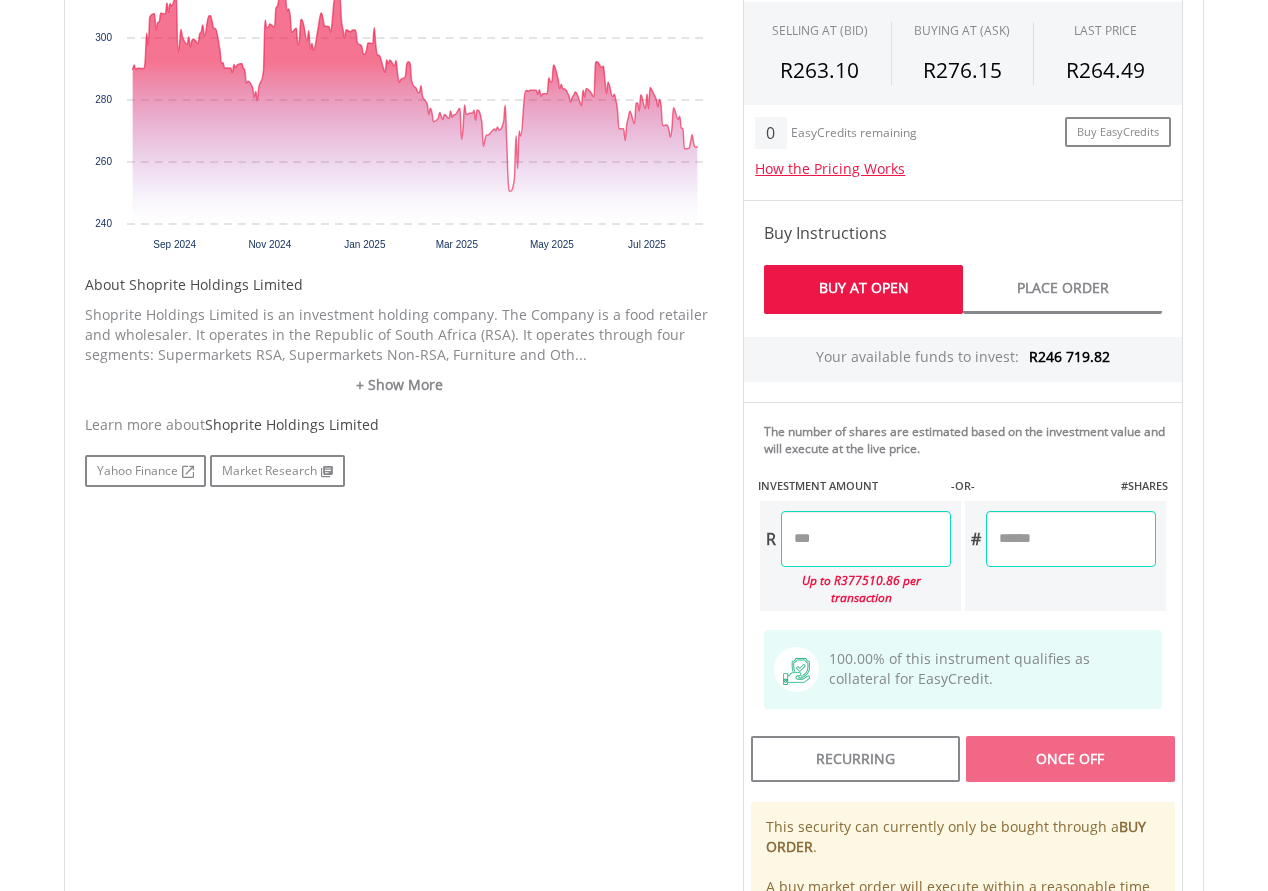 click at bounding box center [866, 539] 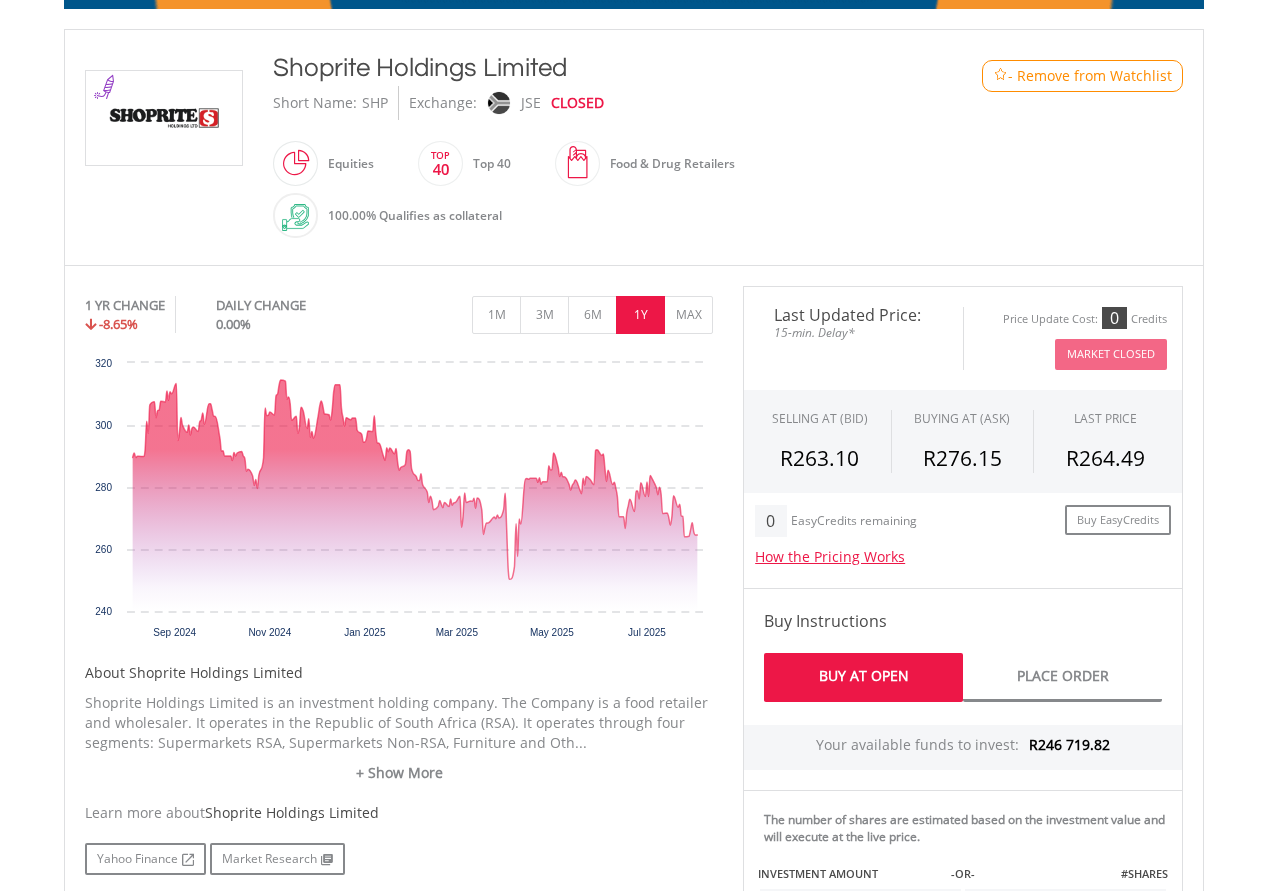 scroll, scrollTop: 406, scrollLeft: 0, axis: vertical 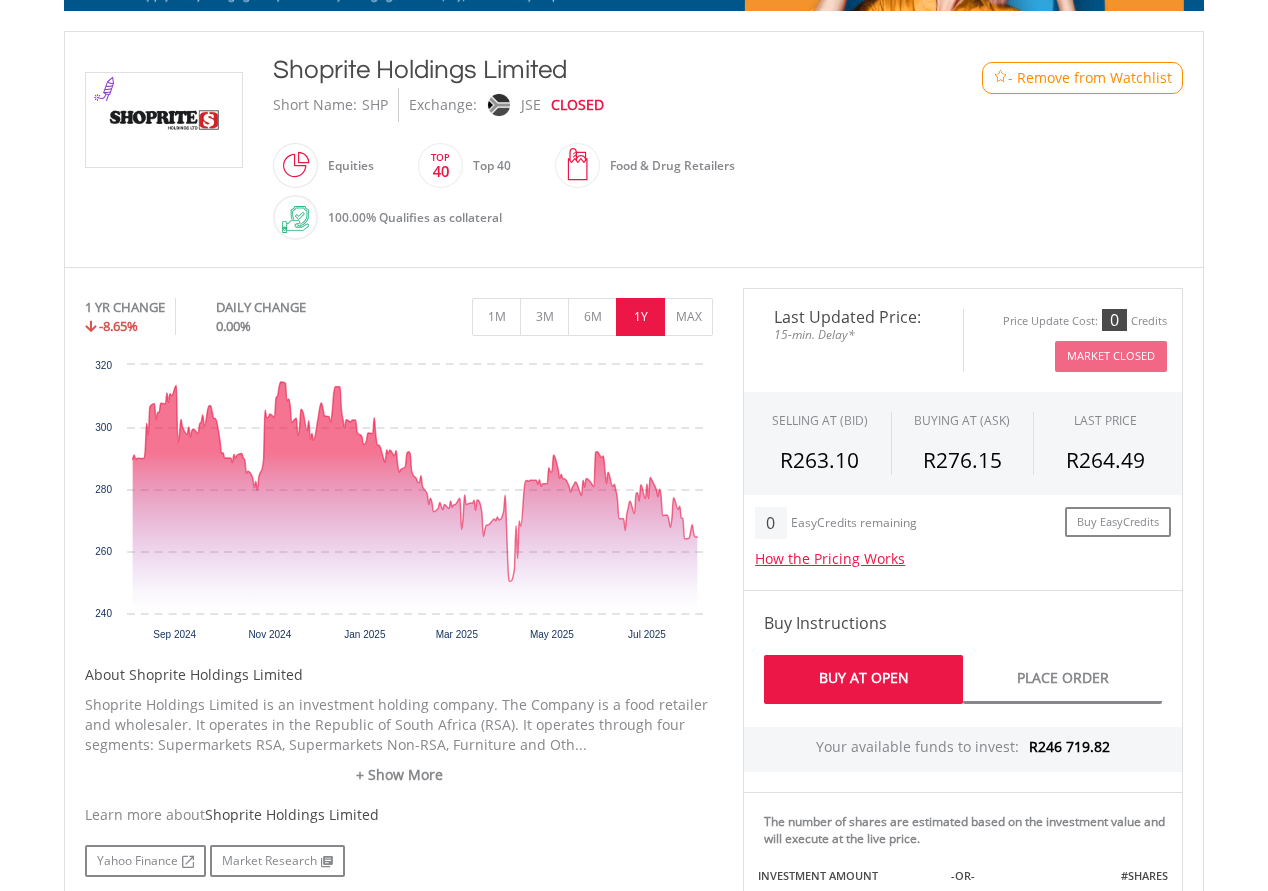 click on "Last Updated Price:
15-min. Delay*
Price Update Cost:
0
Credits
Market Closed
SELLING AT (BID)
BUYING AT                     (ASK)
LAST PRICE
R263.10
R276.15
R264.49
0
R" at bounding box center [963, 849] 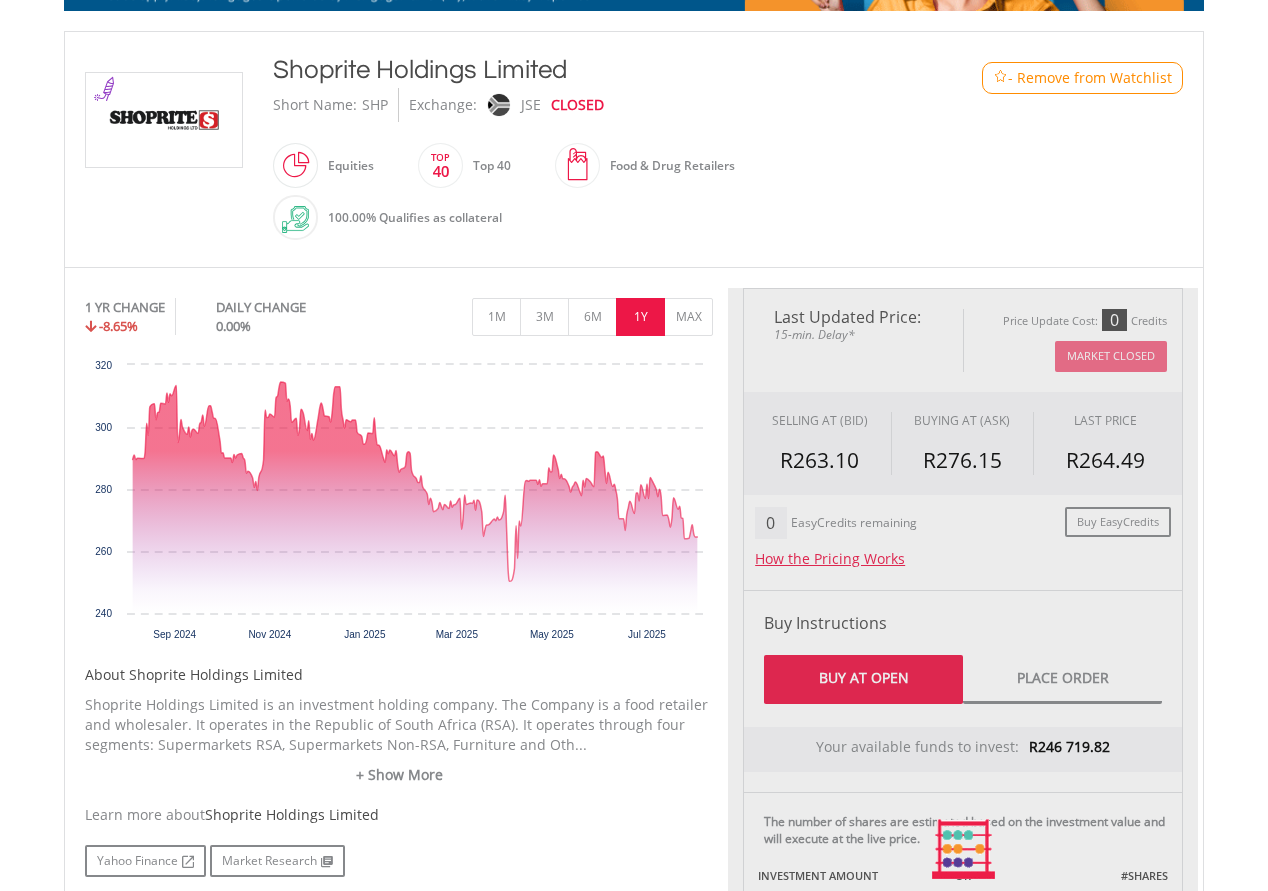 type on "********" 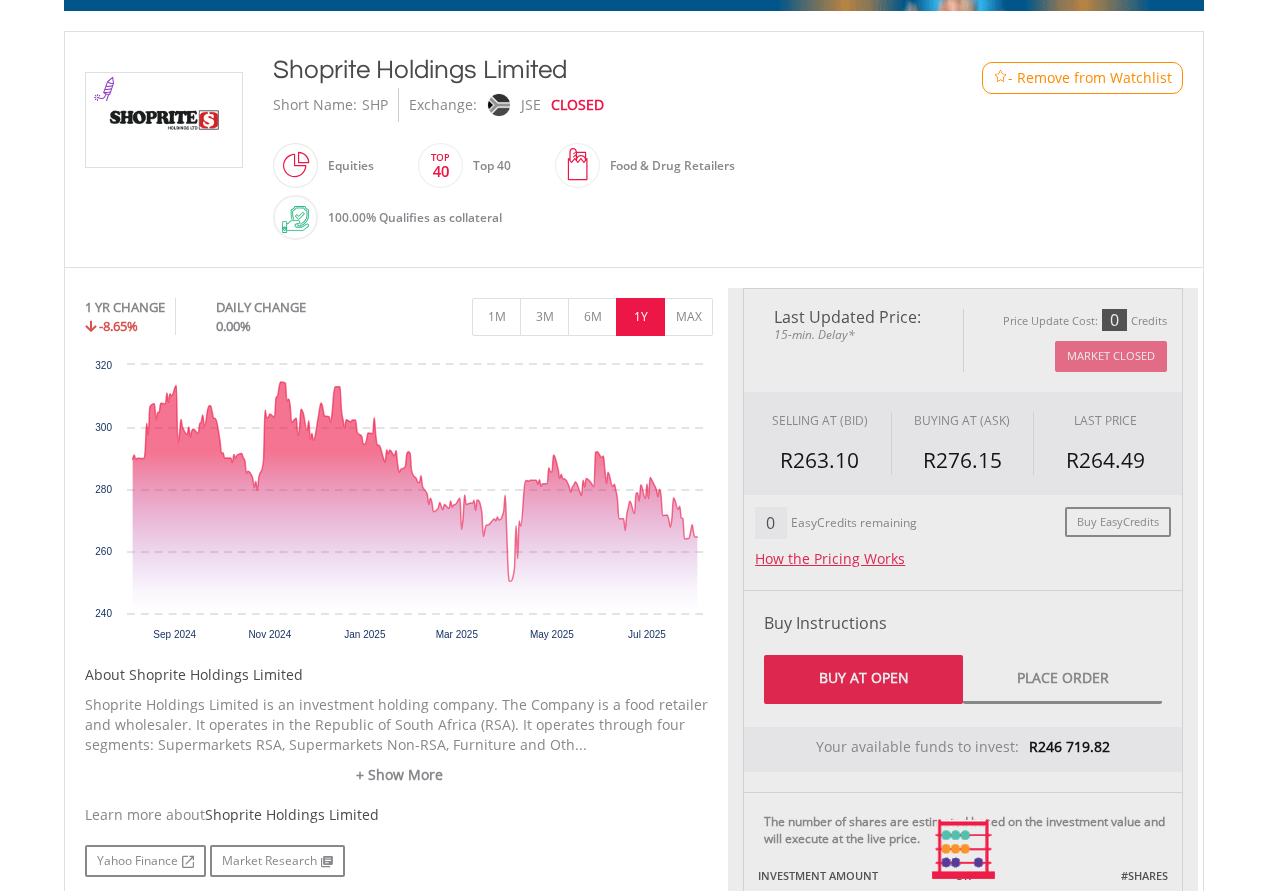 type on "*******" 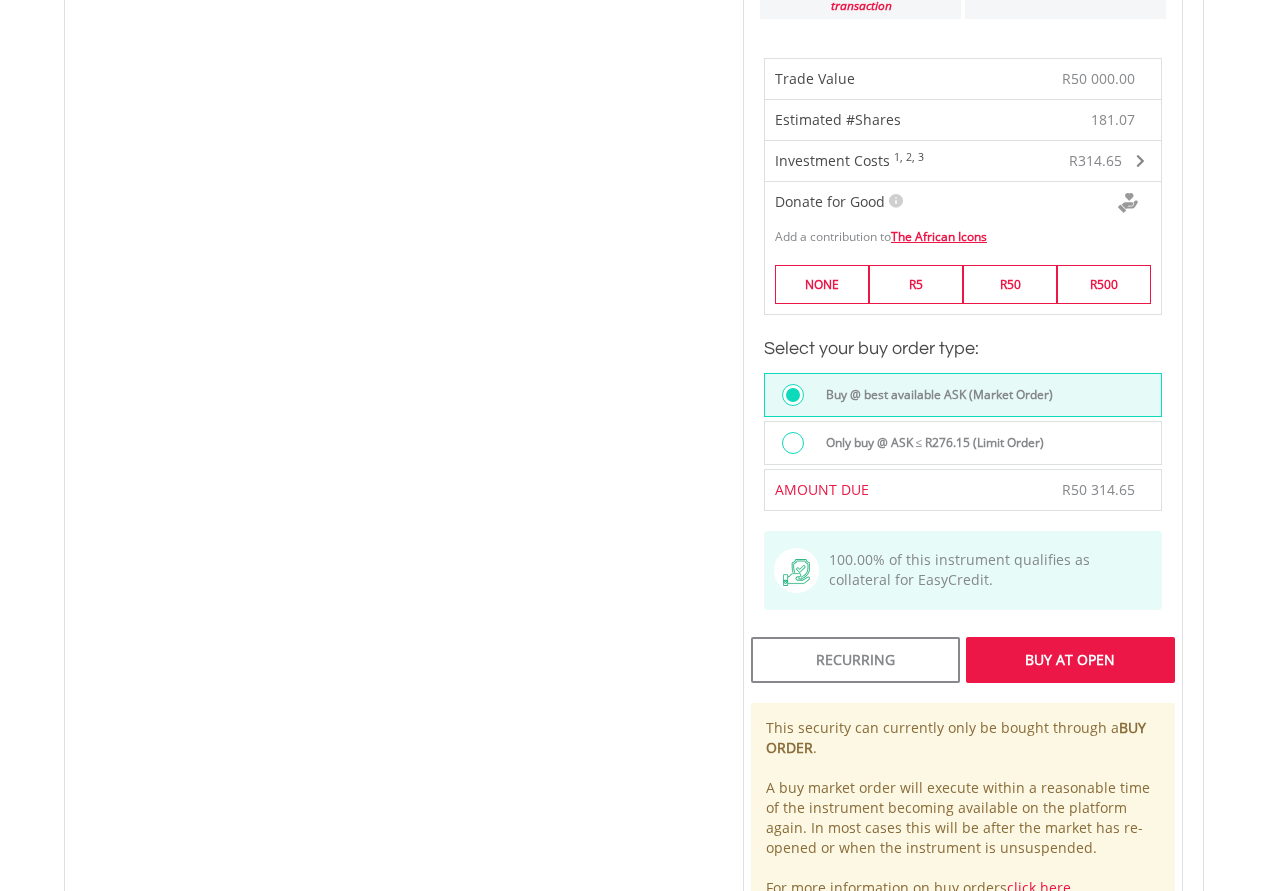 scroll, scrollTop: 1375, scrollLeft: 0, axis: vertical 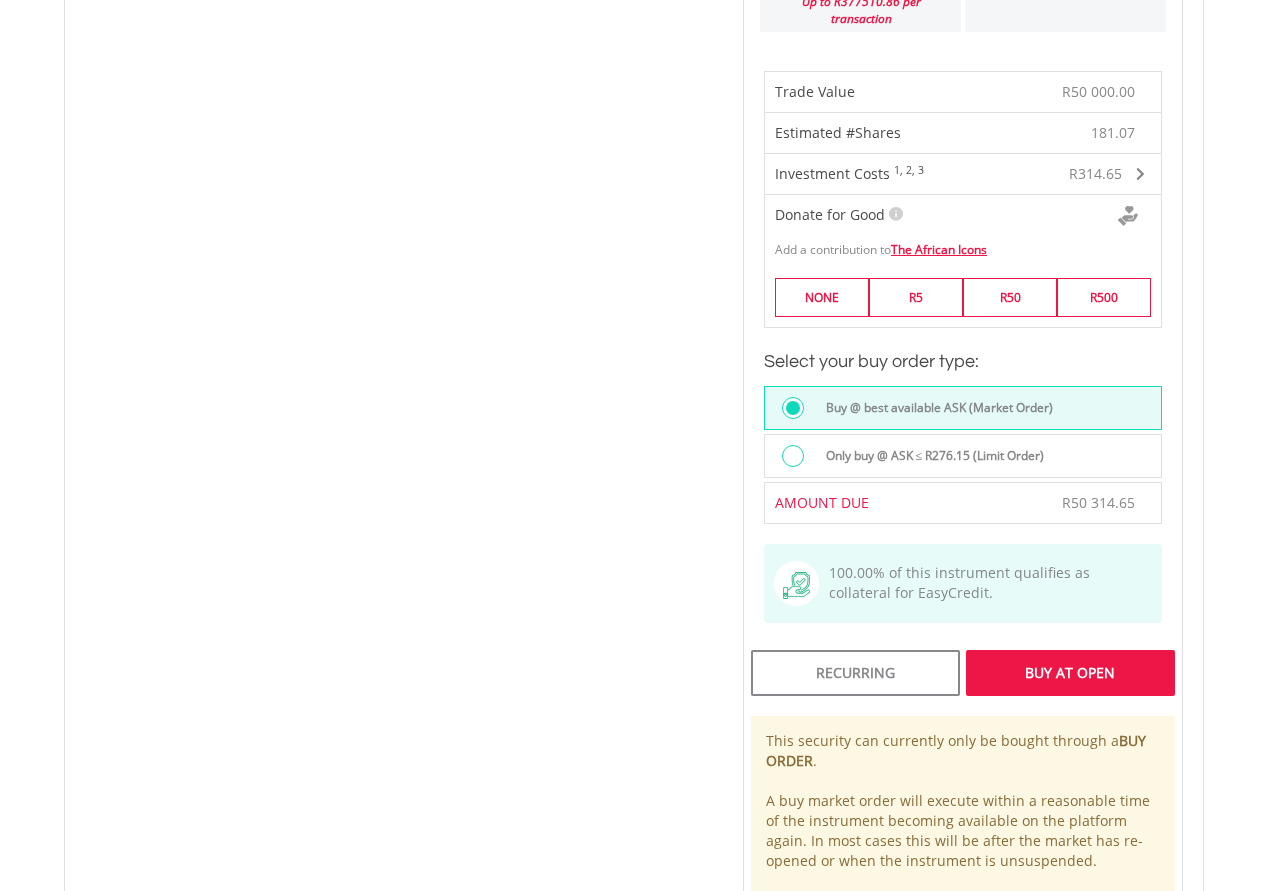 click at bounding box center [793, 456] 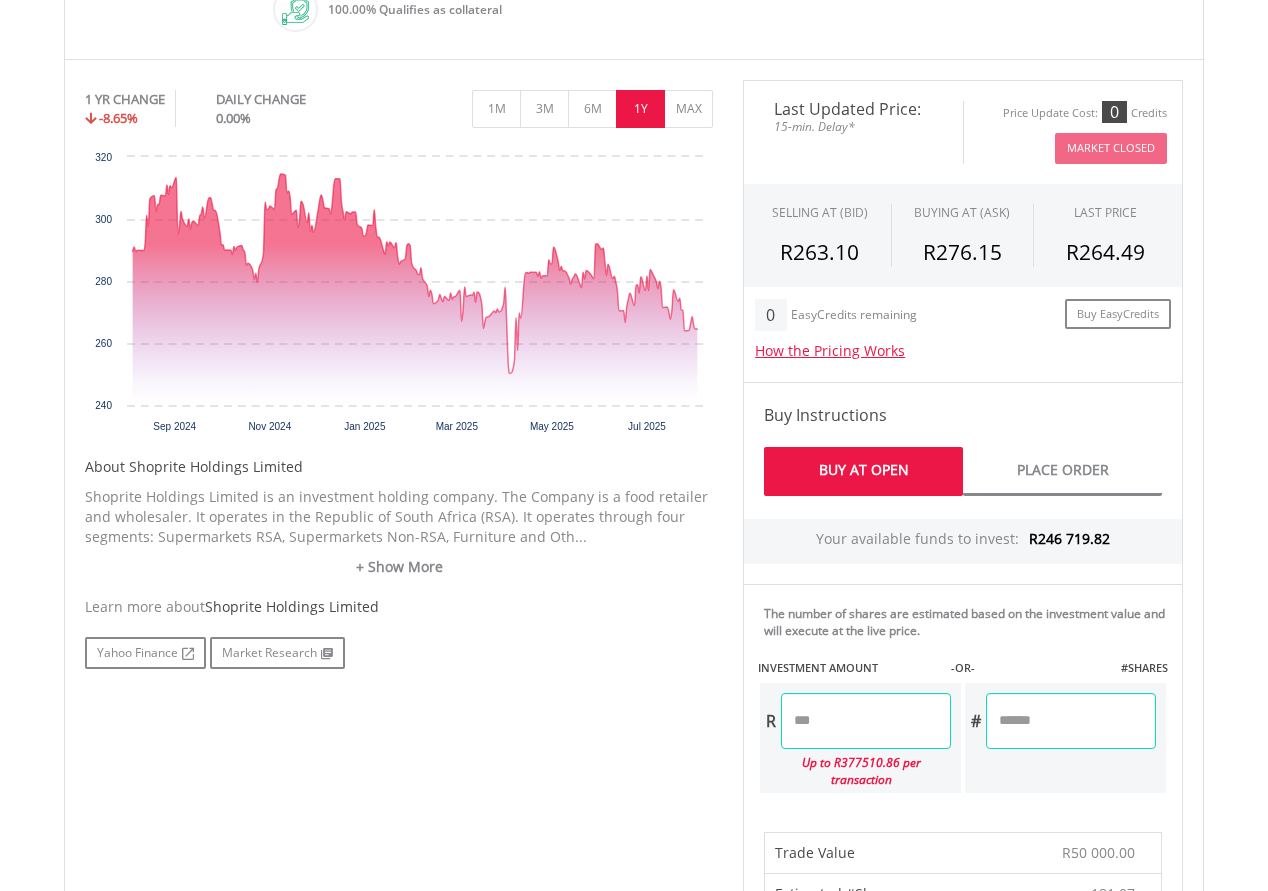 scroll, scrollTop: 609, scrollLeft: 0, axis: vertical 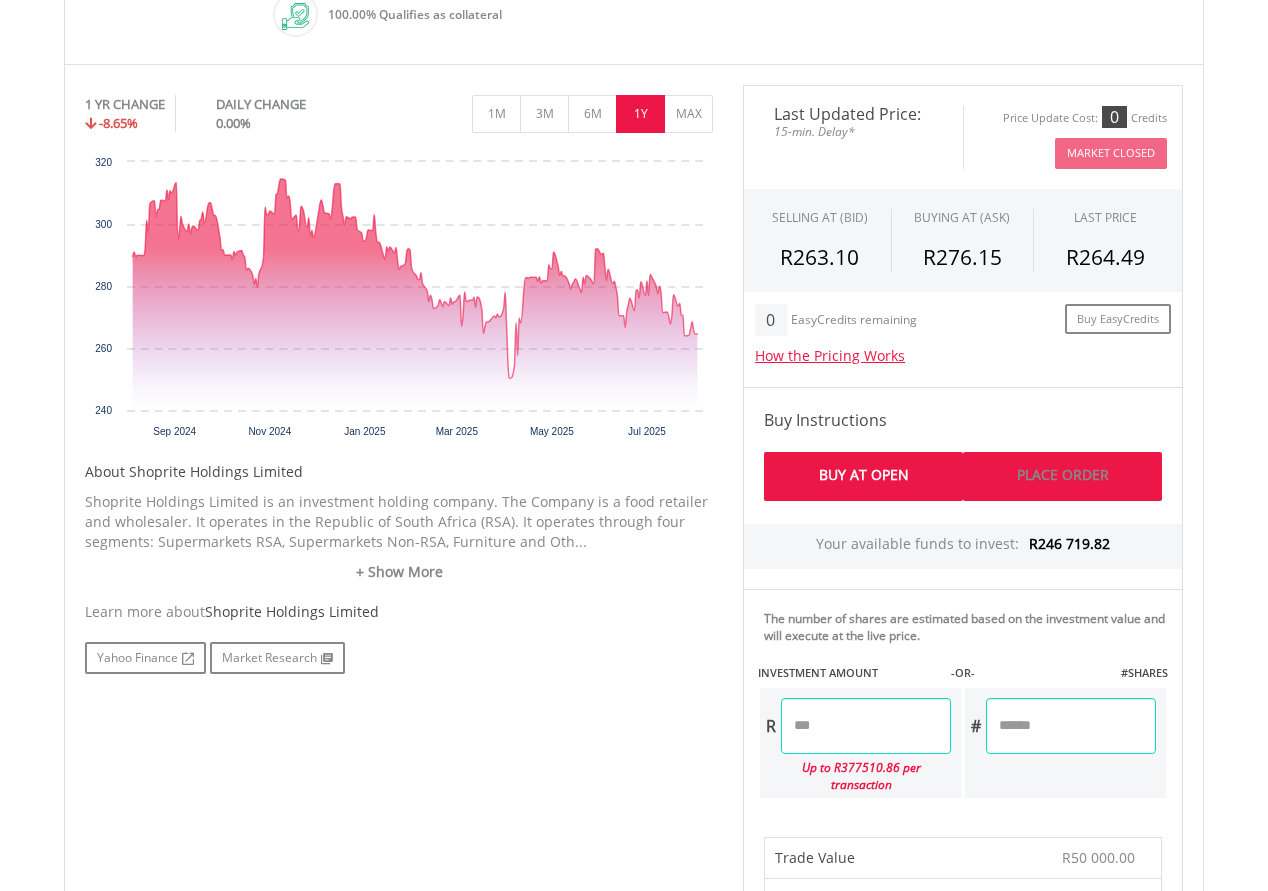 click on "Place Order" at bounding box center (1062, 476) 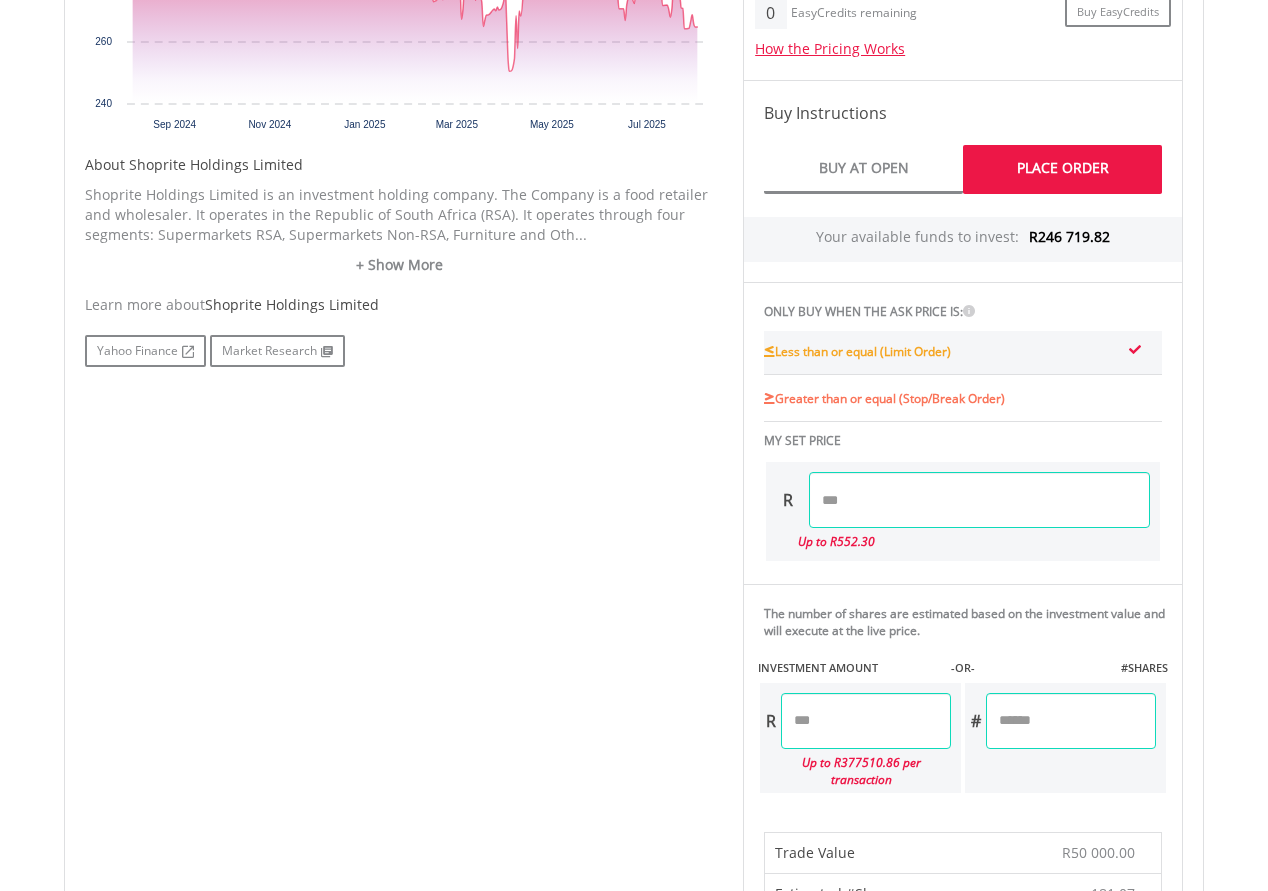 scroll, scrollTop: 921, scrollLeft: 0, axis: vertical 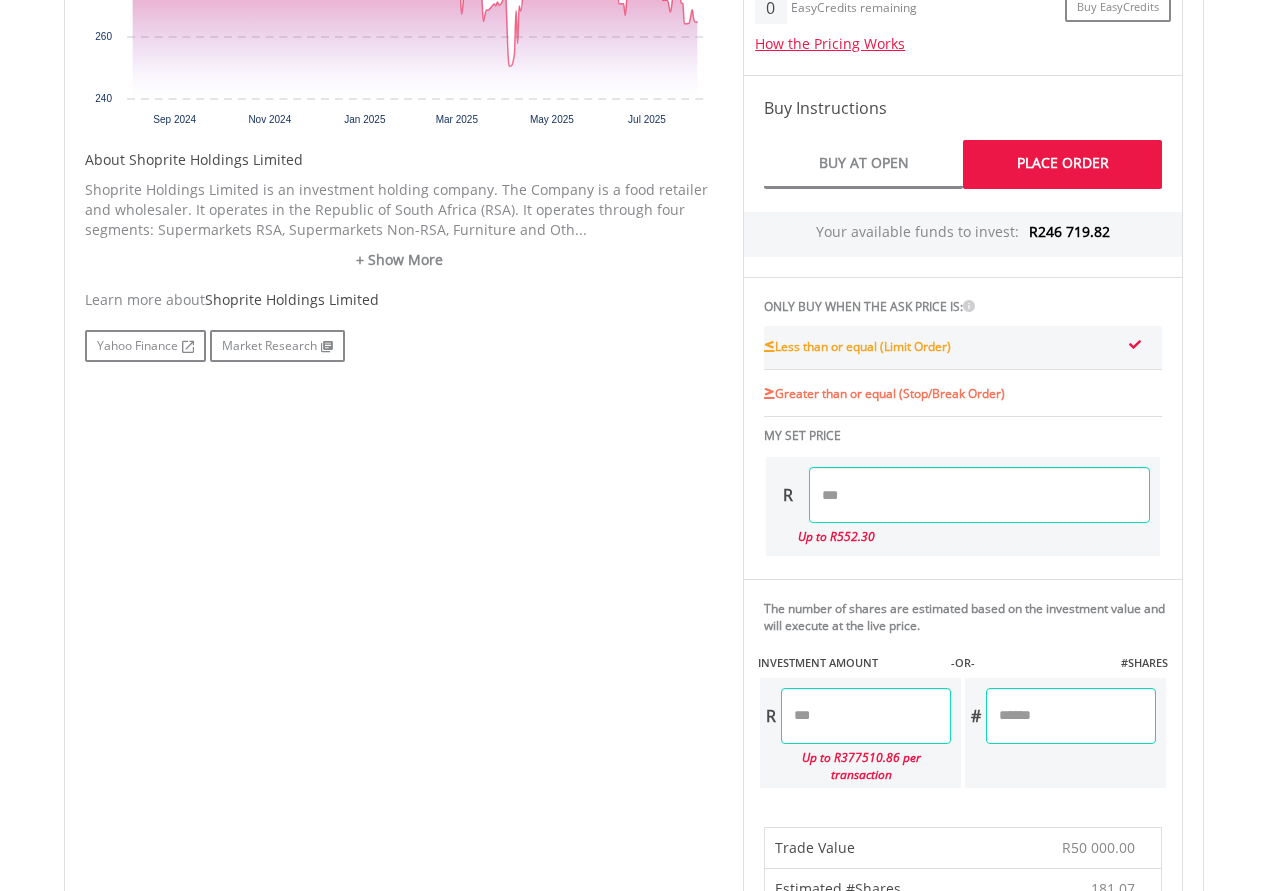 click at bounding box center [979, 495] 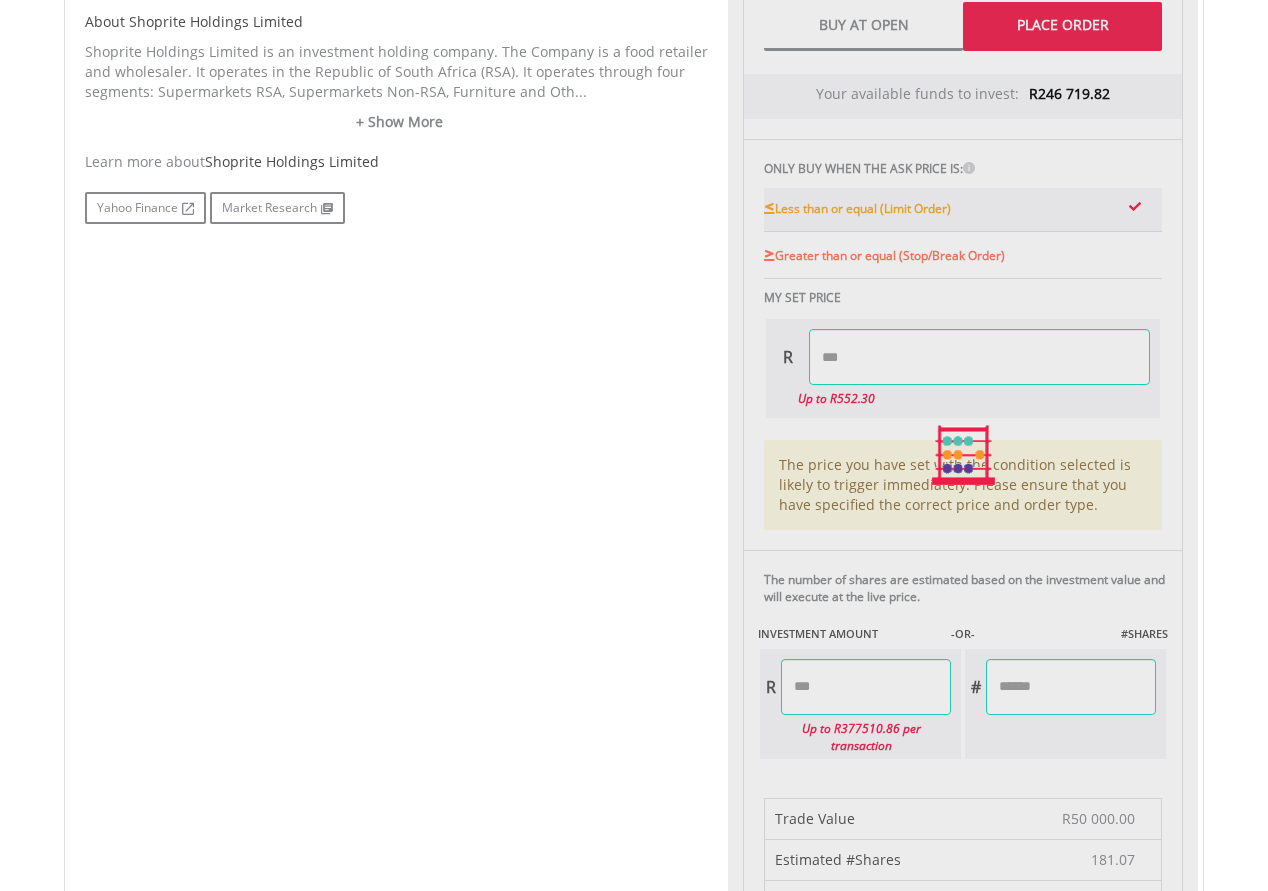 type on "*" 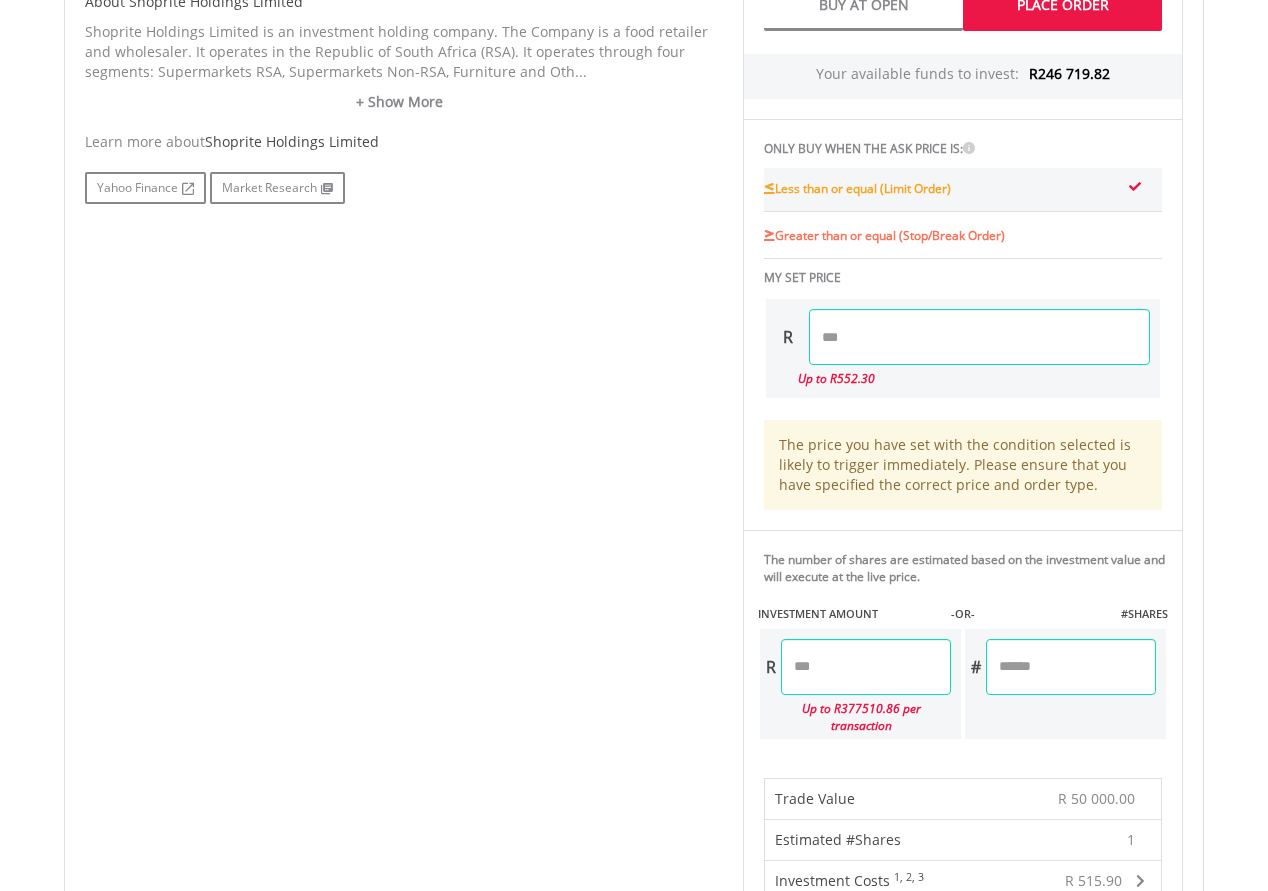 scroll, scrollTop: 1039, scrollLeft: 0, axis: vertical 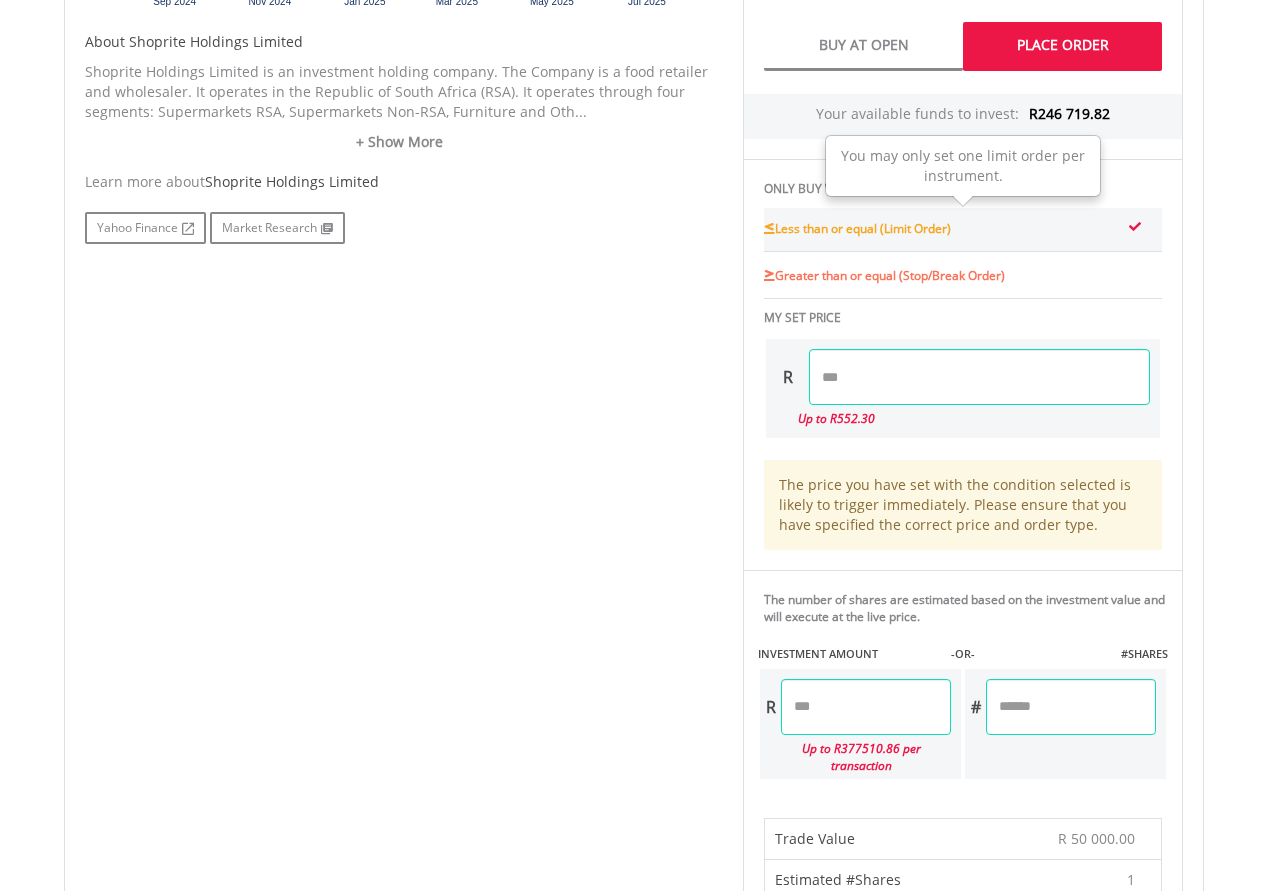 click on "Less than or equal (Limit Order)" at bounding box center [857, 229] 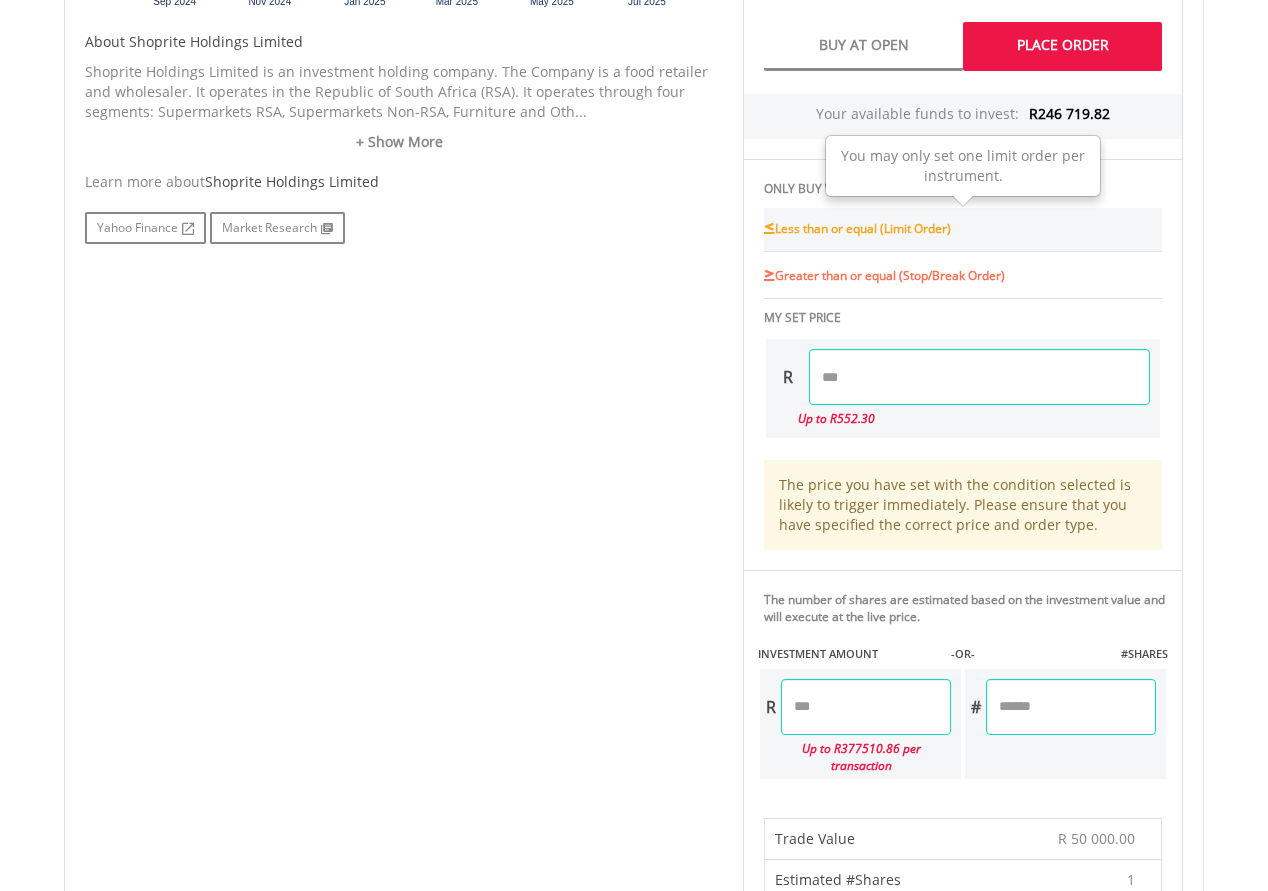 click on "Less than or equal (Limit Order)" at bounding box center (863, 228) 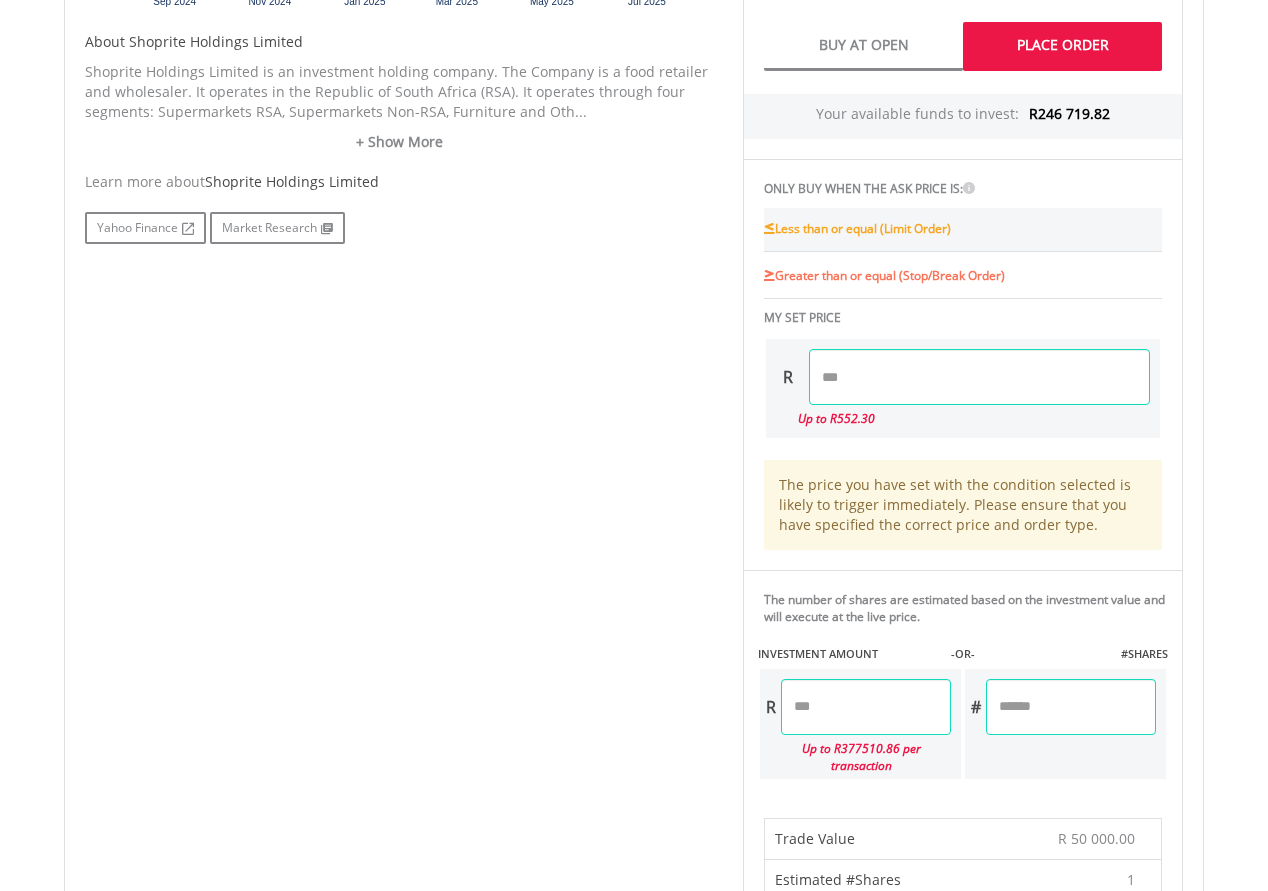 click on "********" at bounding box center (979, 377) 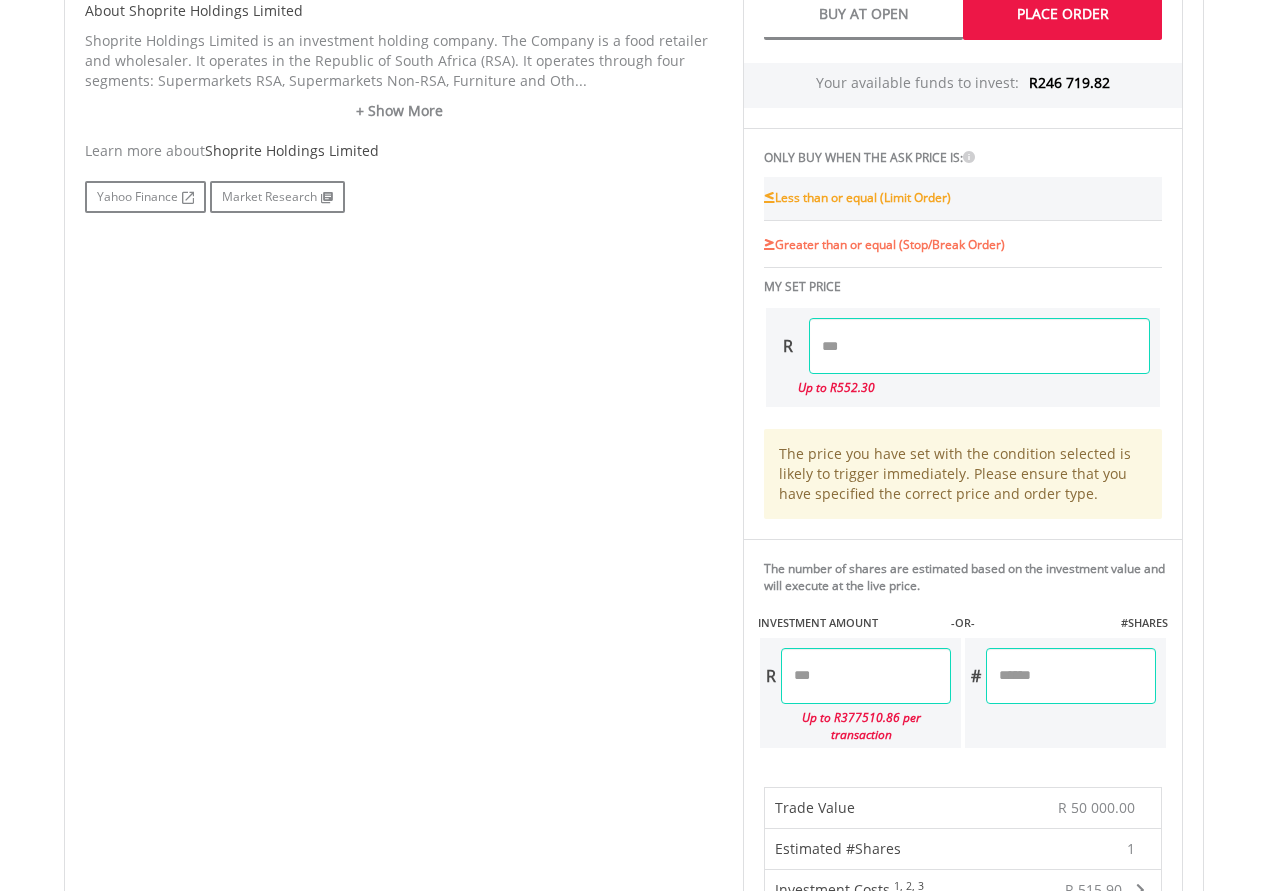 scroll, scrollTop: 1073, scrollLeft: 0, axis: vertical 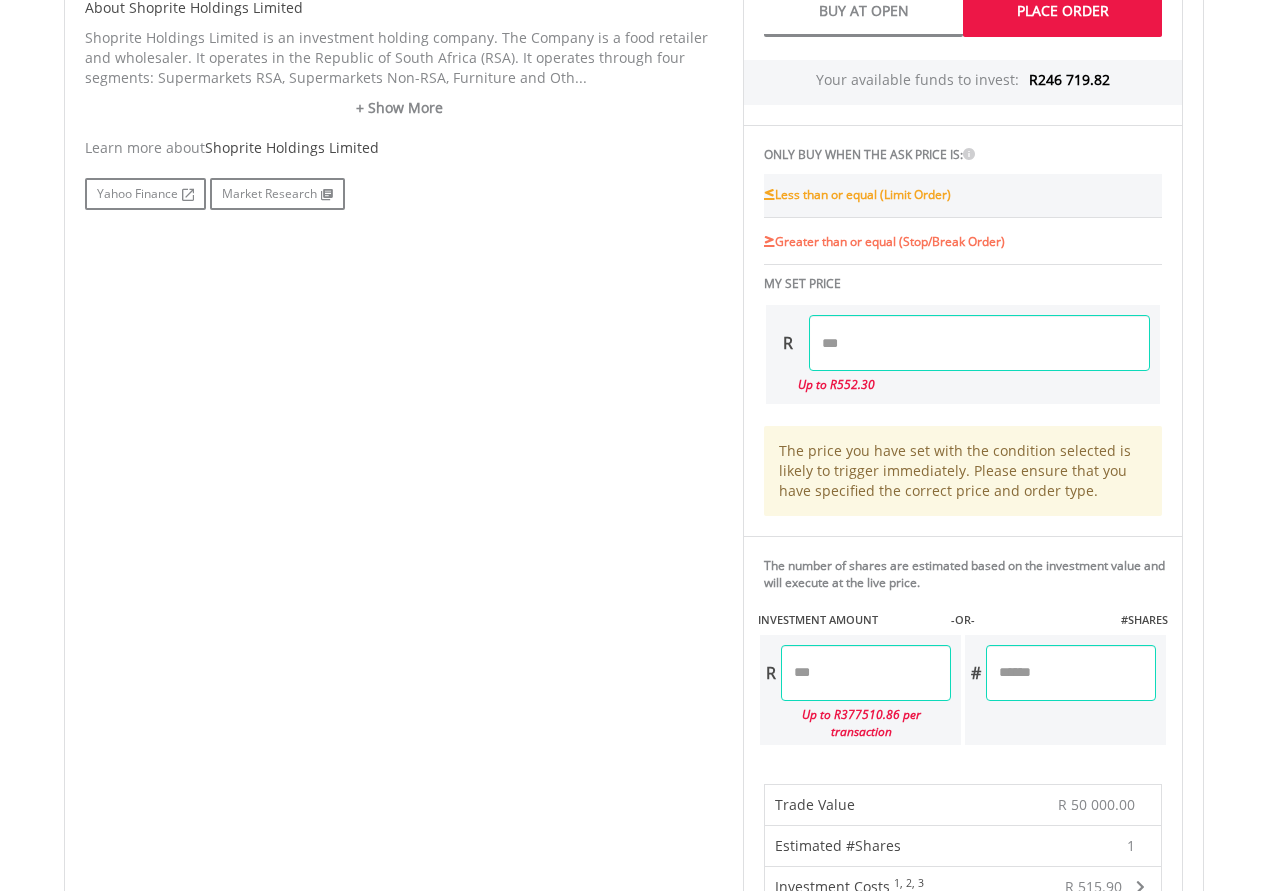 type on "******" 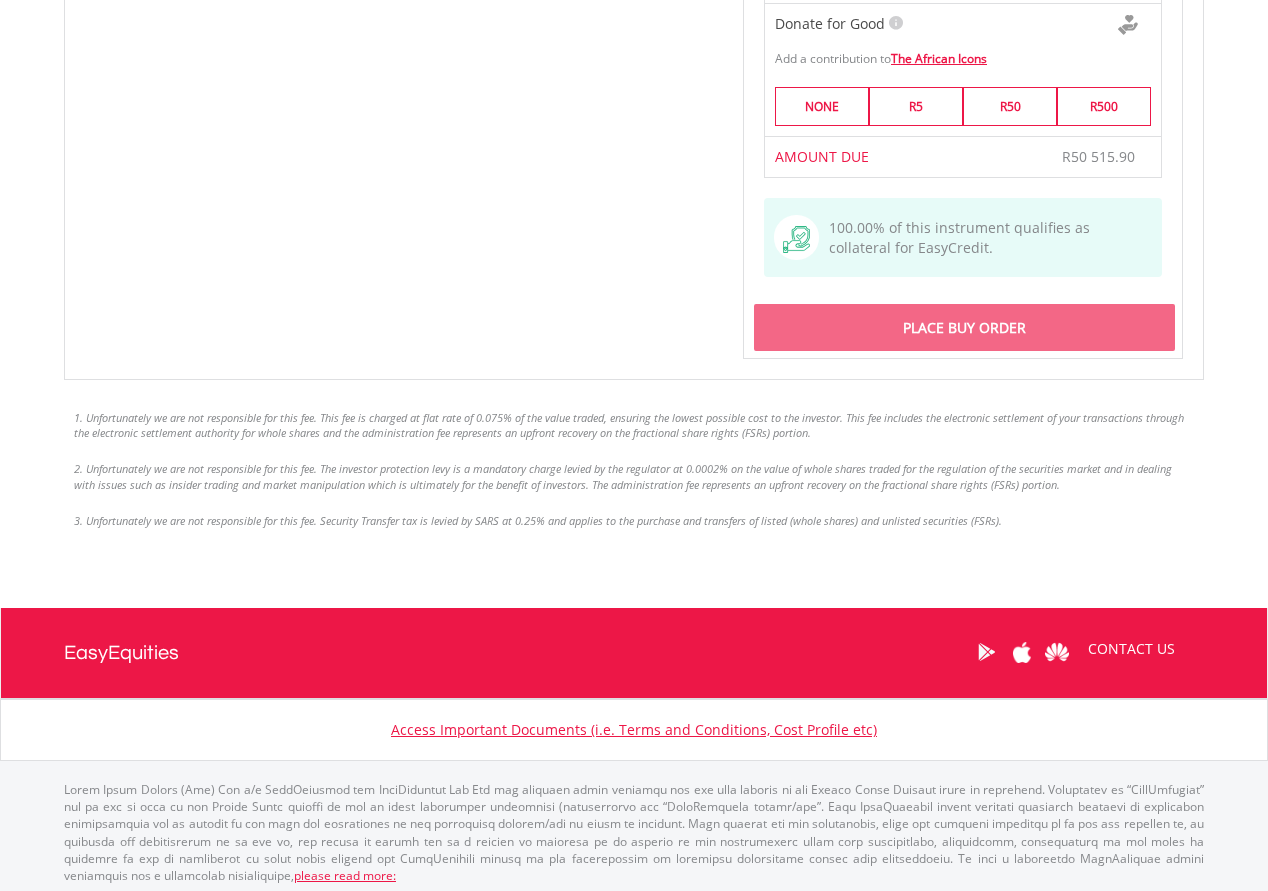 scroll, scrollTop: 1976, scrollLeft: 0, axis: vertical 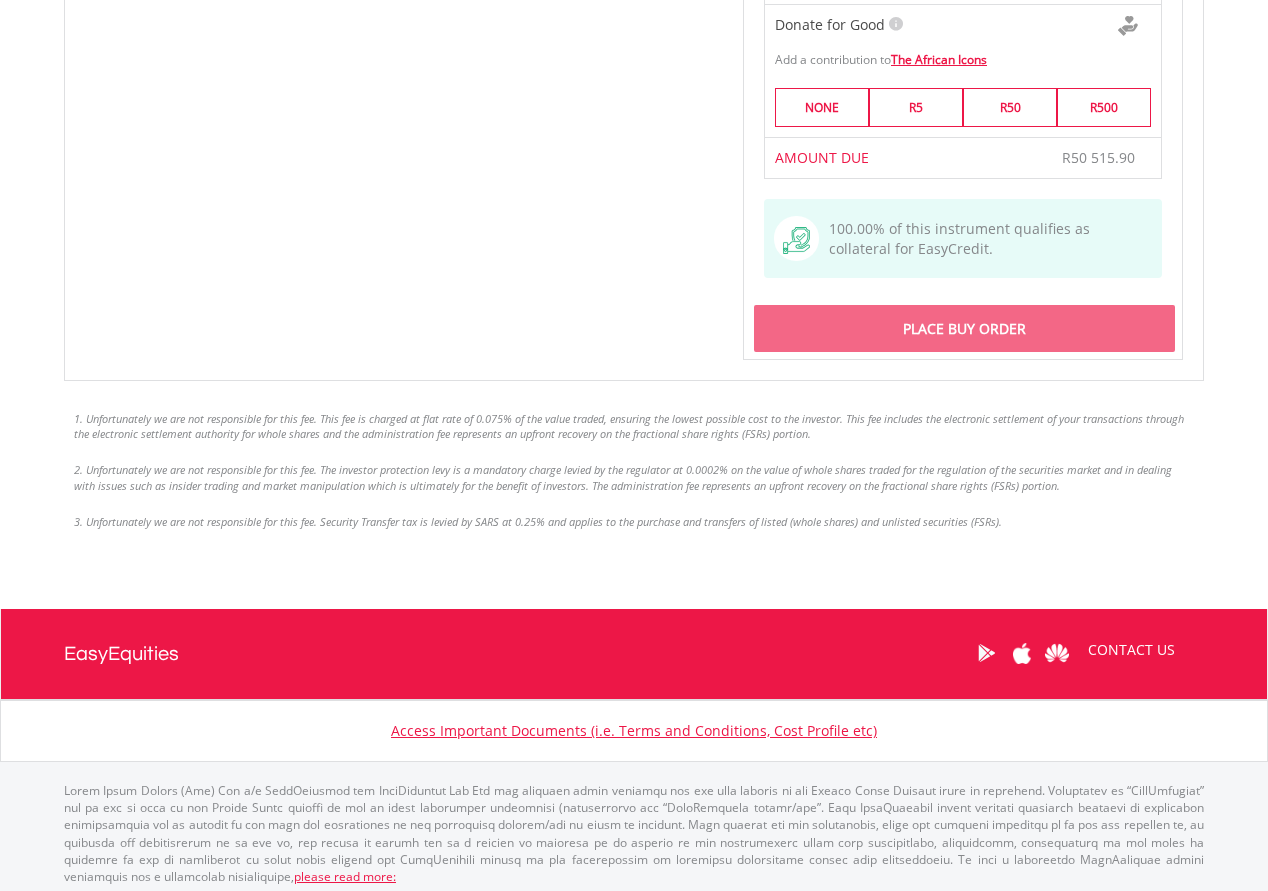 click on "1. Unfortunately we are not responsible for this fee. This fee is charged at flat rate of 0.075% of the value traded, ensuring the lowest possible cost to the investor. This fee includes the electronic settlement of your transactions through the electronic settlement authority for whole shares and the administration fee represents an upfront recovery on the fractional share rights (FSRs) portion." at bounding box center [634, 426] 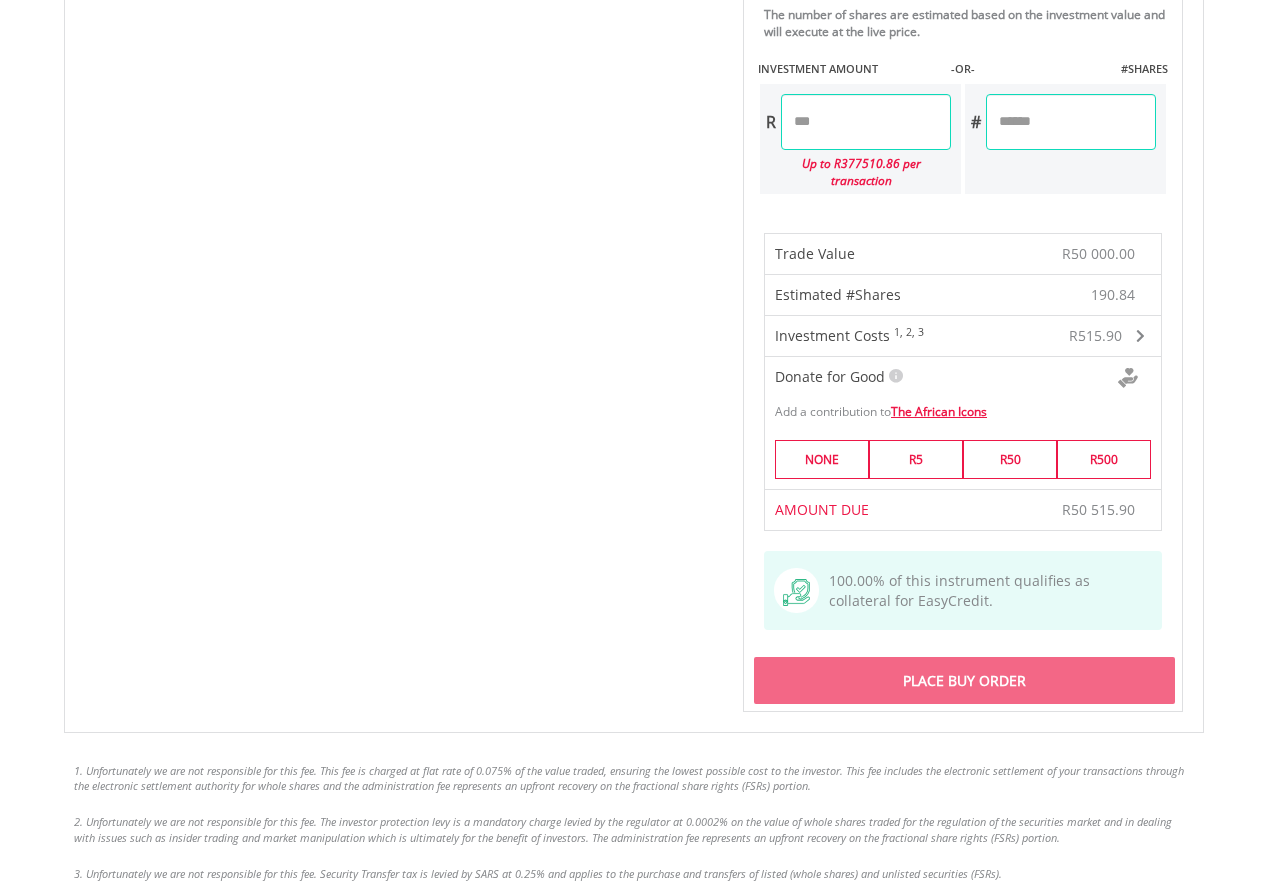scroll, scrollTop: 1623, scrollLeft: 0, axis: vertical 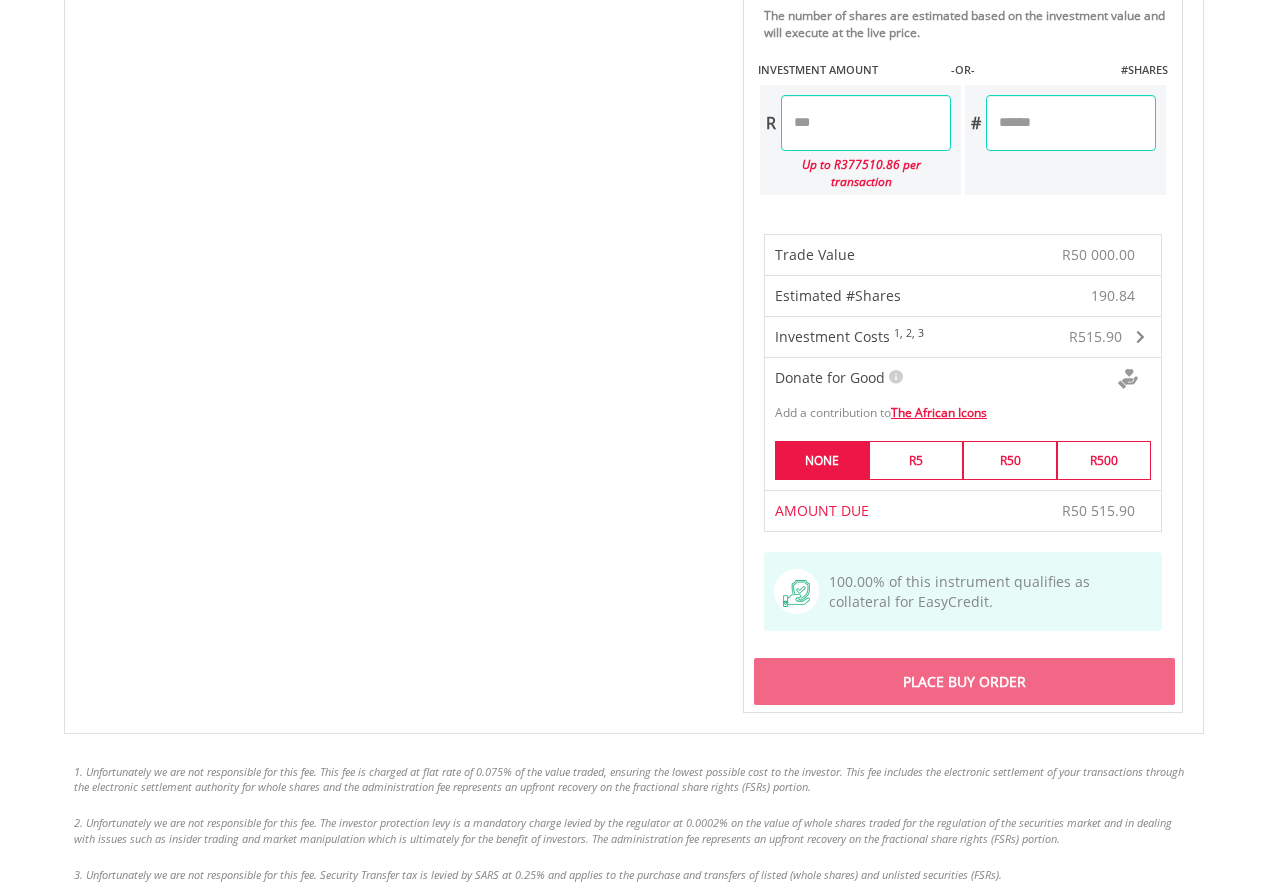 click on "NONE" at bounding box center [822, 460] 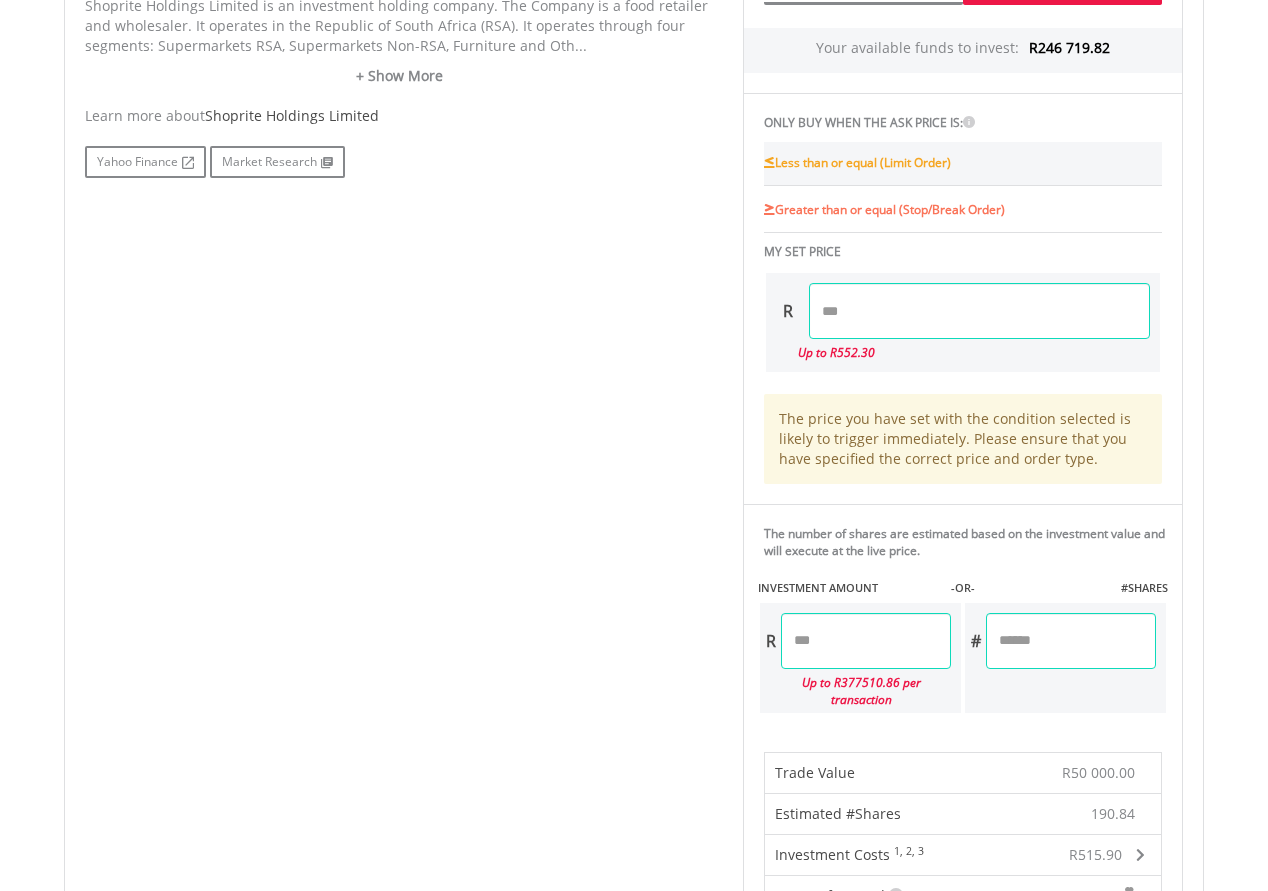 scroll, scrollTop: 1074, scrollLeft: 0, axis: vertical 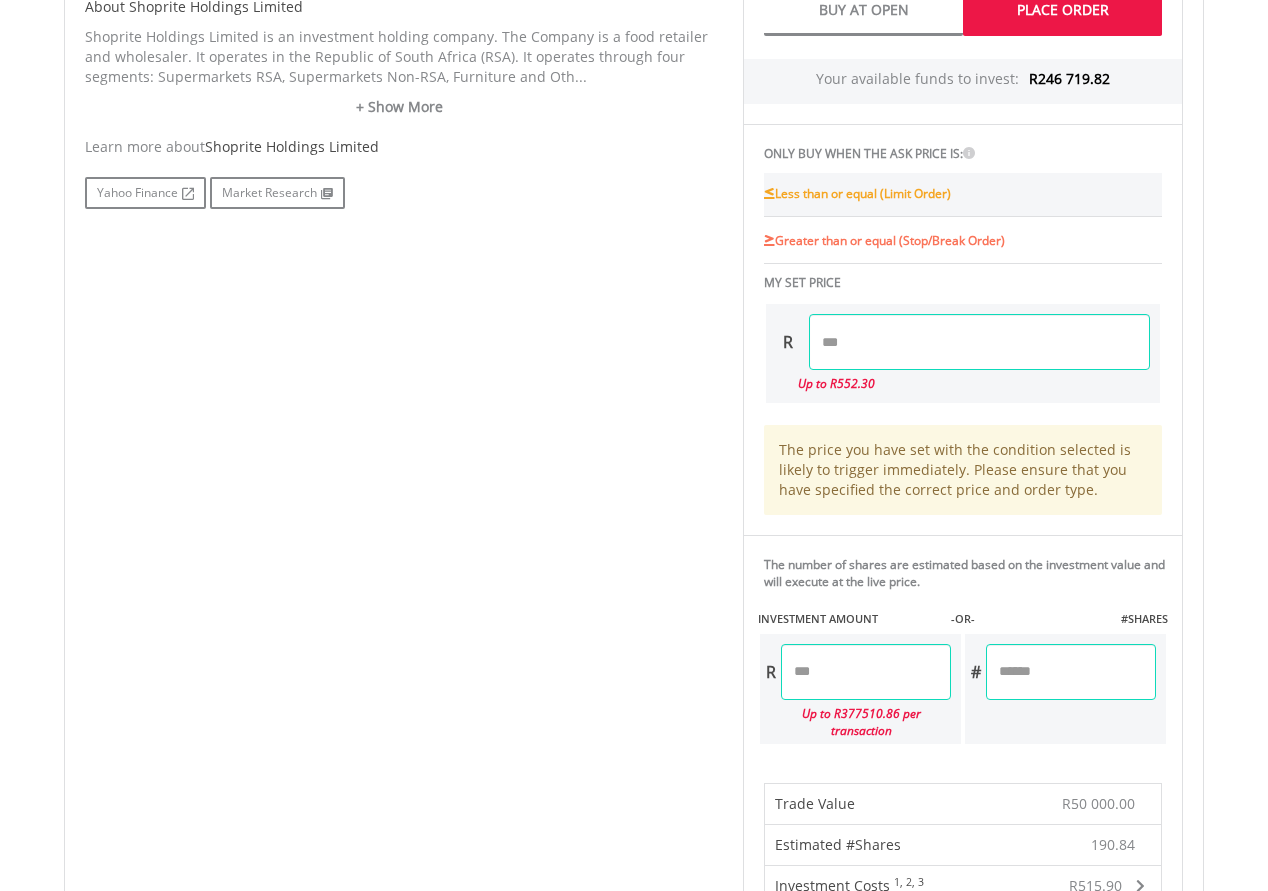 click on "******" at bounding box center [979, 342] 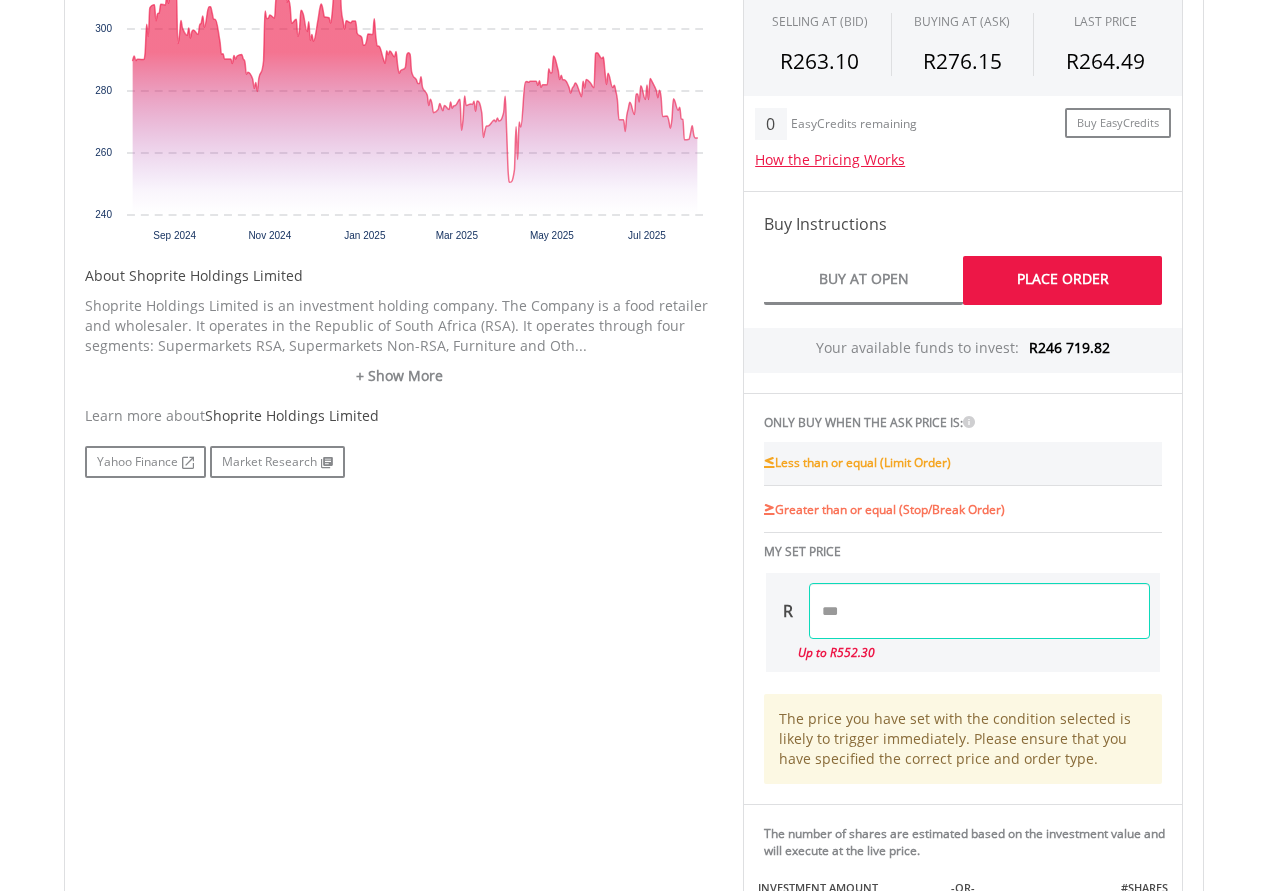 scroll, scrollTop: 840, scrollLeft: 0, axis: vertical 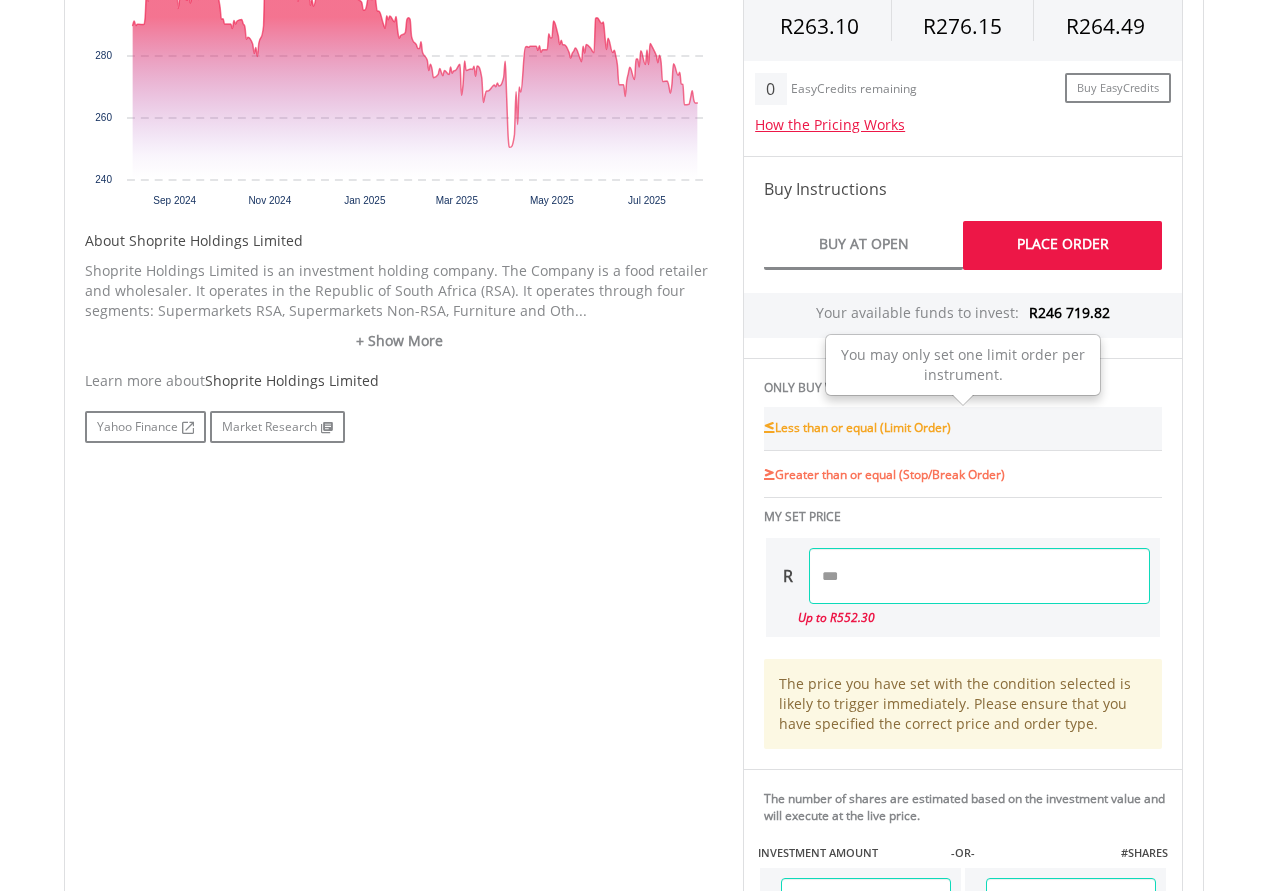 click on "Less than or equal (Limit Order)" at bounding box center (863, 427) 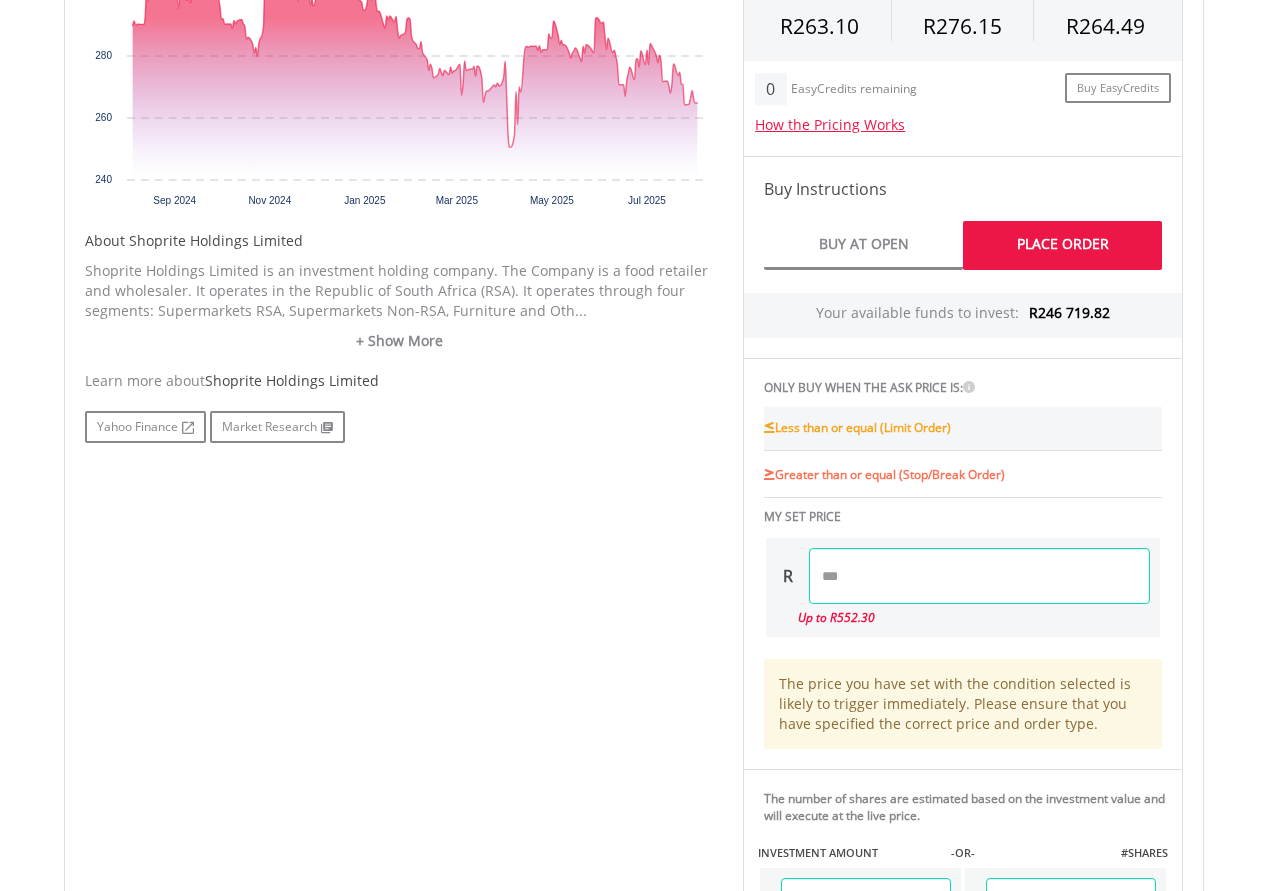 click on "Greater than or equal (Stop/Break Order)" at bounding box center (890, 474) 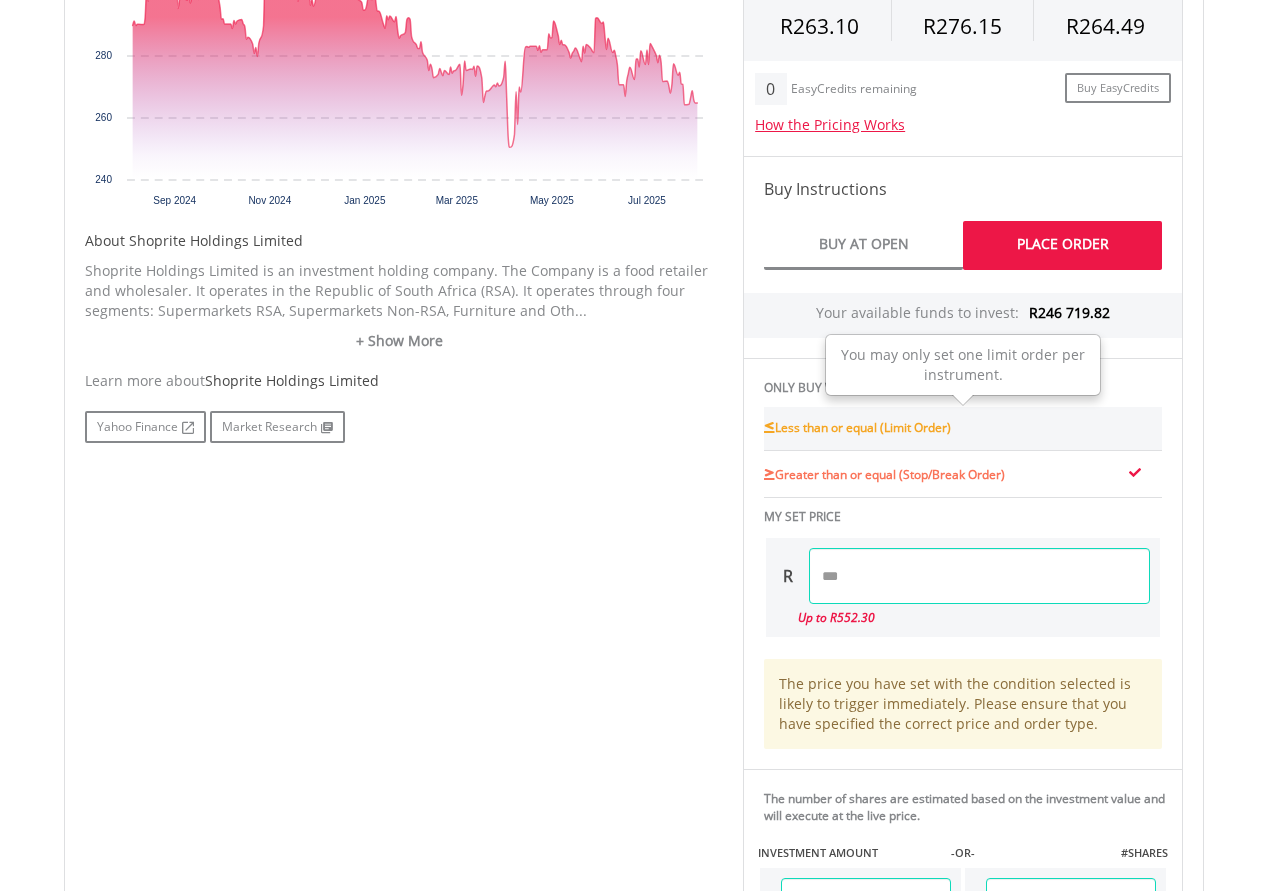 click on "Less than or equal (Limit Order)" at bounding box center [857, 428] 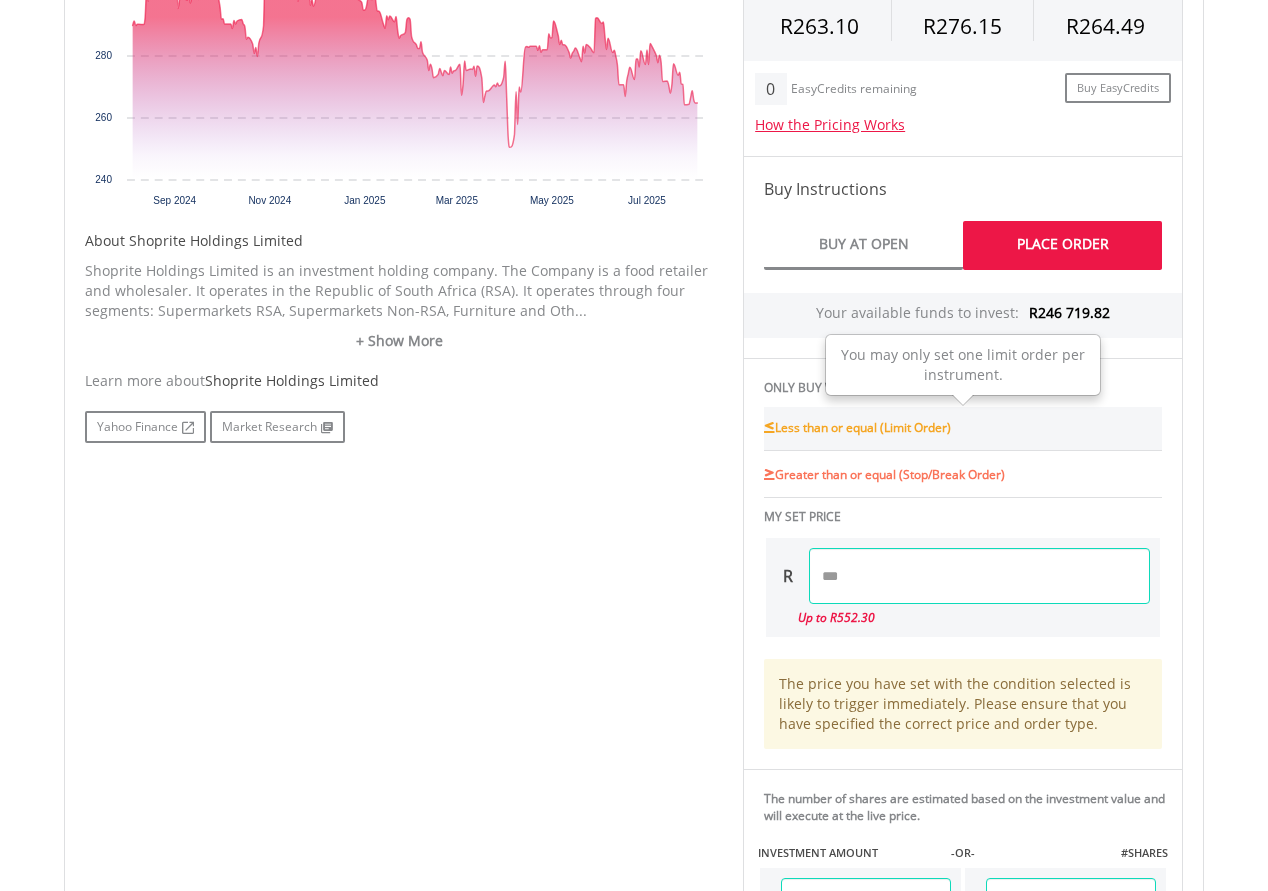click on "Less than or equal (Limit Order)" at bounding box center (863, 427) 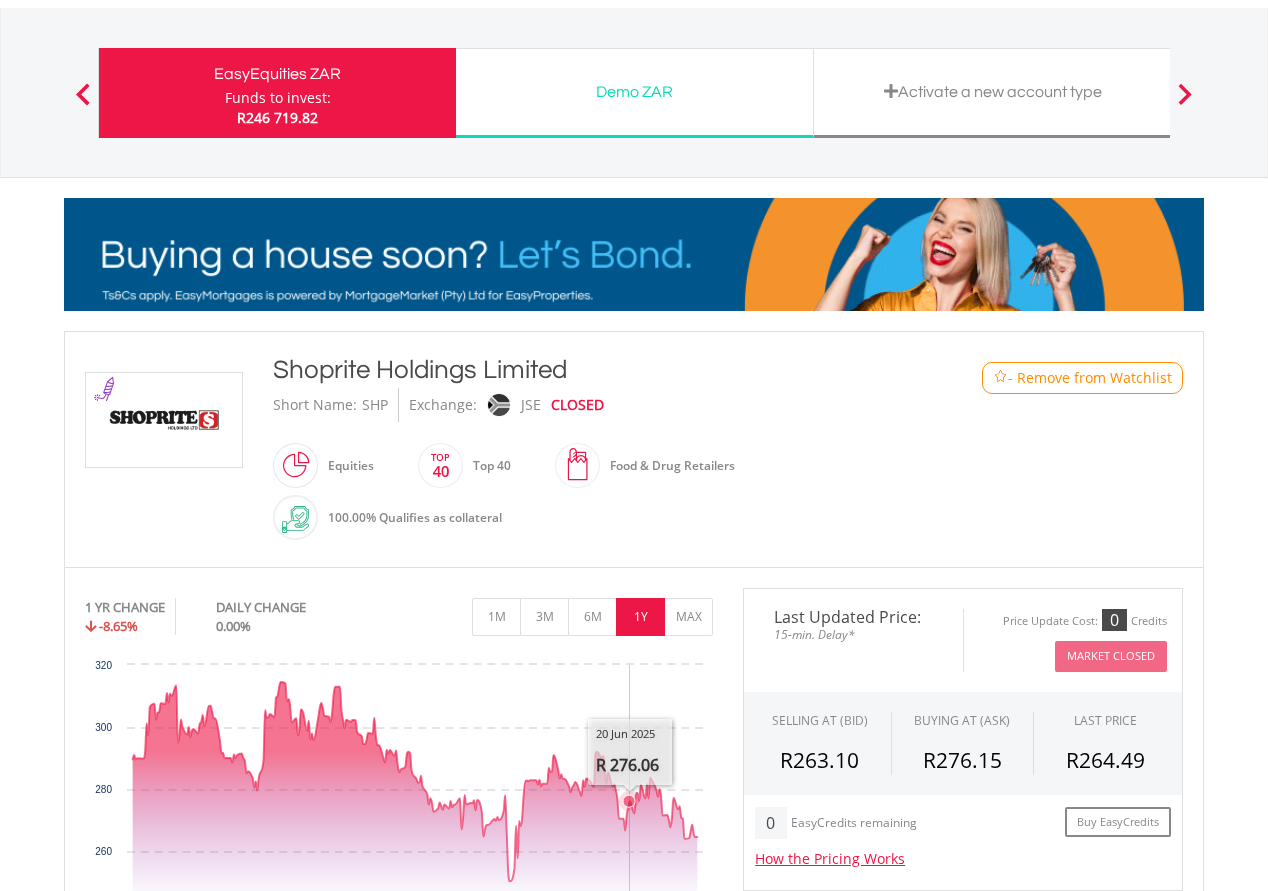 scroll, scrollTop: 108, scrollLeft: 0, axis: vertical 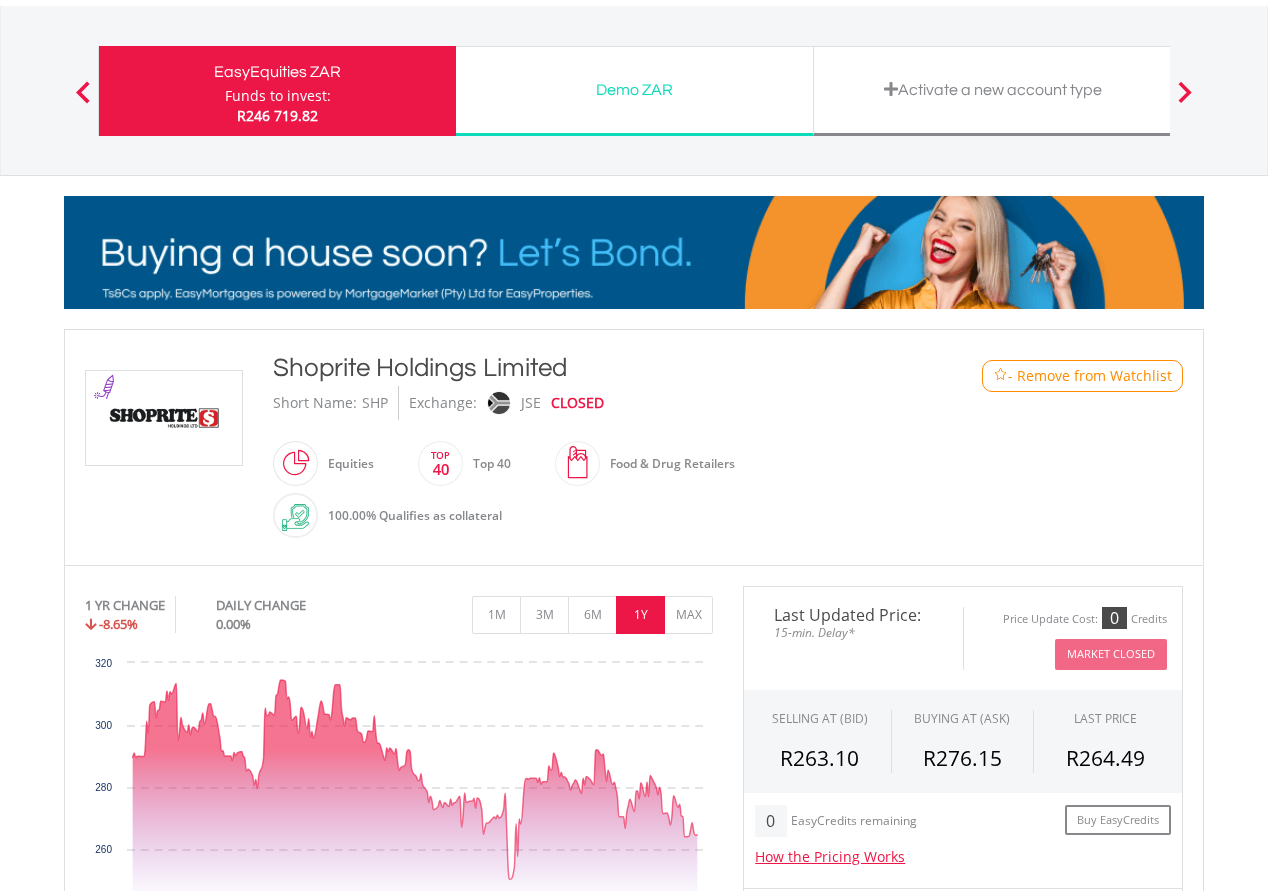 click on "Top 40" at bounding box center [487, 464] 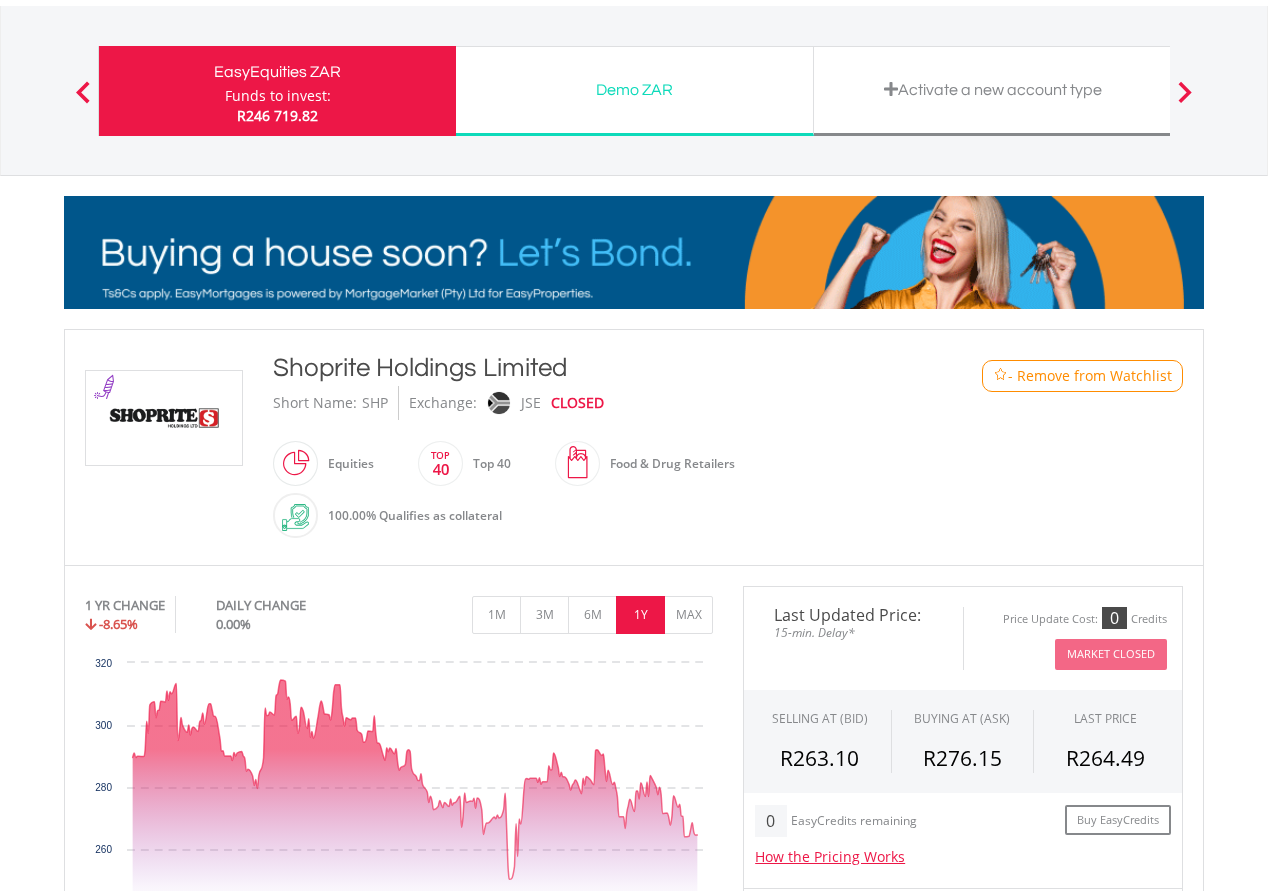 click at bounding box center [463, 463] 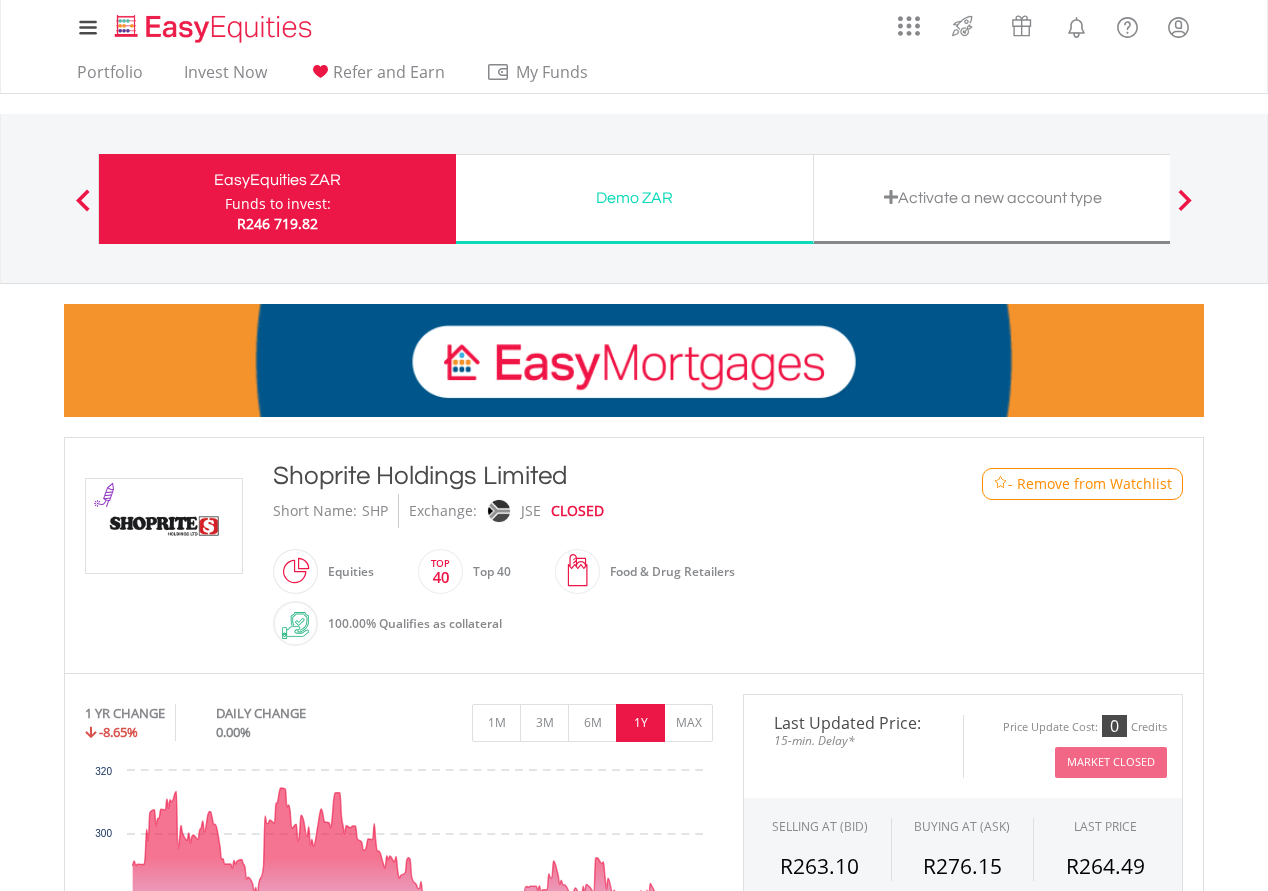 scroll, scrollTop: 0, scrollLeft: 0, axis: both 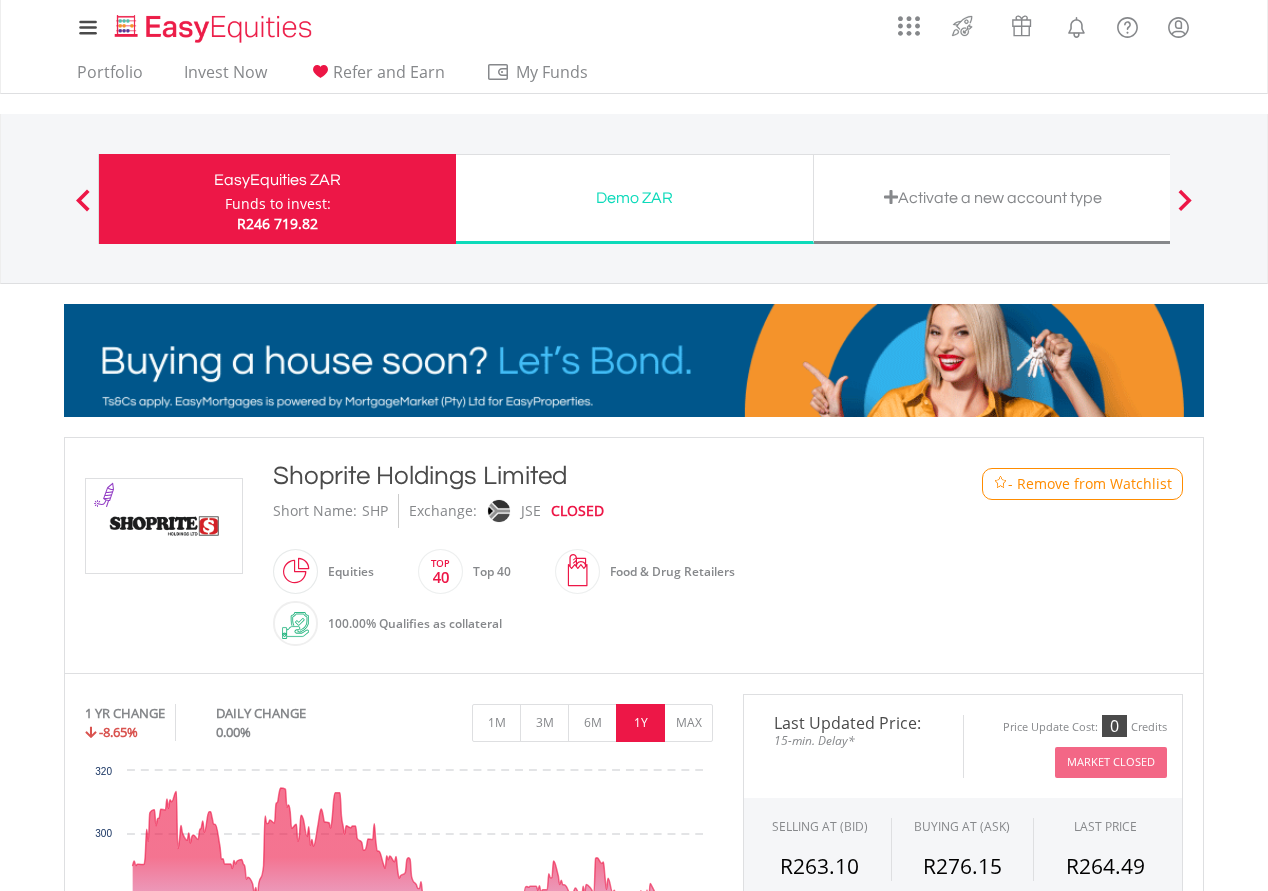 click on "EasyEquities ZAR" at bounding box center (277, 180) 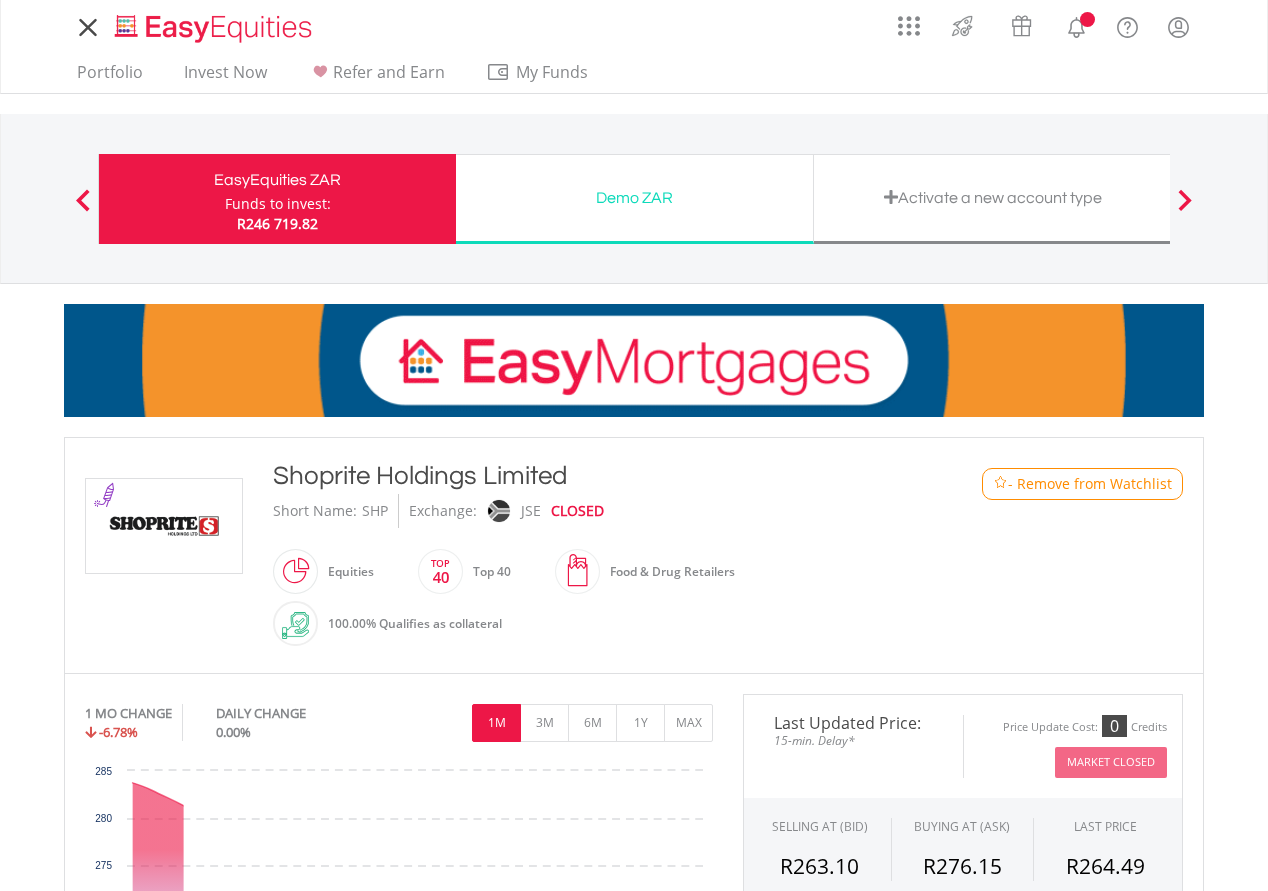 scroll, scrollTop: 0, scrollLeft: 0, axis: both 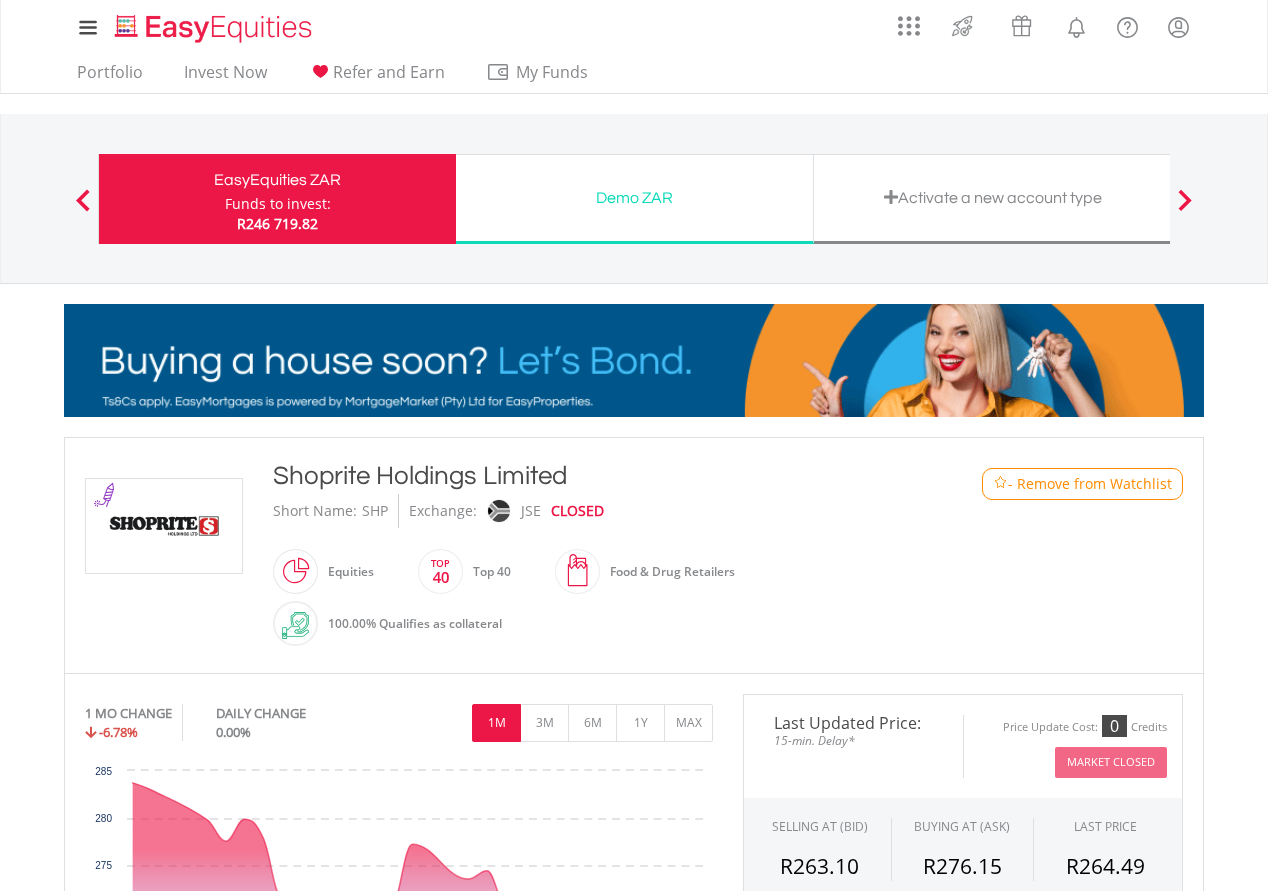 click at bounding box center (83, 200) 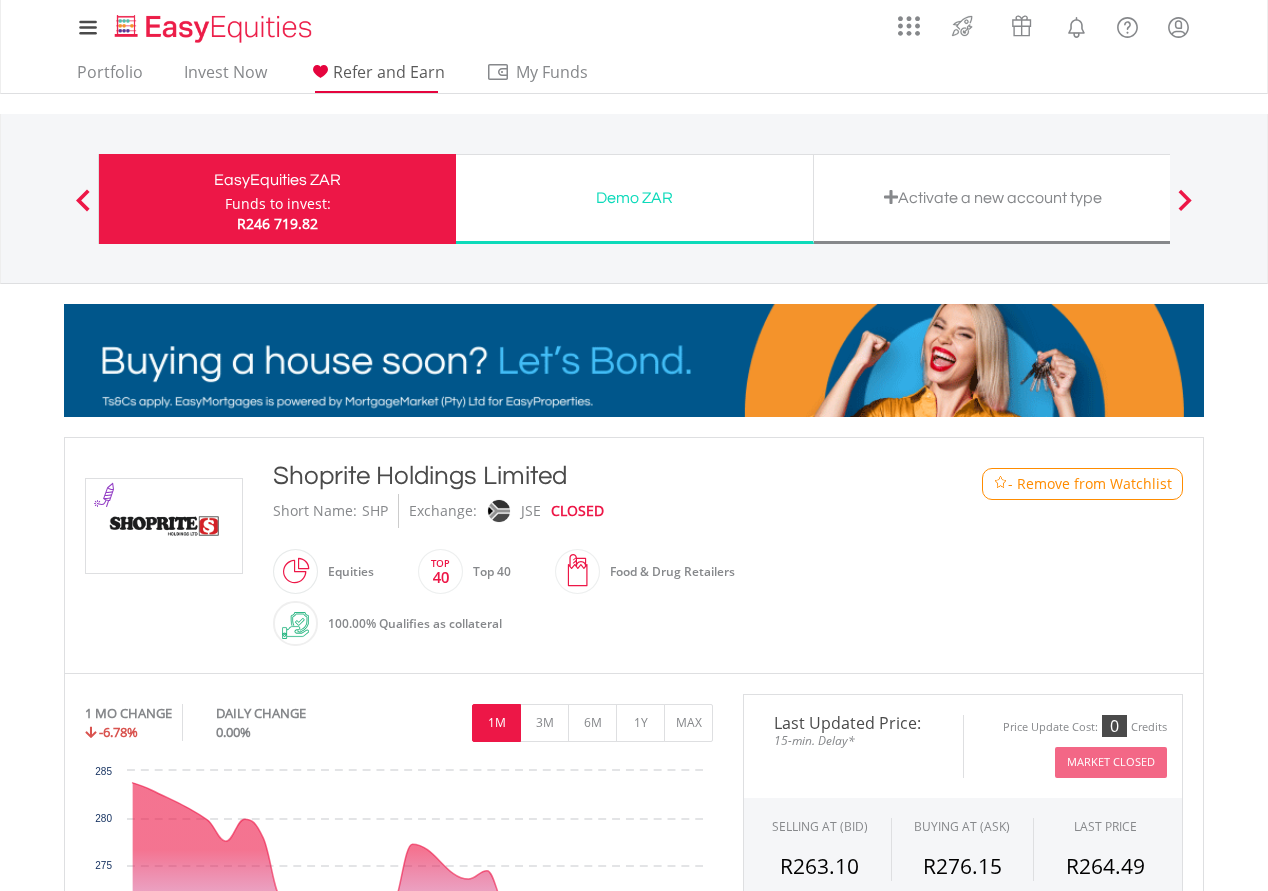 scroll, scrollTop: 0, scrollLeft: 0, axis: both 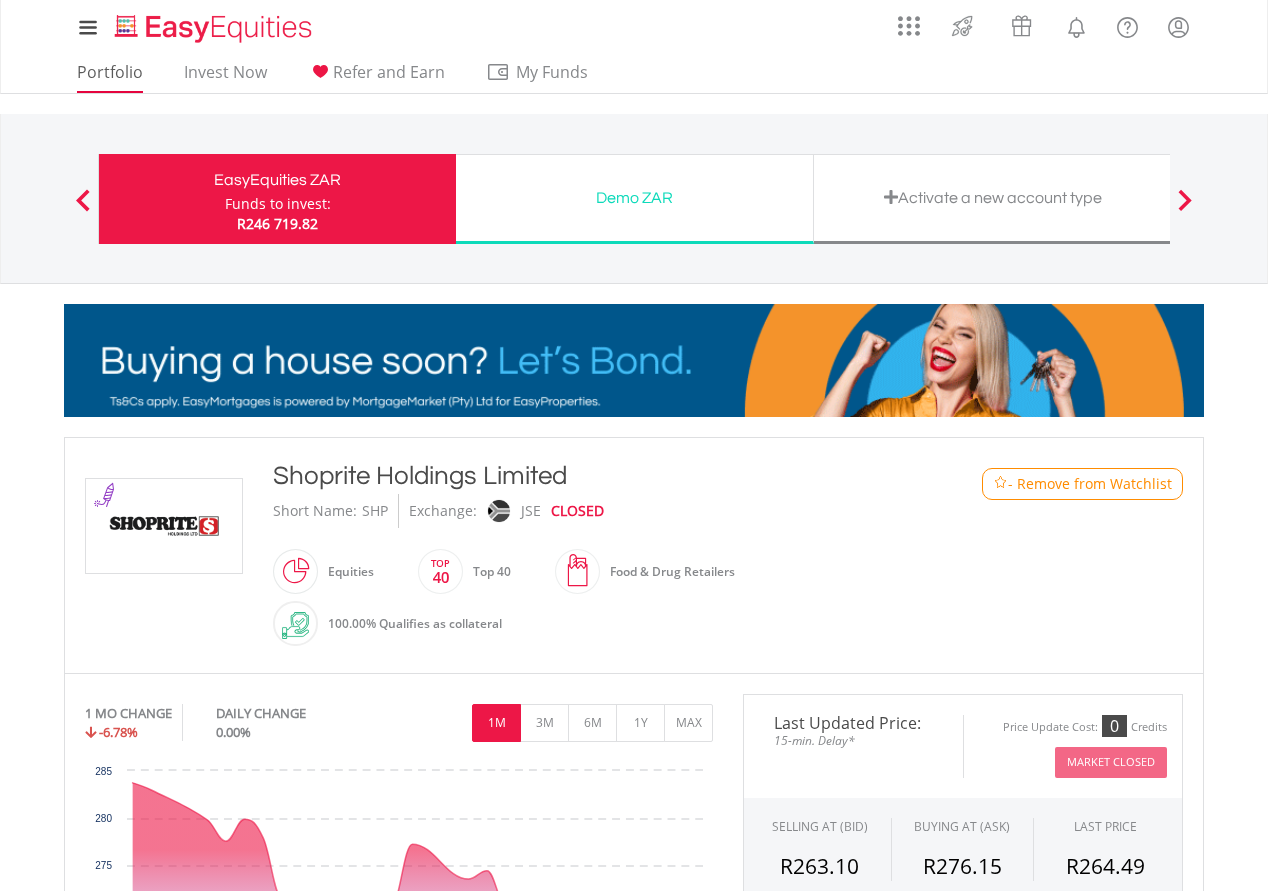 click on "Portfolio" at bounding box center (110, 77) 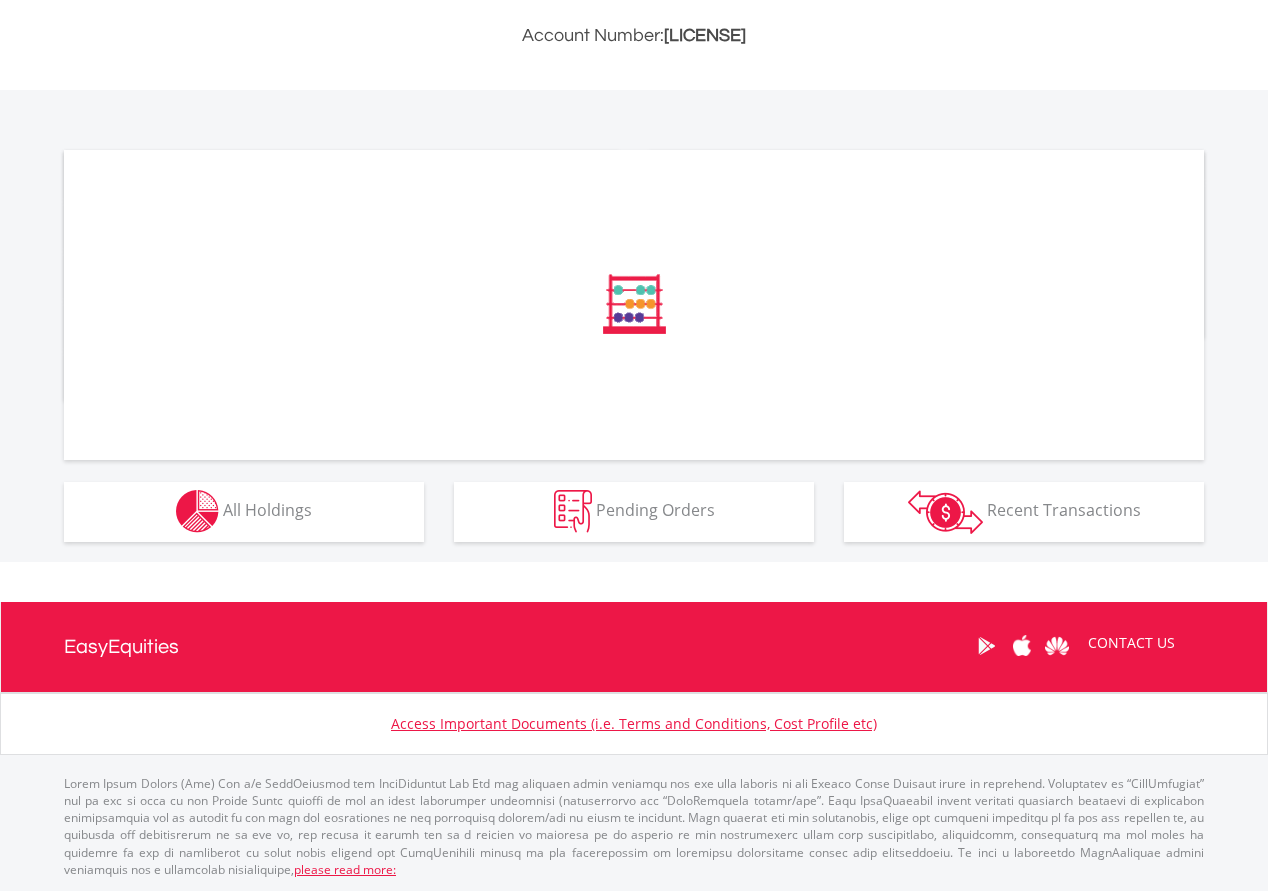 scroll, scrollTop: 528, scrollLeft: 0, axis: vertical 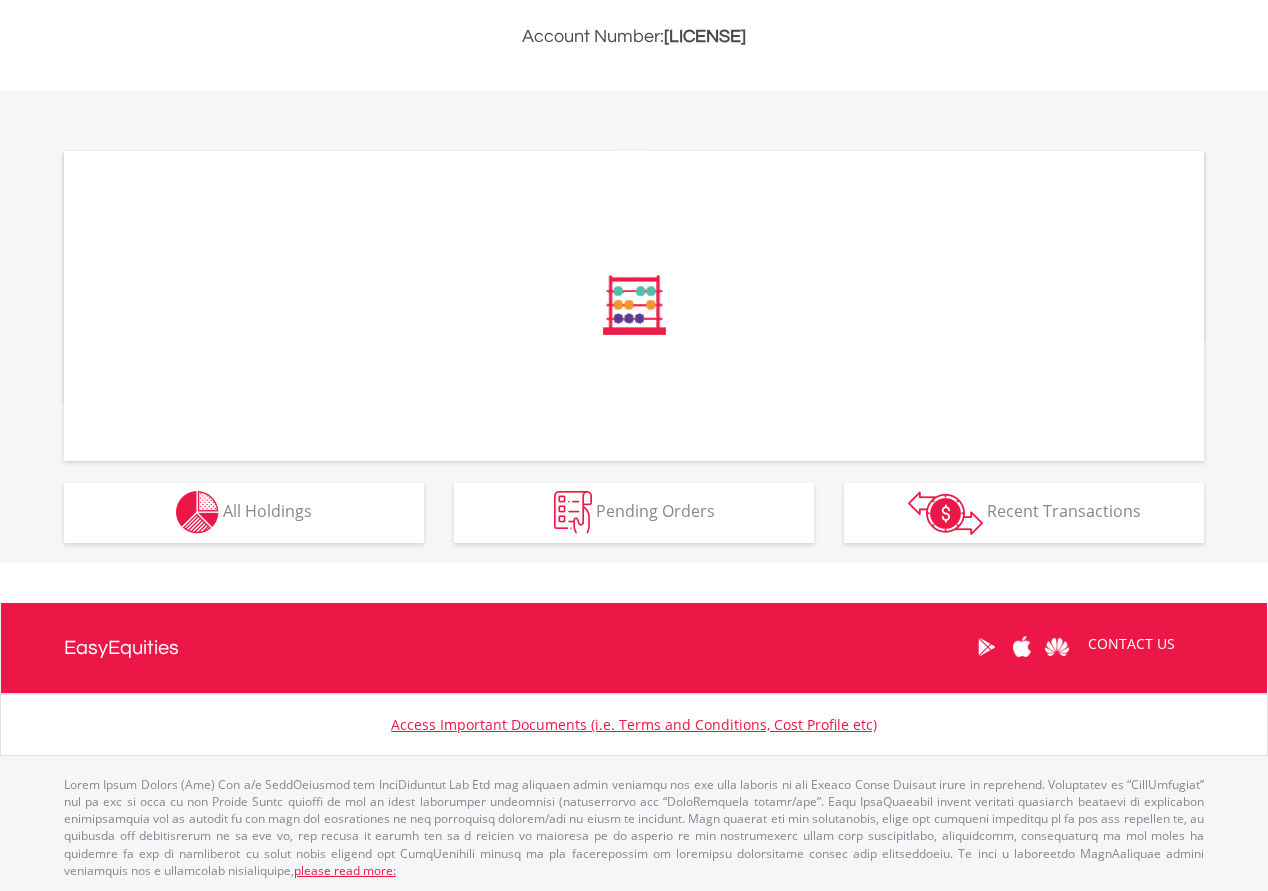 click on "﻿
Distribution
Current Value
Show All
Go to  Invest Now  to diversify your investment types.
Investment types
Manager" at bounding box center (0, 0) 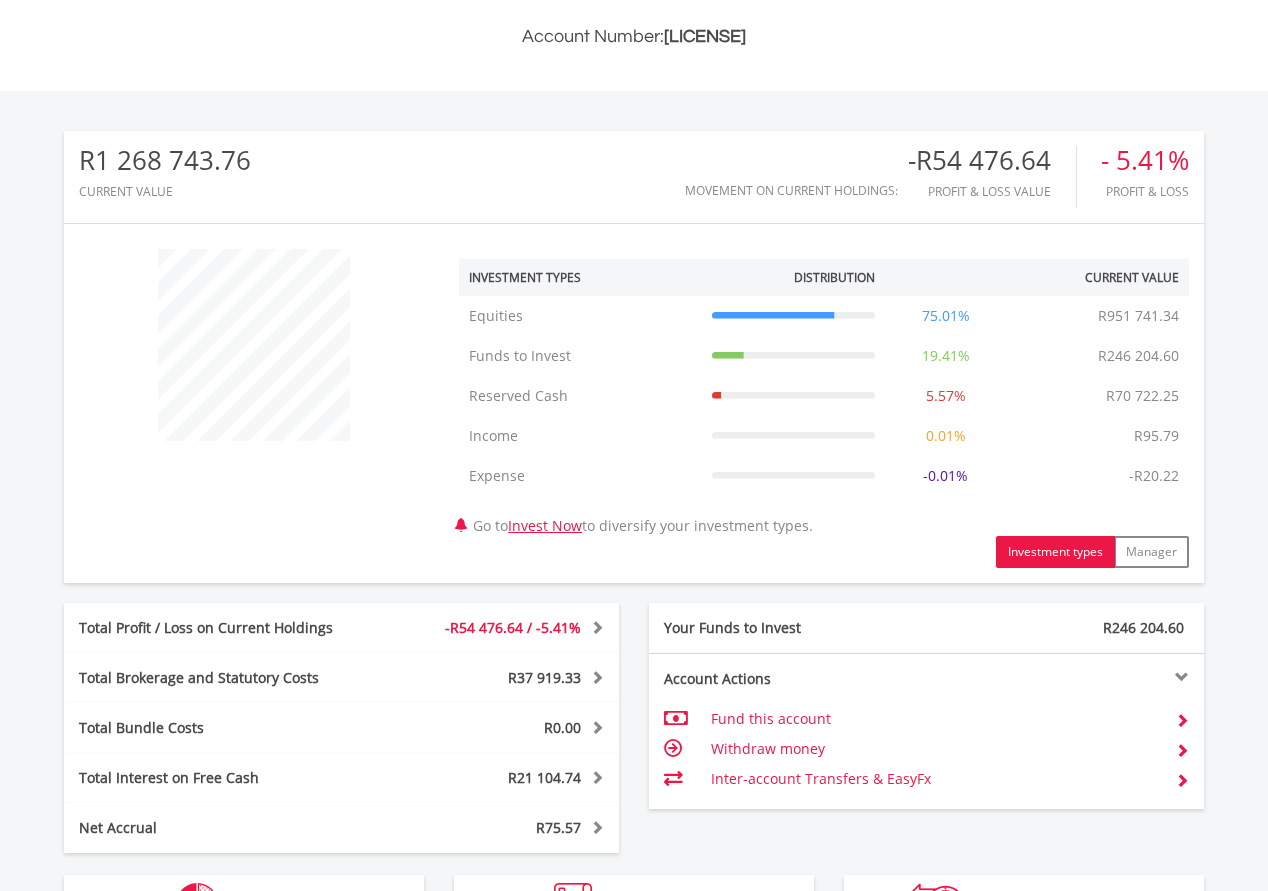 scroll, scrollTop: 999808, scrollLeft: 999620, axis: both 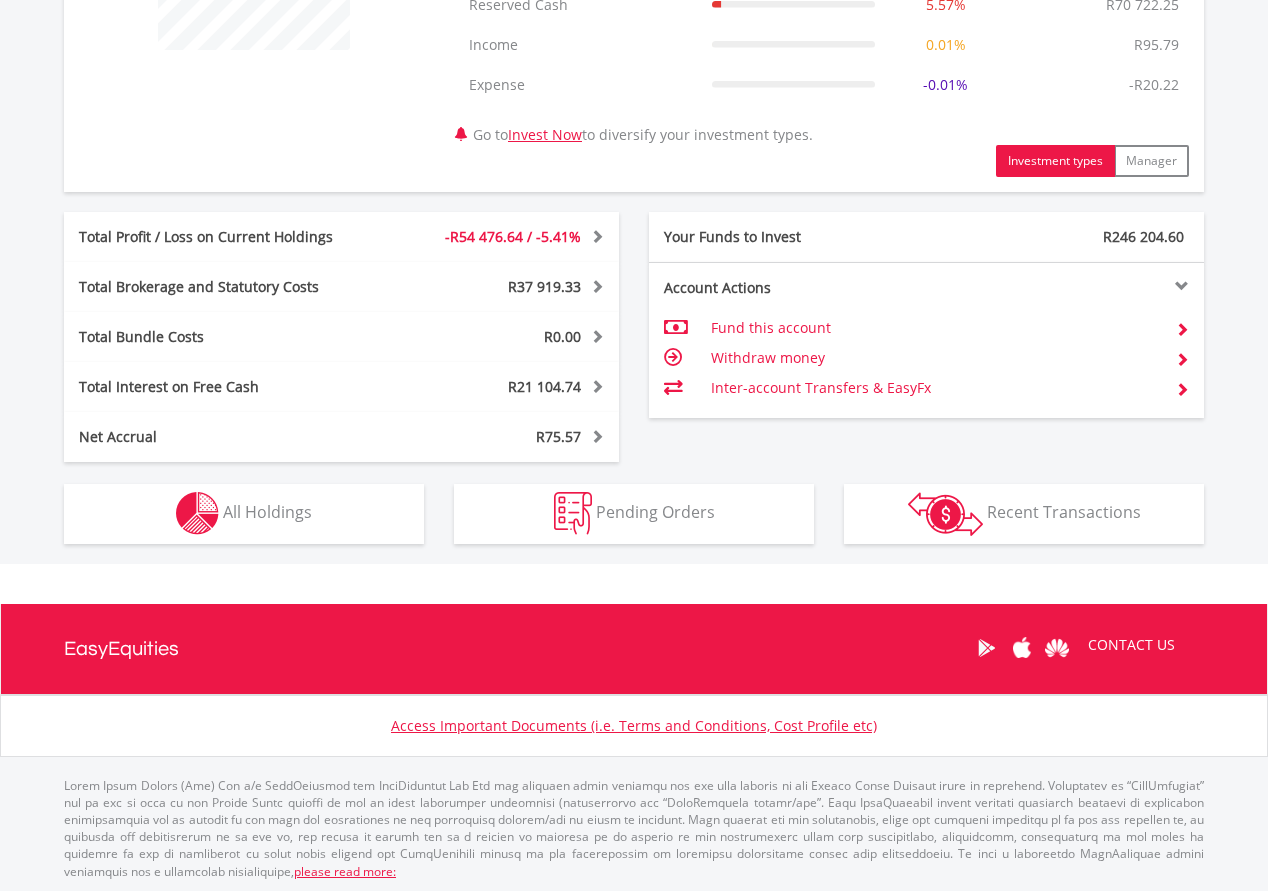 click on "Pending Orders" at bounding box center [655, 512] 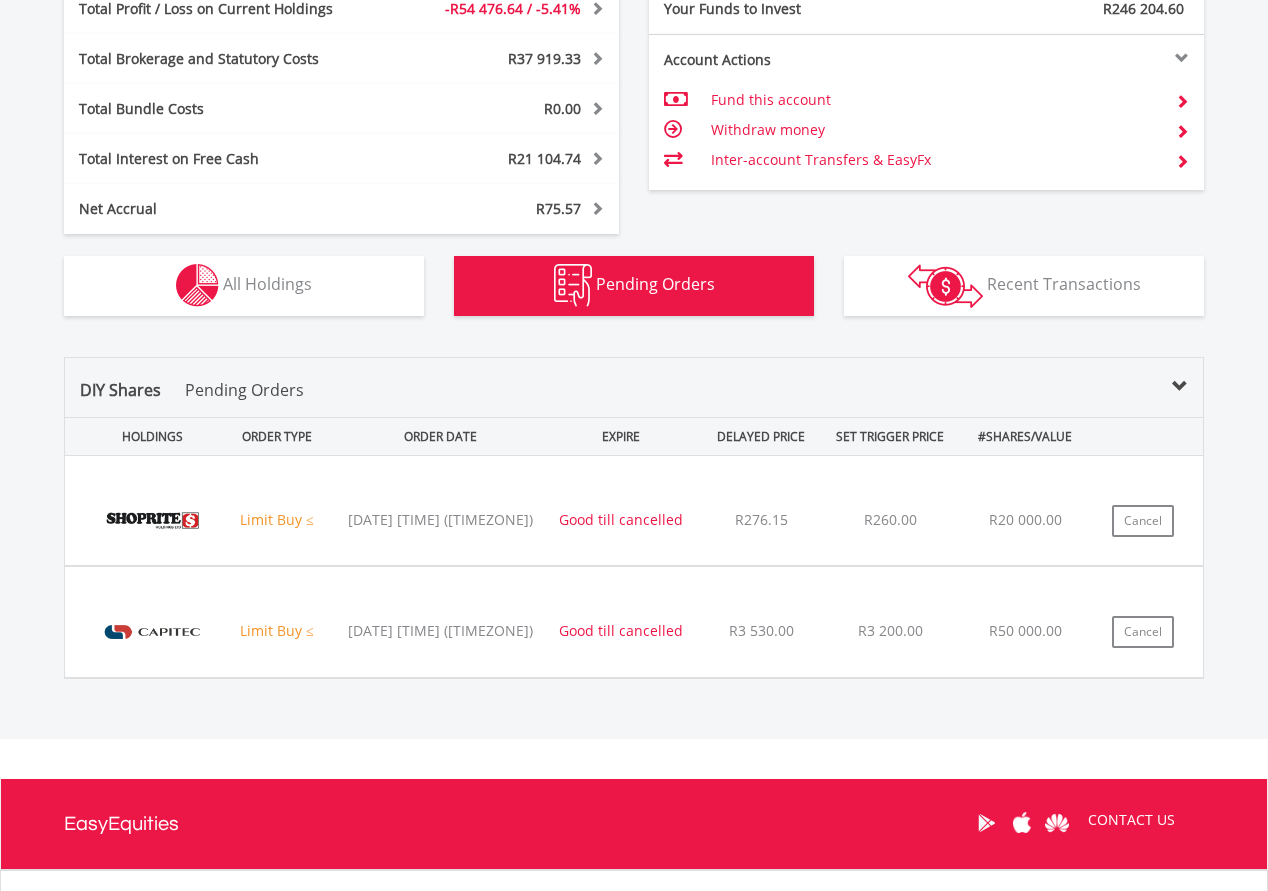 scroll, scrollTop: 1322, scrollLeft: 0, axis: vertical 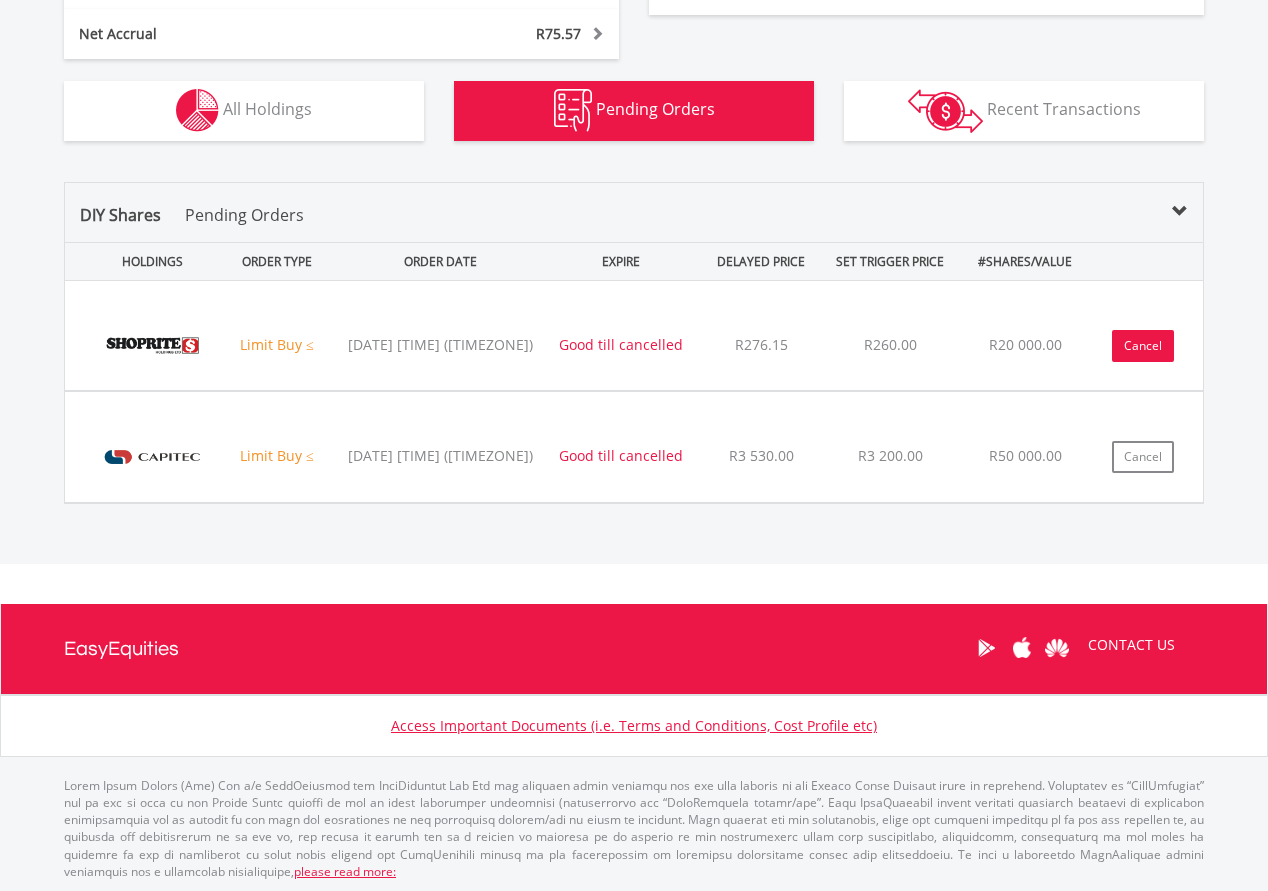 click on "Cancel" at bounding box center (1143, 346) 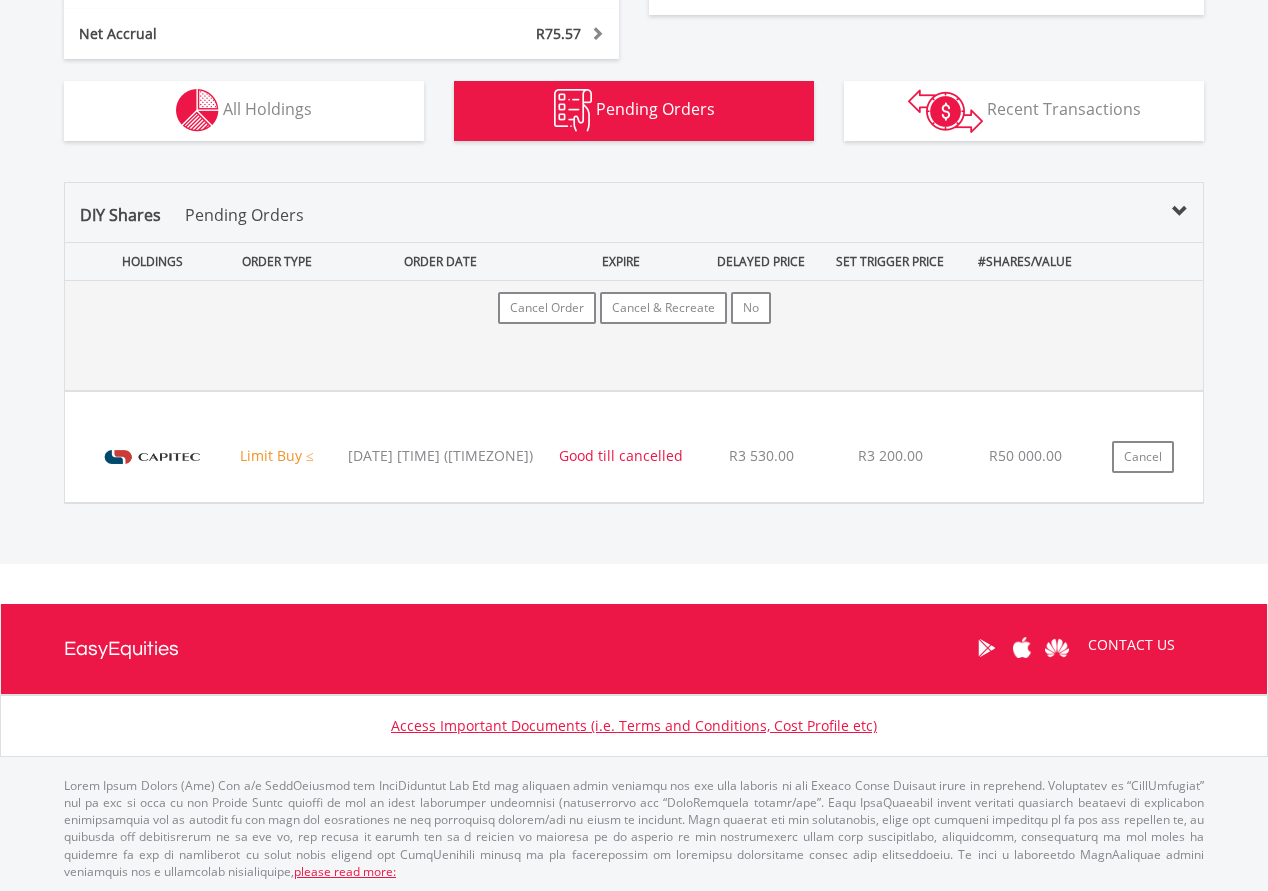 click on "No" at bounding box center (751, 308) 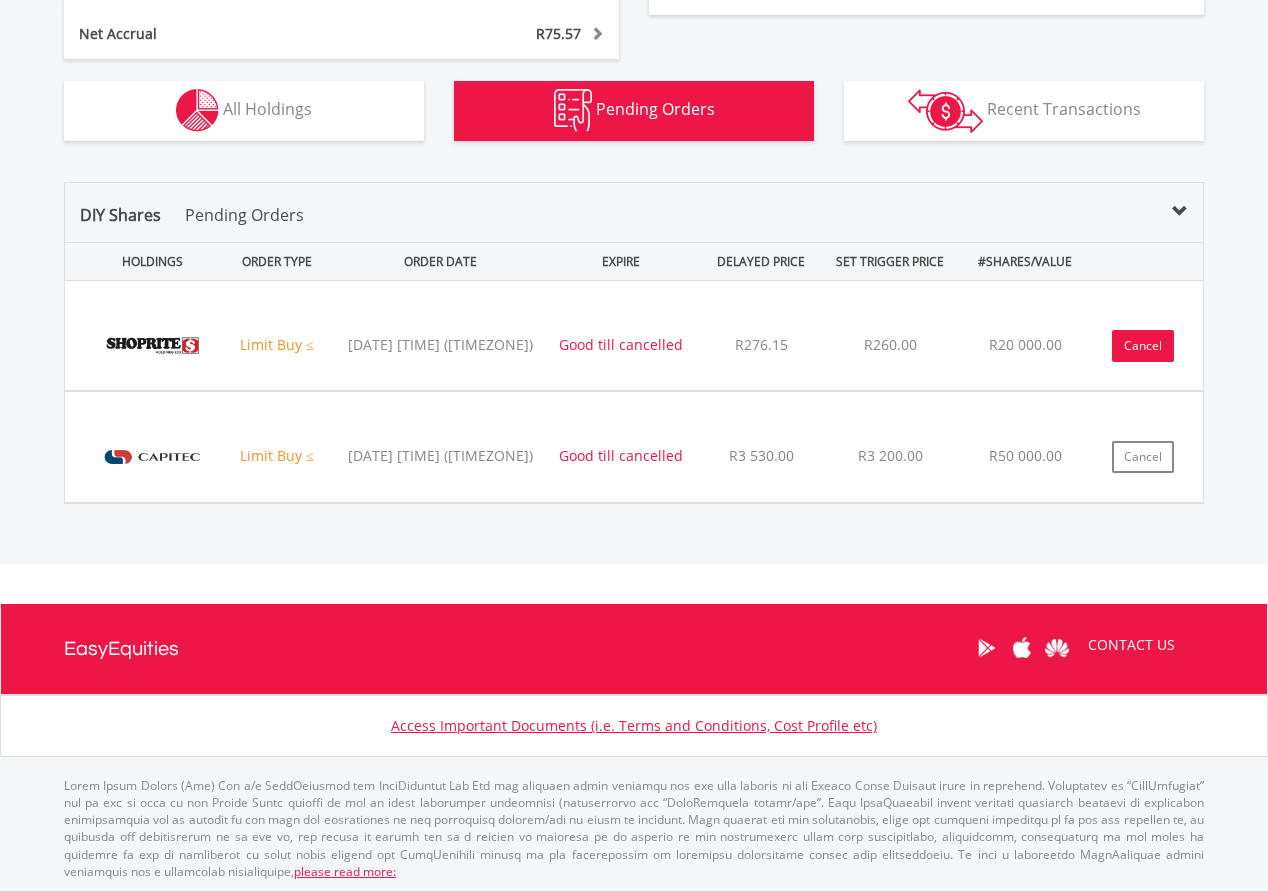 click on "Cancel" at bounding box center (1143, 346) 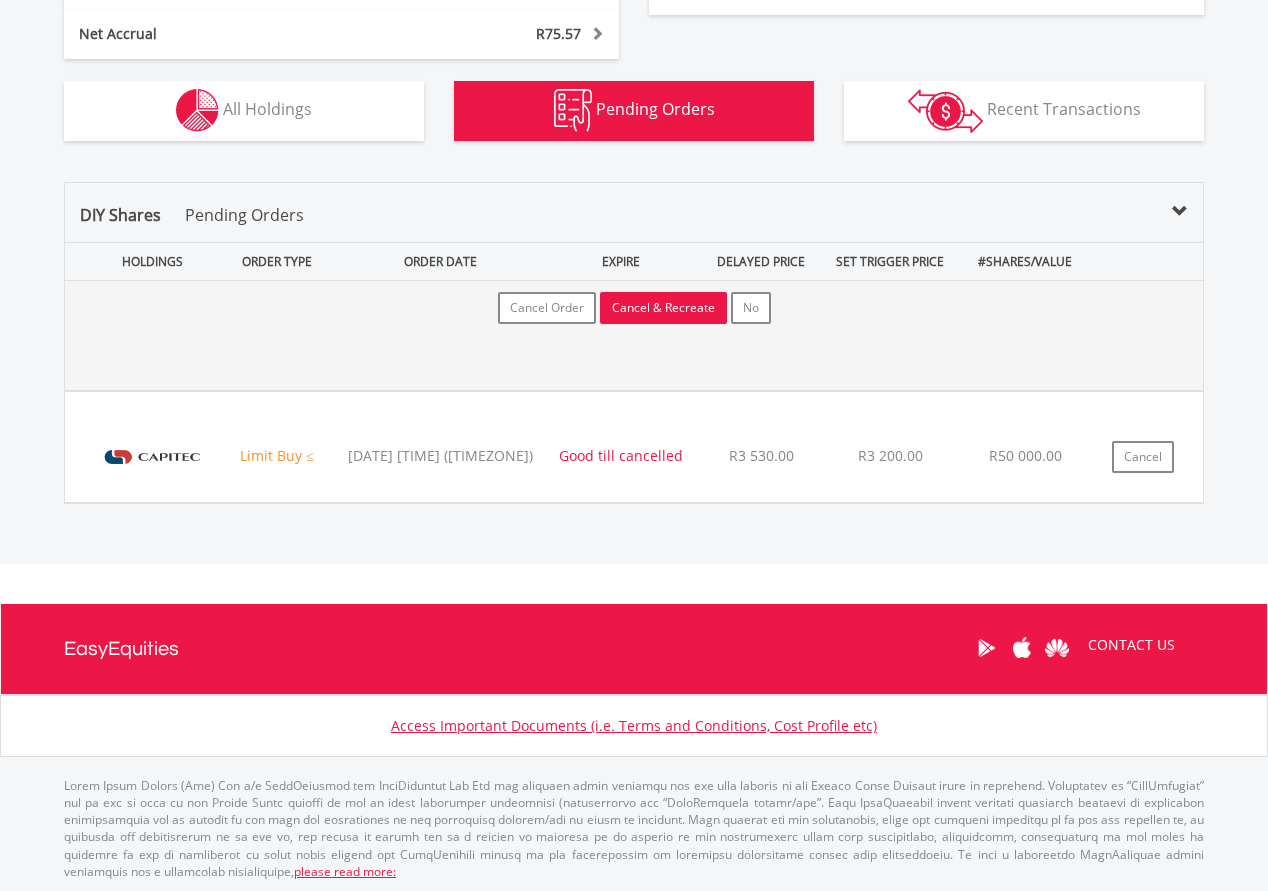 click on "Cancel & Recreate" at bounding box center (663, 308) 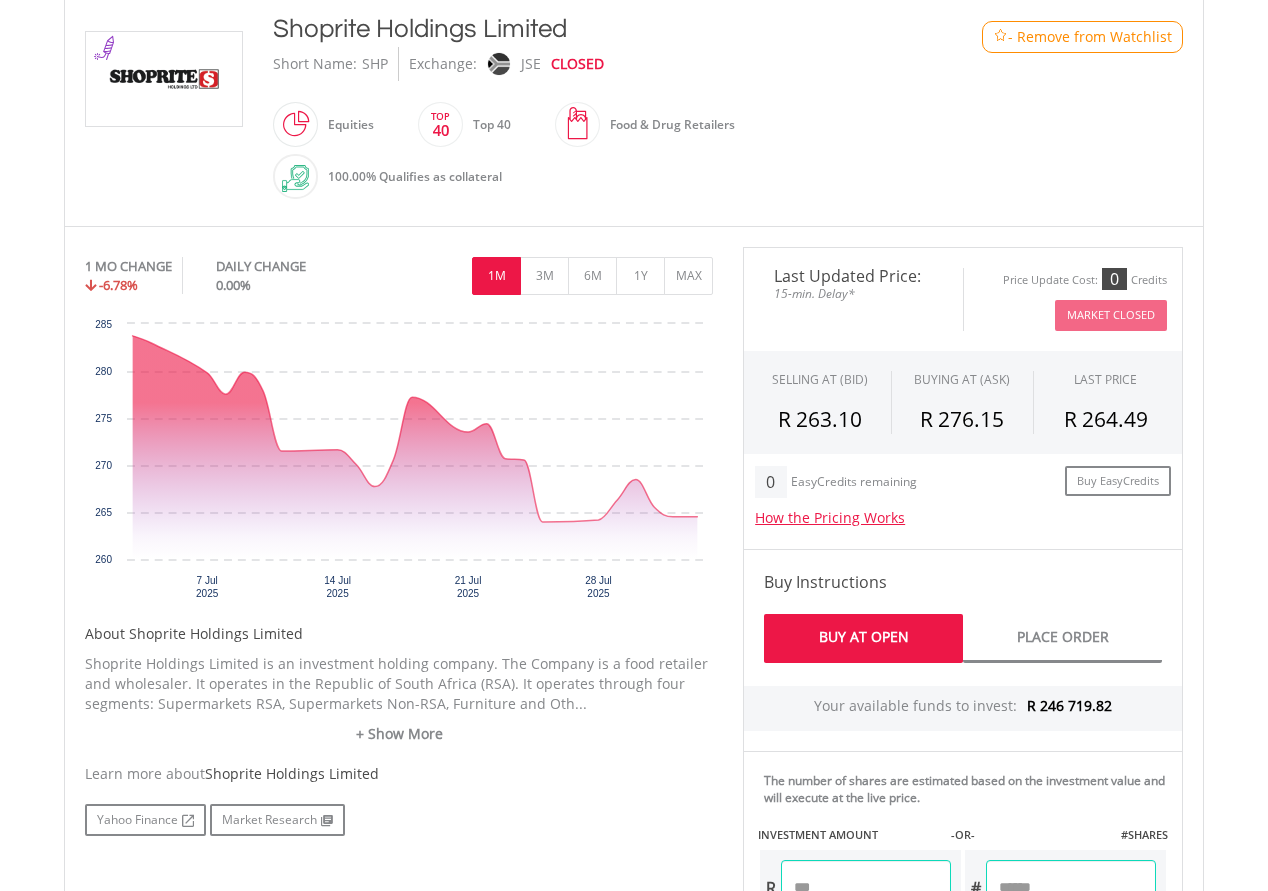 scroll, scrollTop: 444, scrollLeft: 0, axis: vertical 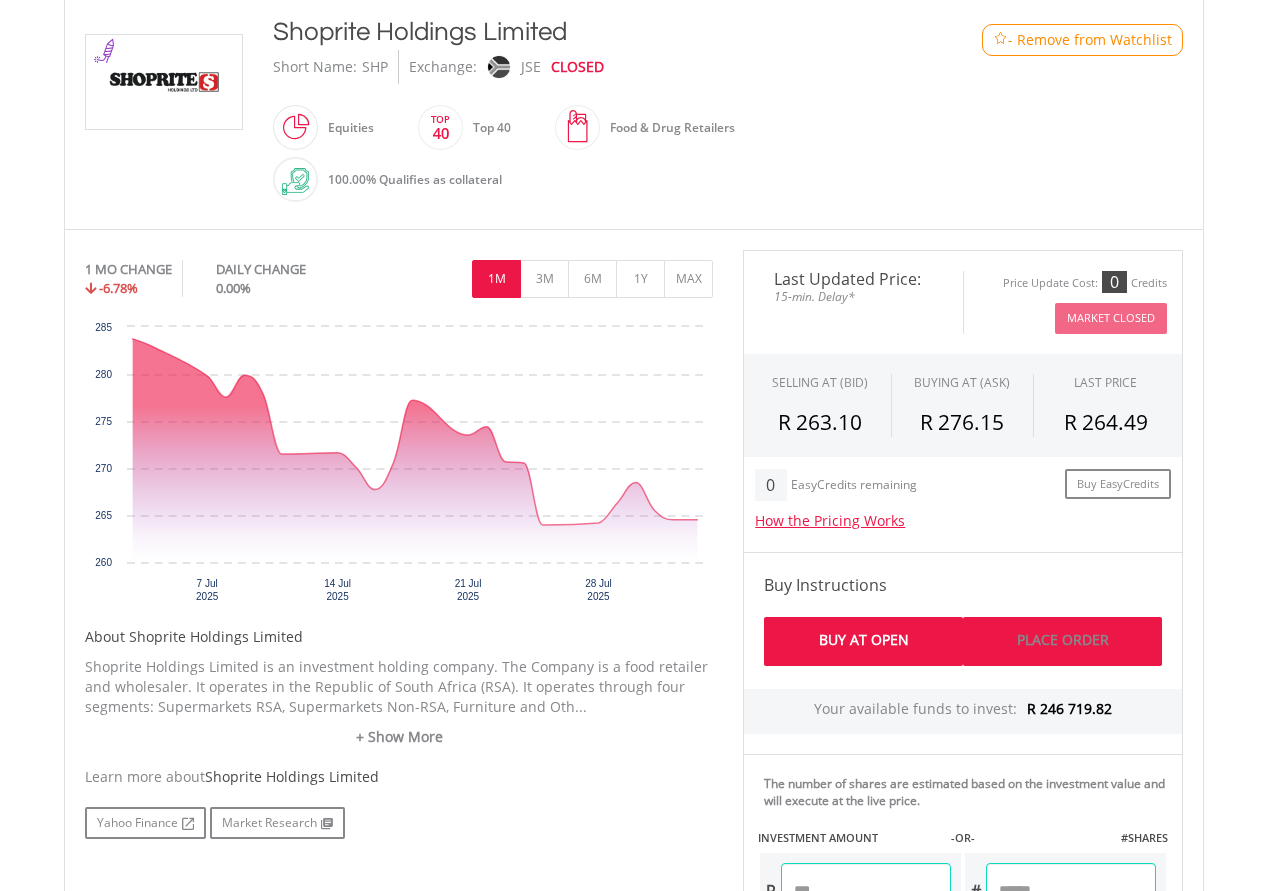 click on "Place Order" at bounding box center [1062, 641] 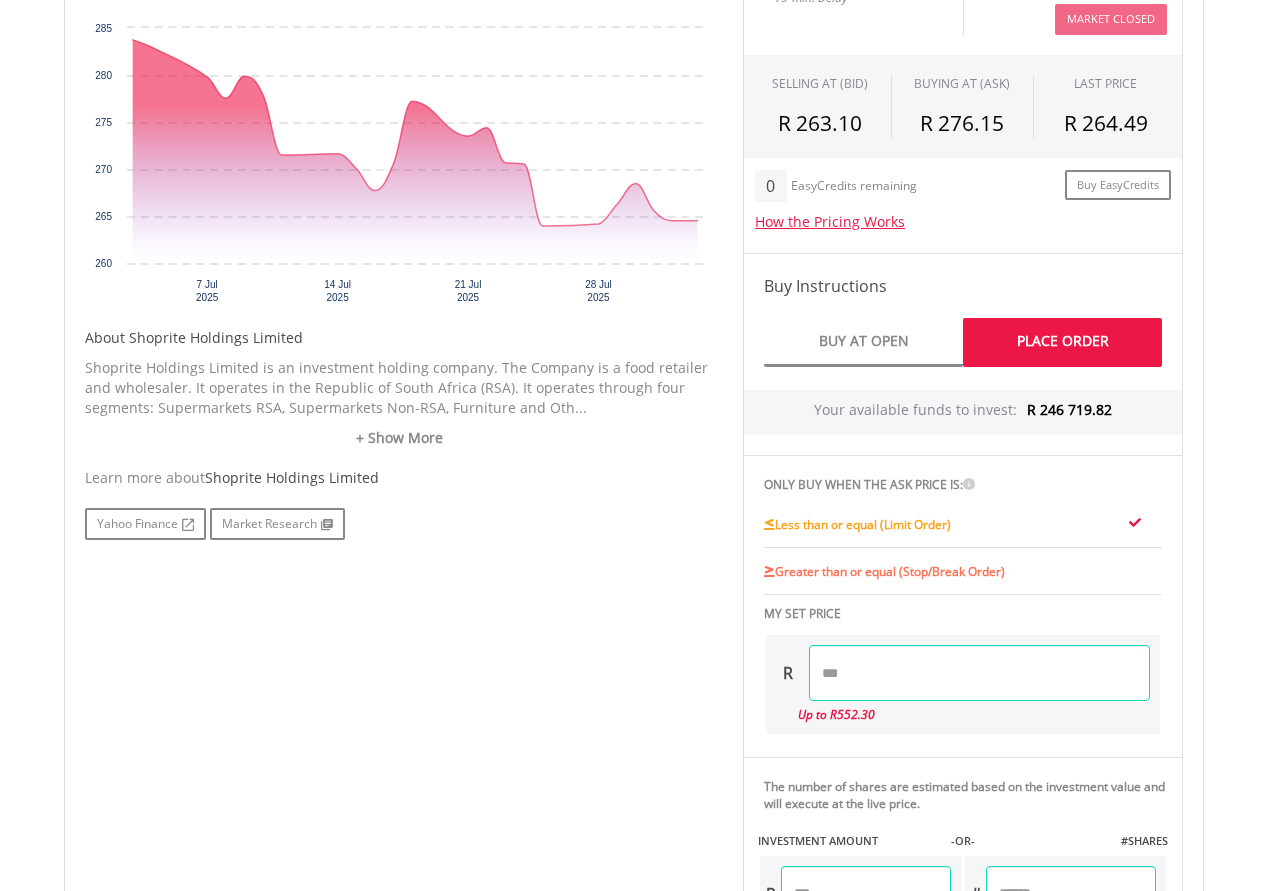 scroll, scrollTop: 747, scrollLeft: 0, axis: vertical 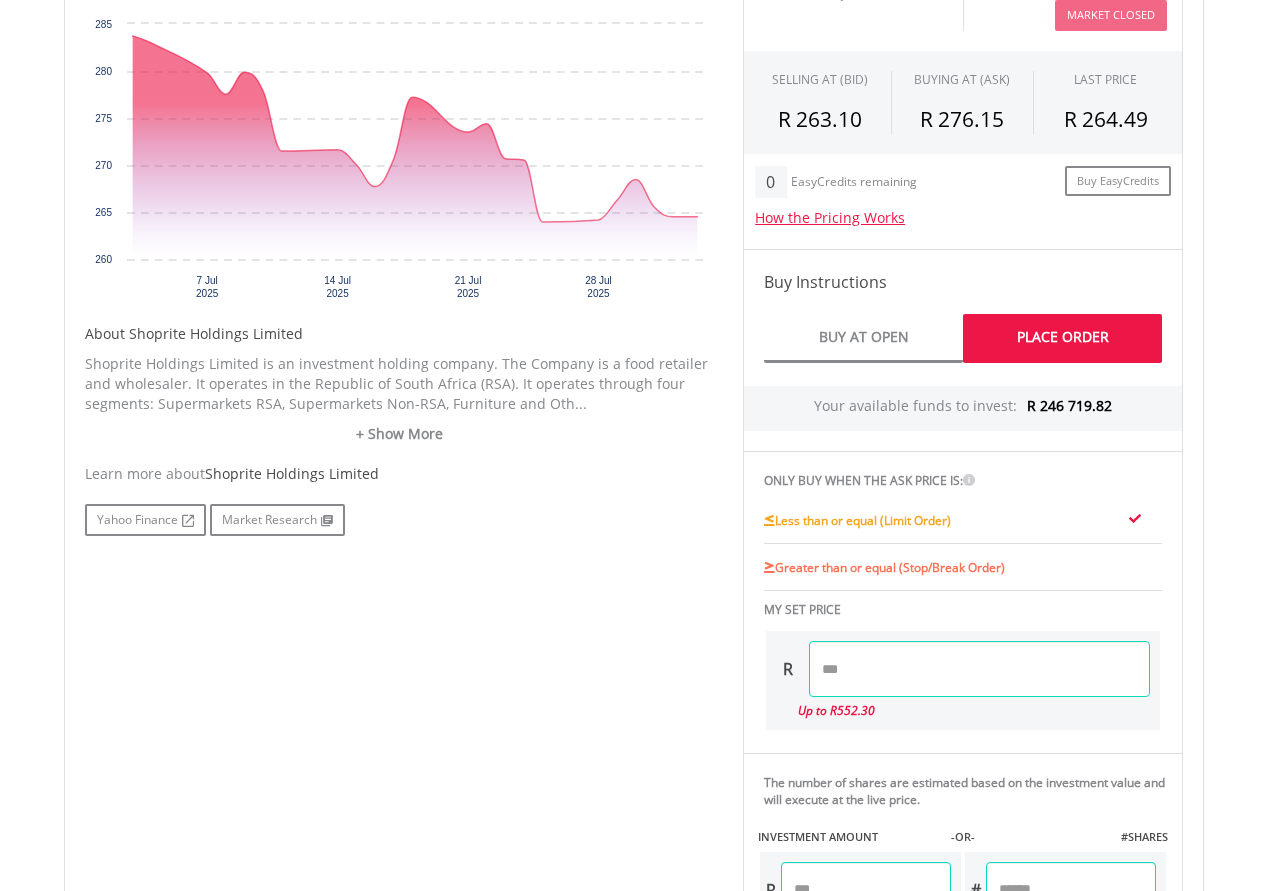 click at bounding box center [979, 669] 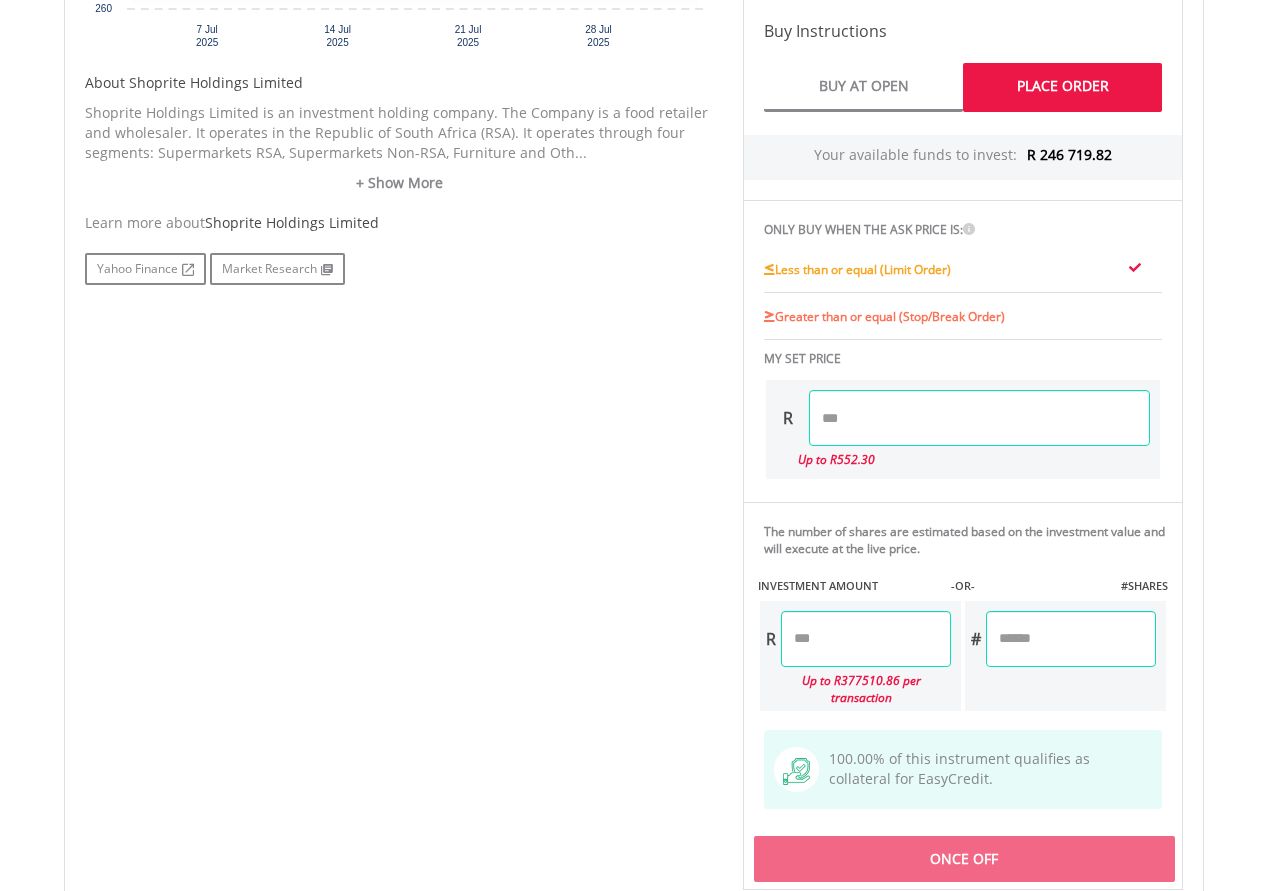 scroll, scrollTop: 997, scrollLeft: 0, axis: vertical 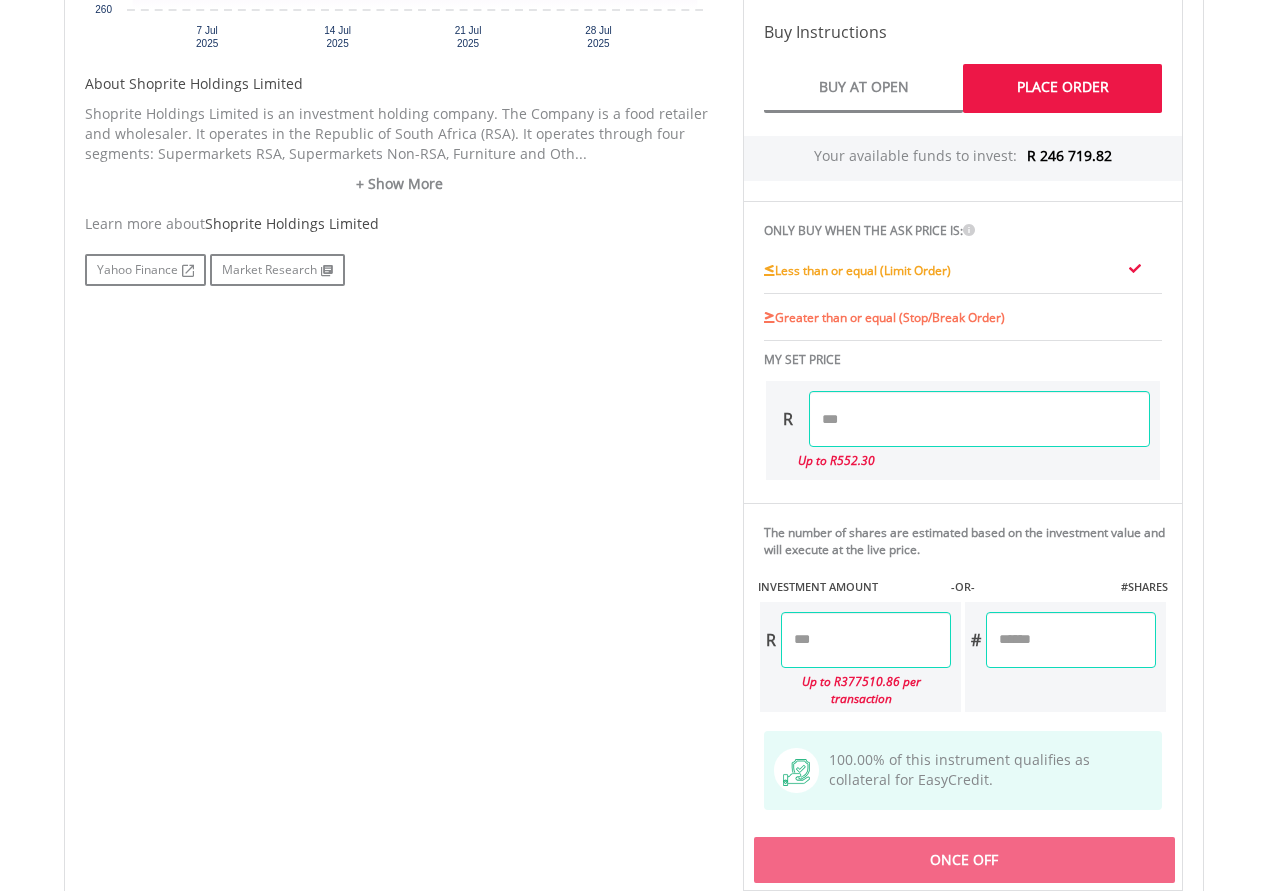 click at bounding box center (866, 640) 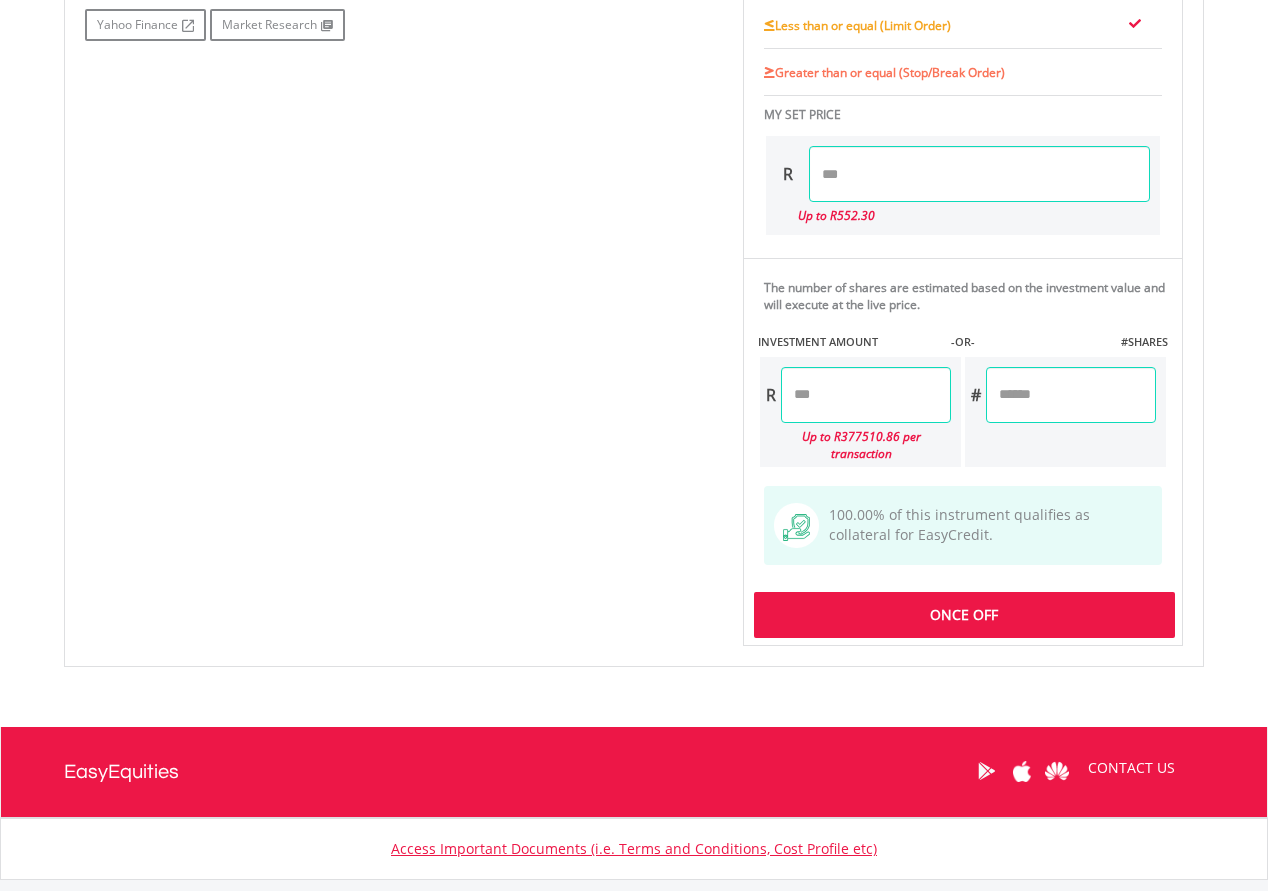 scroll, scrollTop: 1257, scrollLeft: 0, axis: vertical 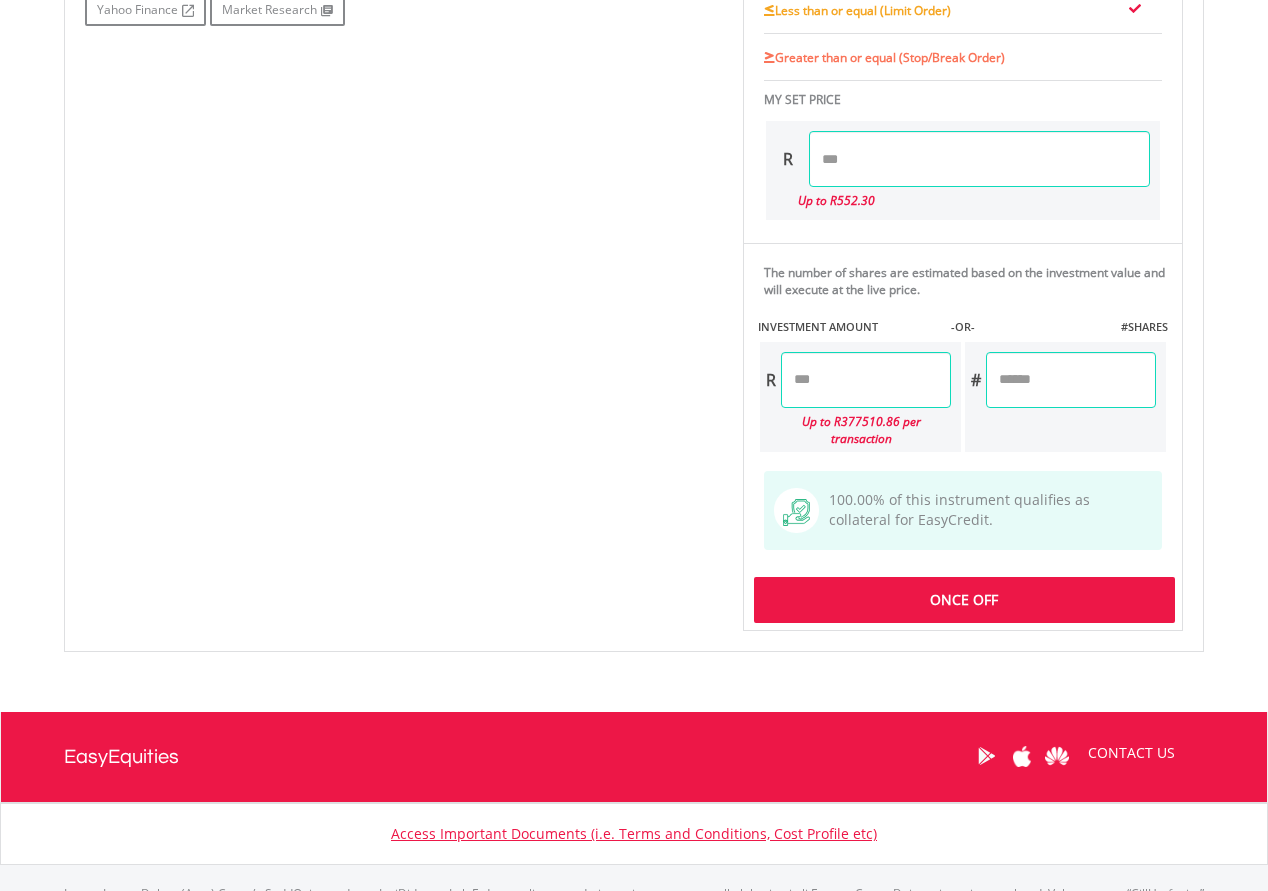 click on "Last Updated Price:
15-min. Delay*
Price Update Cost:
0
Credits
Market Closed
SELLING AT (BID)
BUYING AT                     (ASK)
LAST PRICE
R 263.10
R 276.15
R 264.49
0" at bounding box center (963, 34) 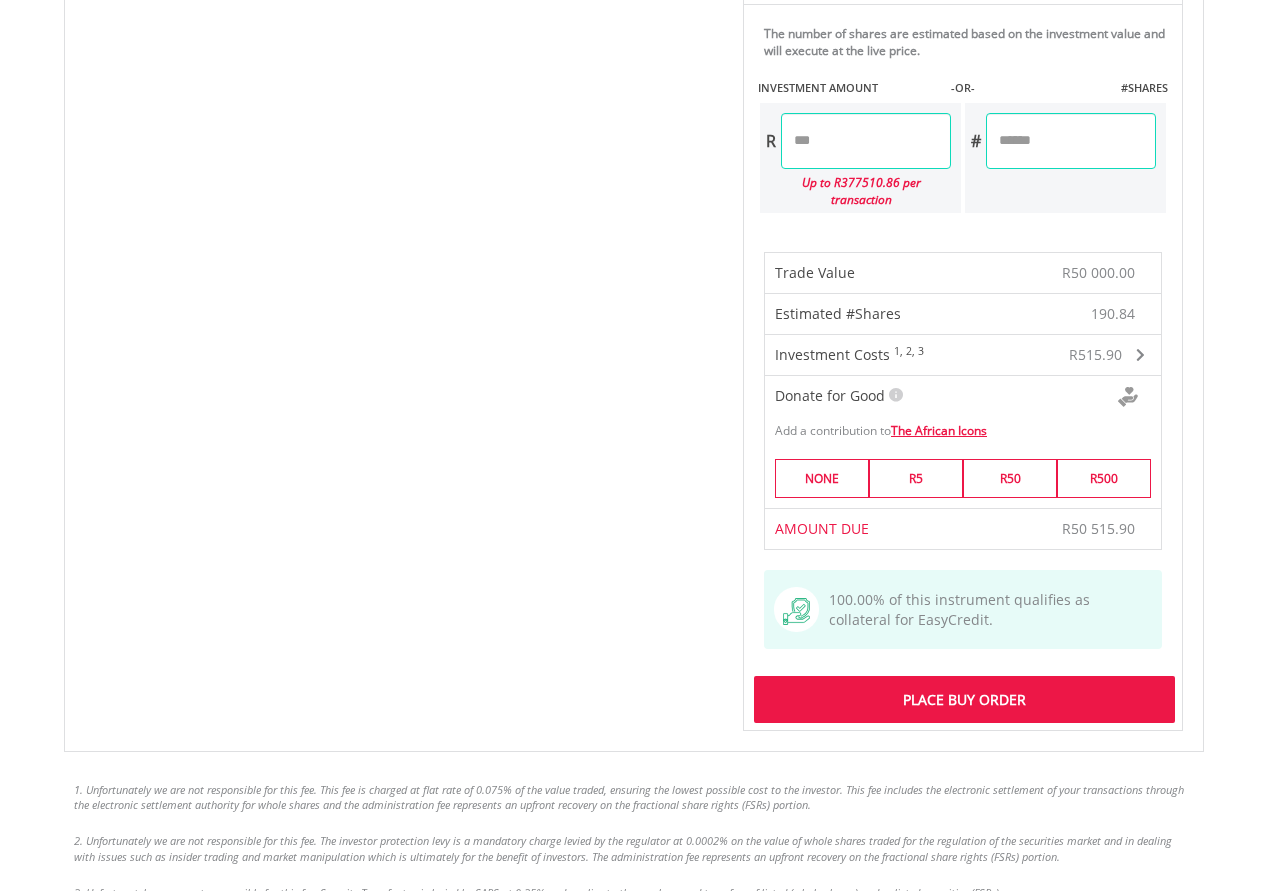 scroll, scrollTop: 1497, scrollLeft: 0, axis: vertical 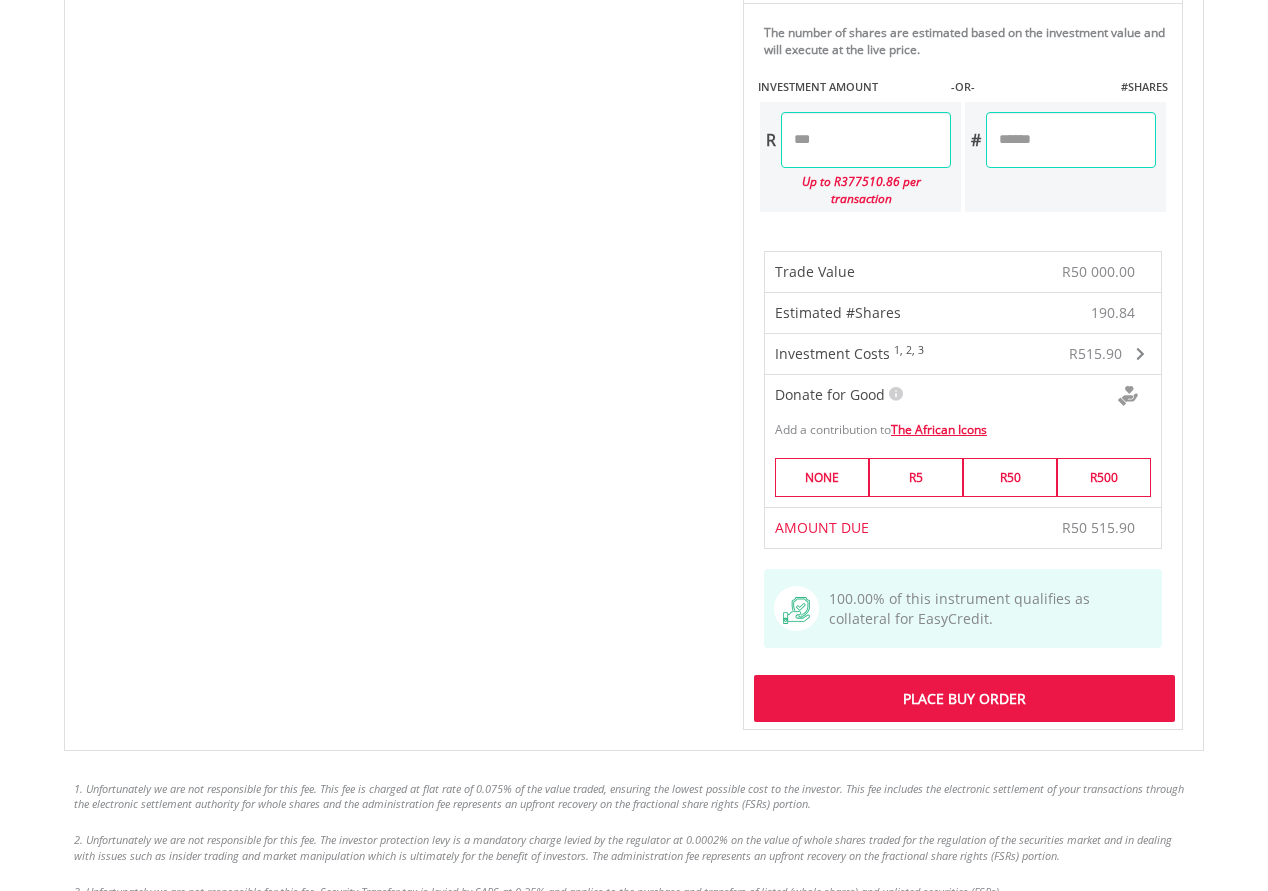 click at bounding box center [1140, 354] 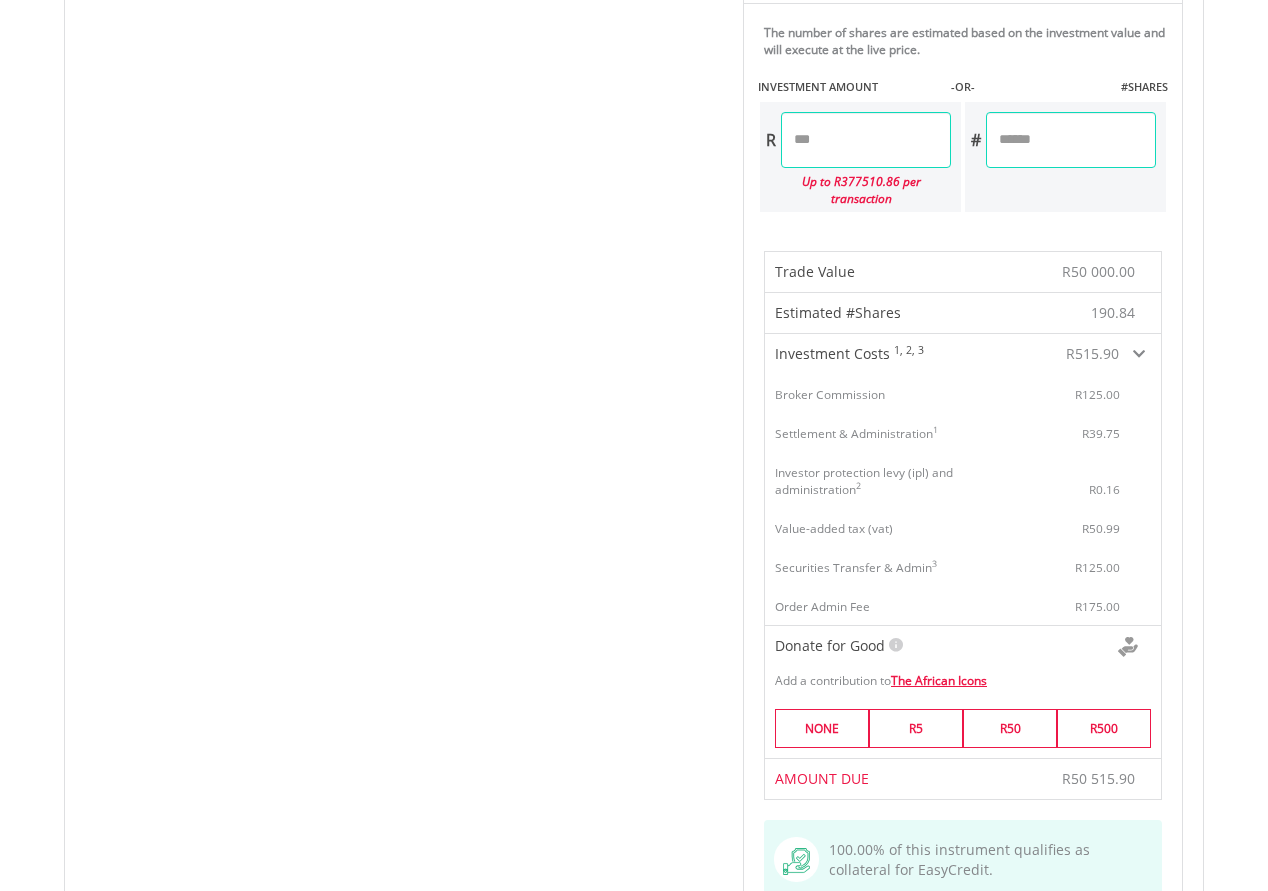 click at bounding box center (1139, 354) 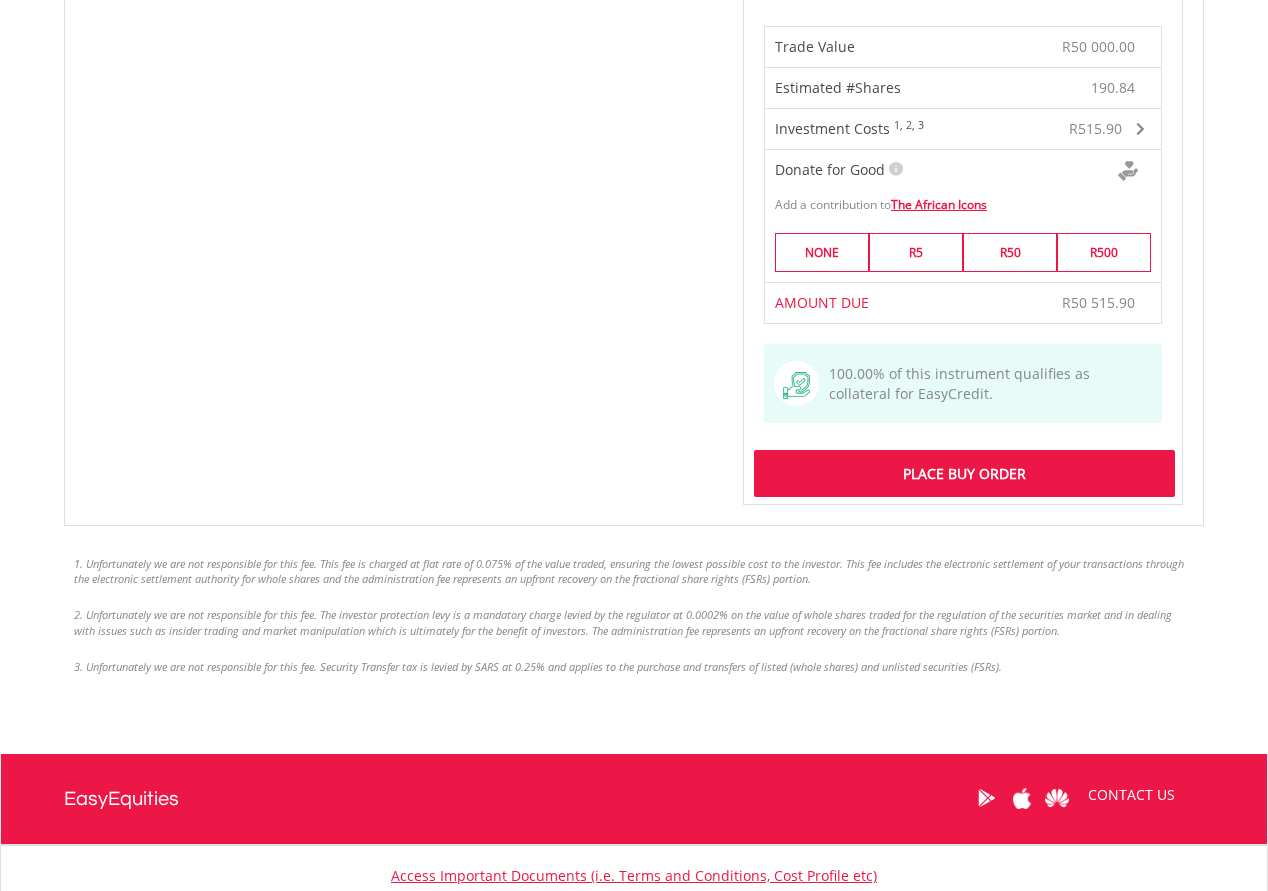 scroll, scrollTop: 1724, scrollLeft: 0, axis: vertical 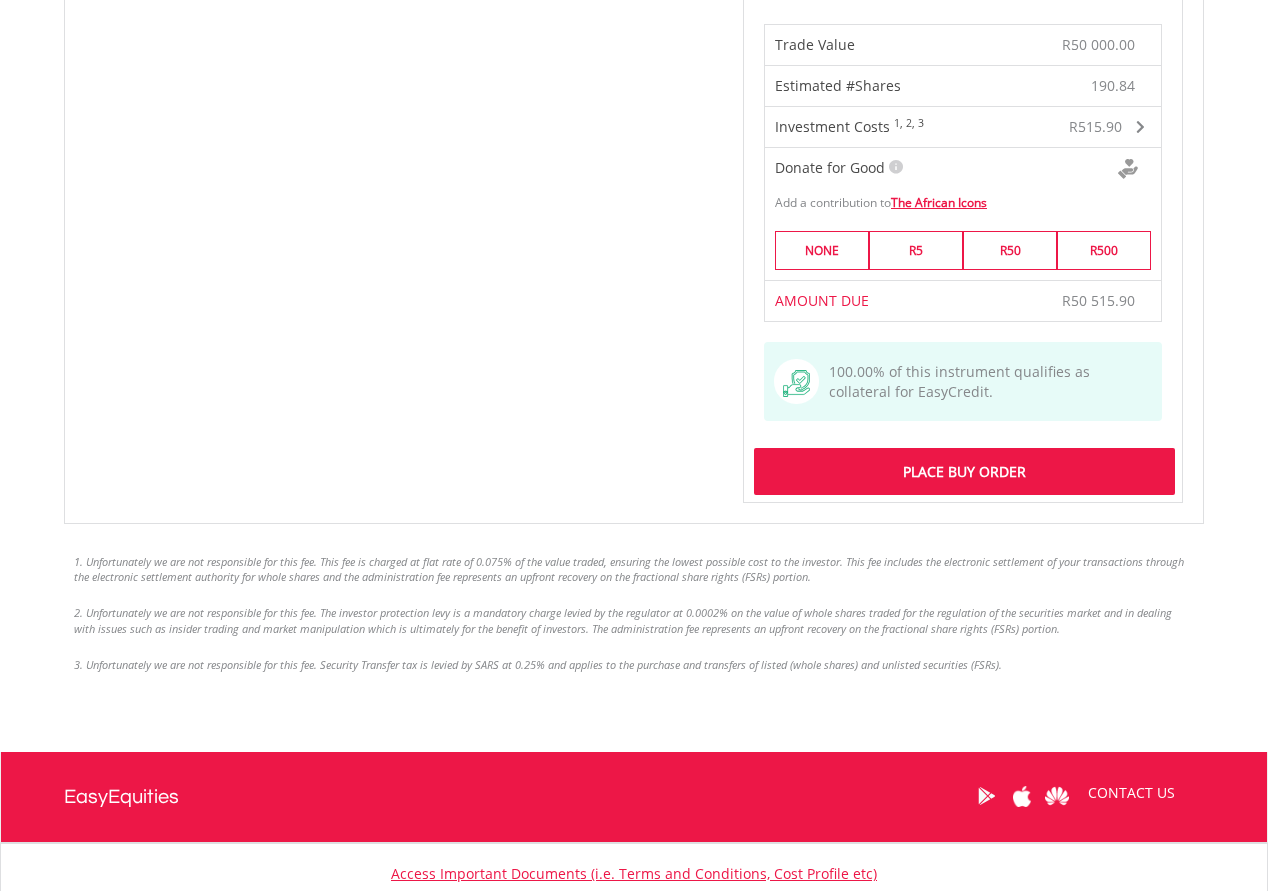 click on "Place Buy Order" at bounding box center [964, 471] 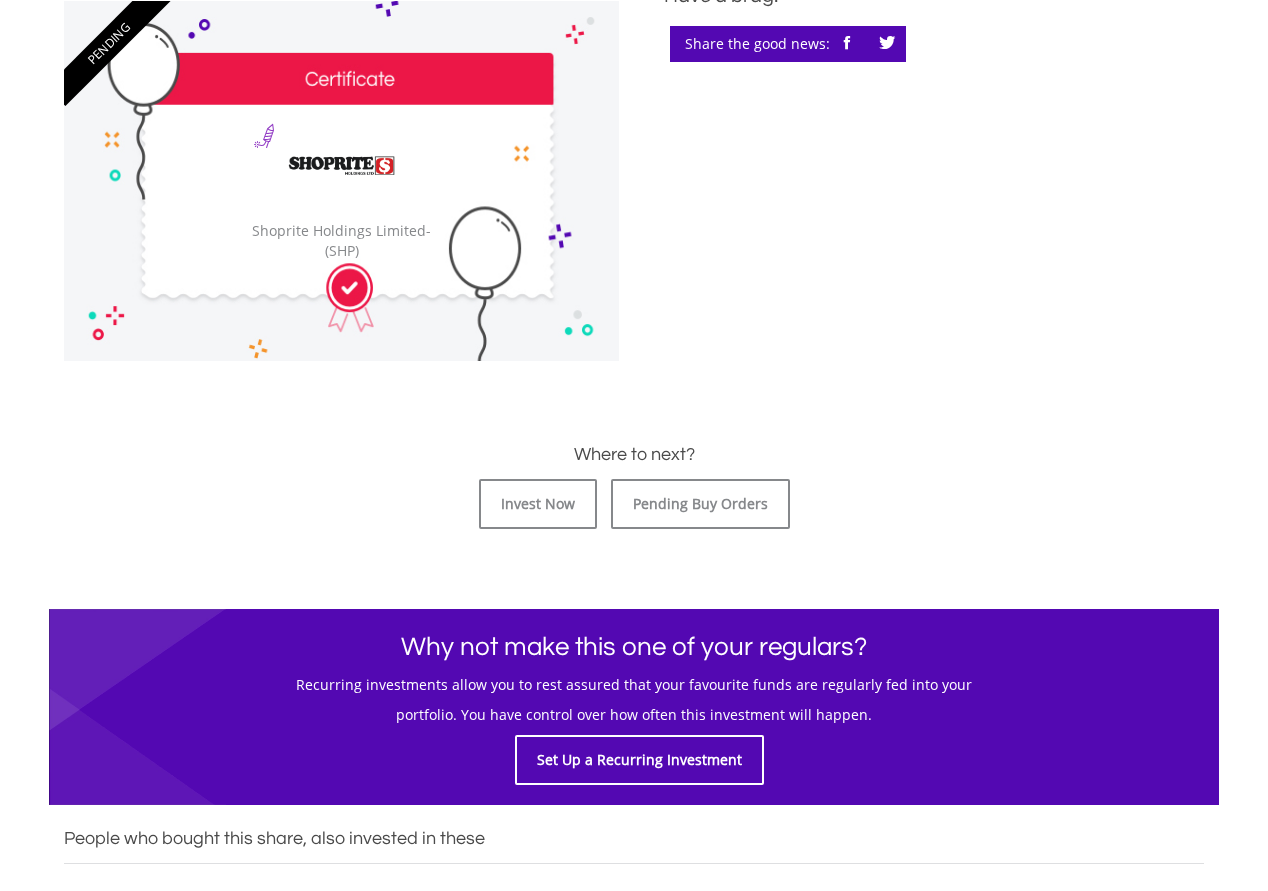 scroll, scrollTop: 610, scrollLeft: 0, axis: vertical 